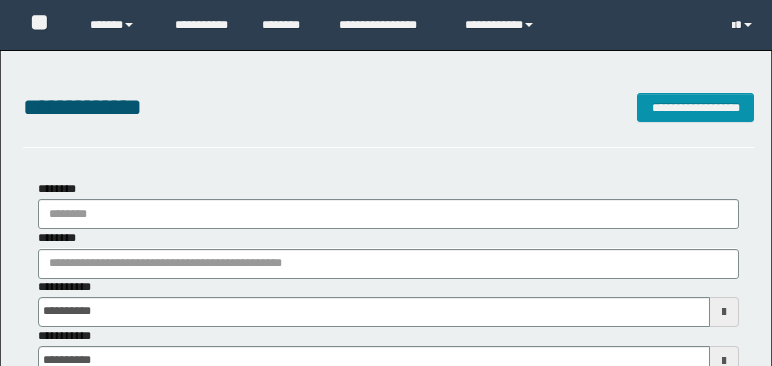 scroll, scrollTop: 0, scrollLeft: 0, axis: both 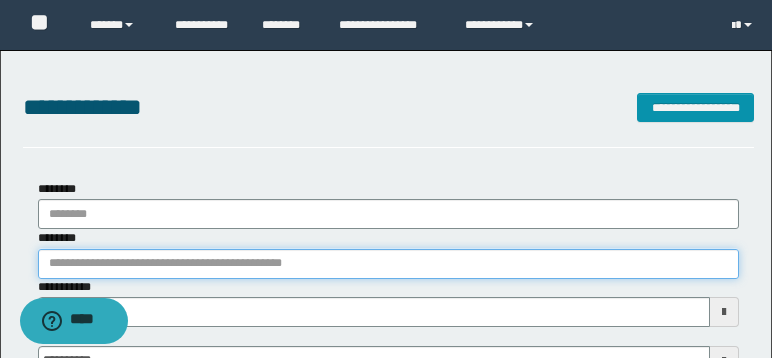 paste on "********" 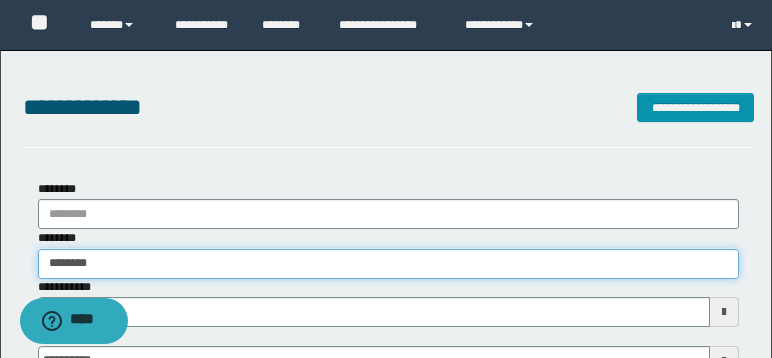 type on "********" 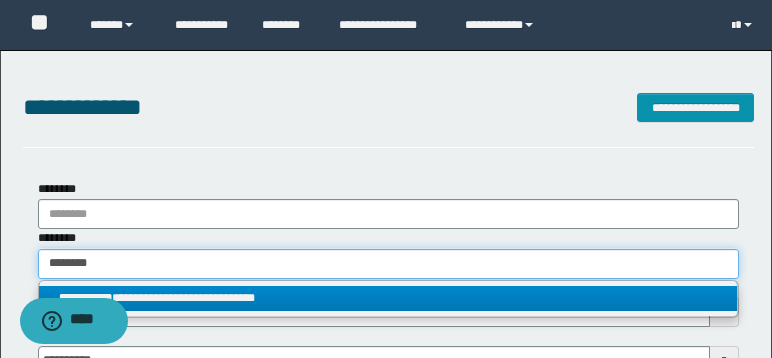 type on "********" 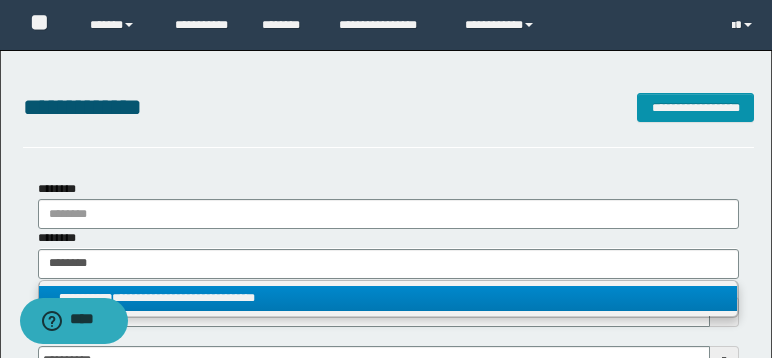 click on "**********" at bounding box center [388, 298] 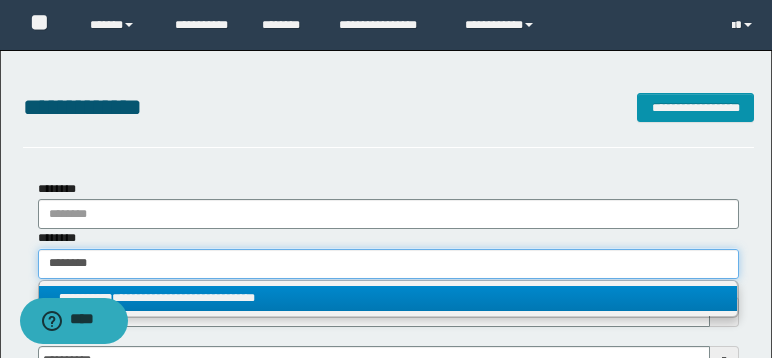 type 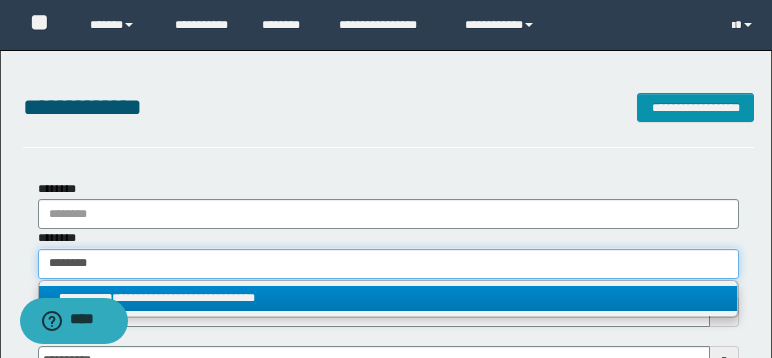 type on "**********" 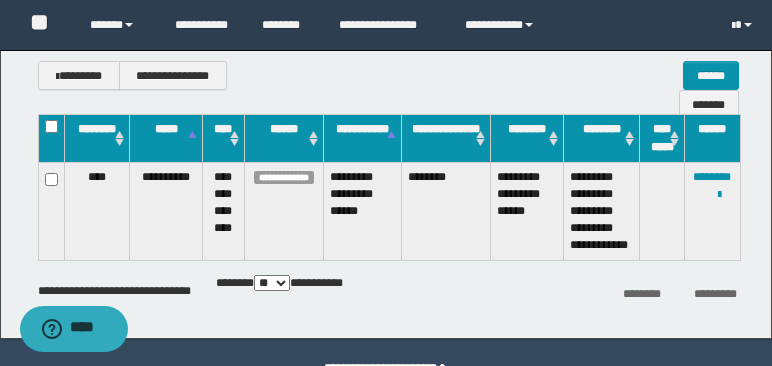 scroll, scrollTop: 494, scrollLeft: 0, axis: vertical 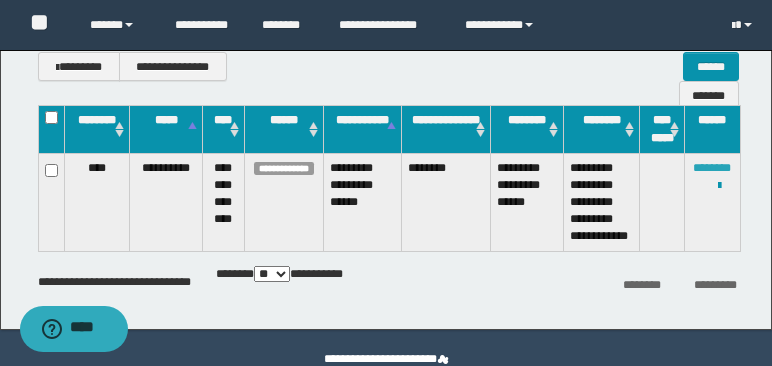 click on "********" at bounding box center [712, 168] 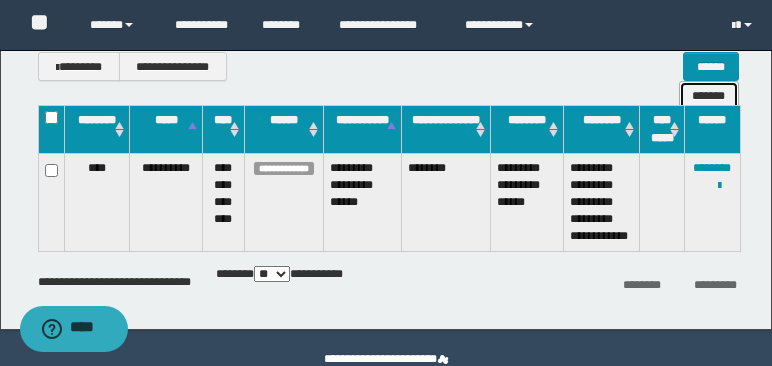 click on "*******" at bounding box center [709, 95] 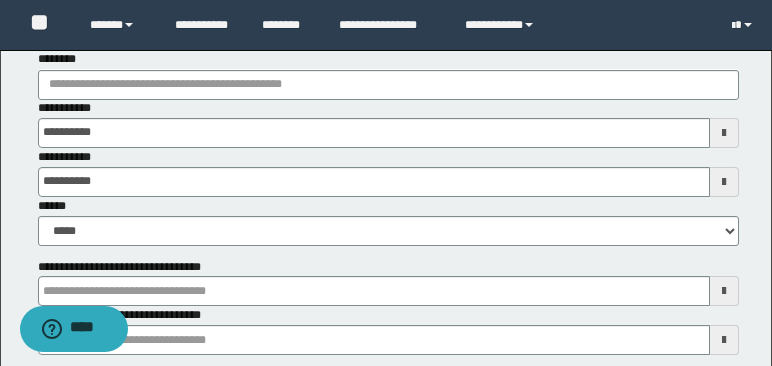 scroll, scrollTop: 173, scrollLeft: 0, axis: vertical 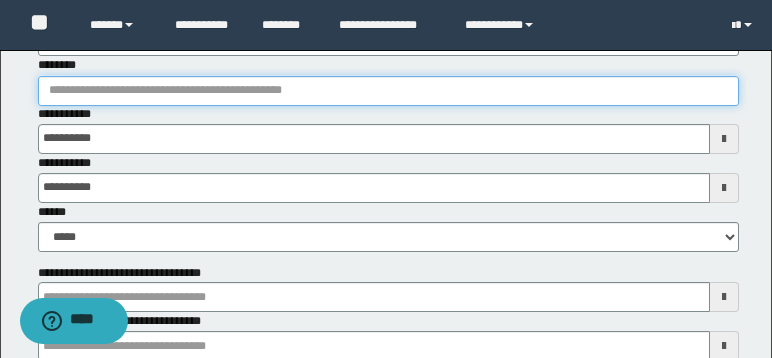 paste on "********" 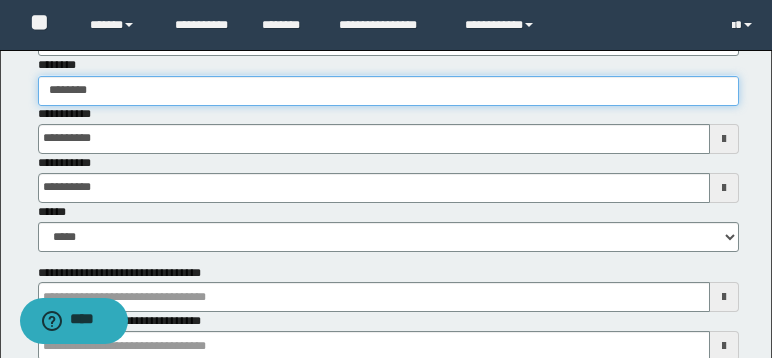 type on "********" 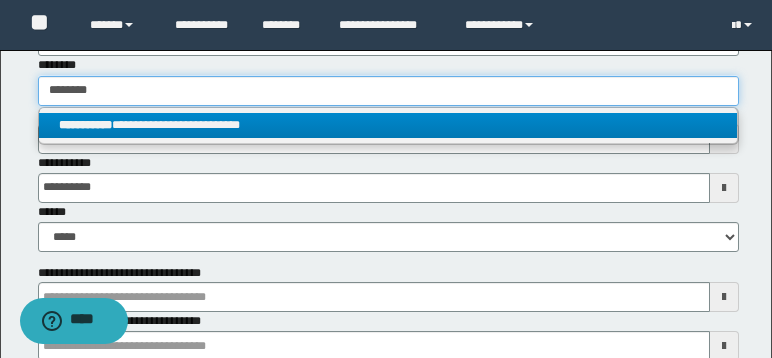 type on "********" 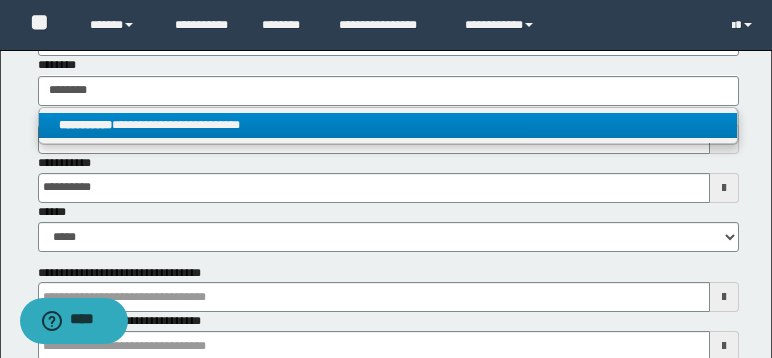 click on "**********" at bounding box center [388, 125] 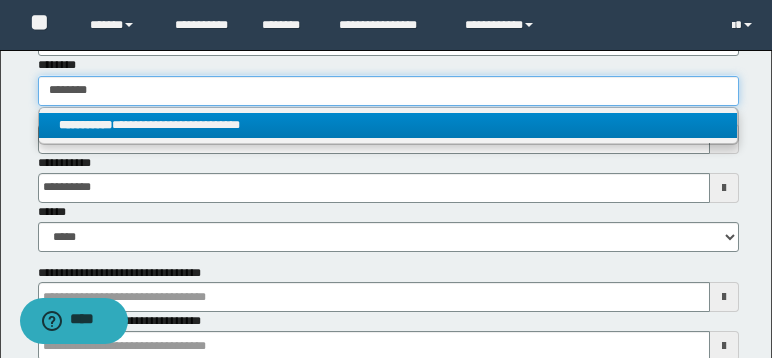 type 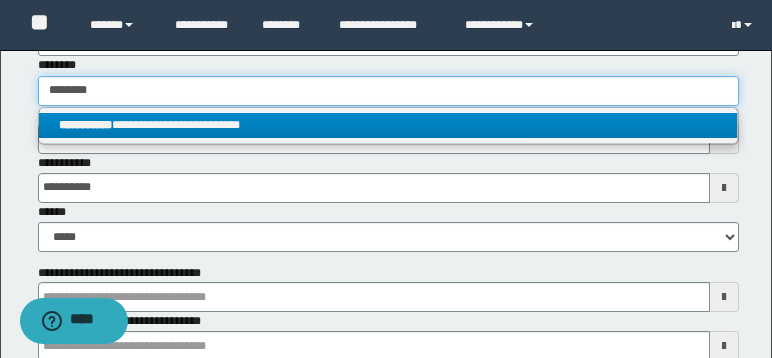type on "**********" 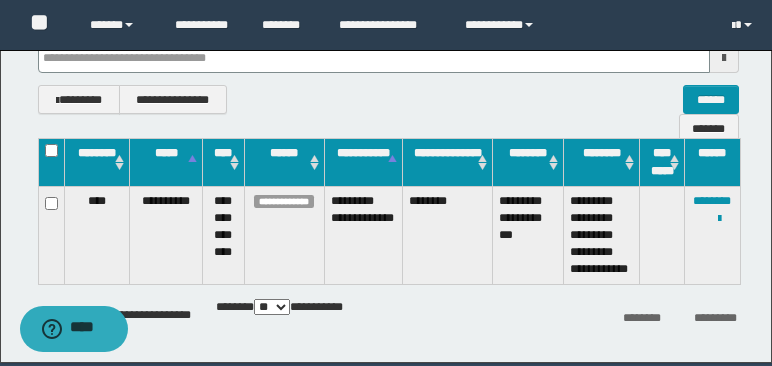 scroll, scrollTop: 464, scrollLeft: 0, axis: vertical 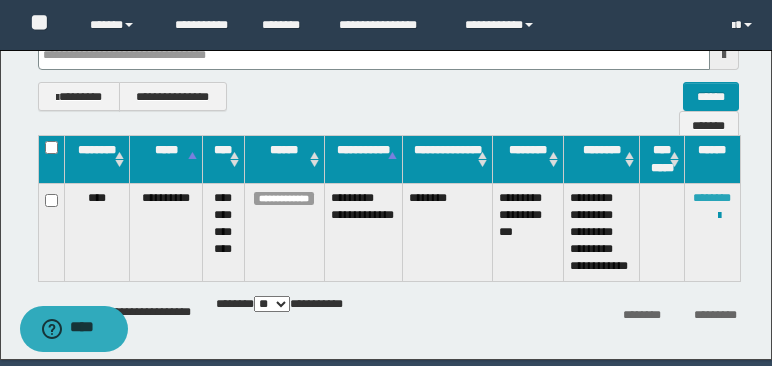 click on "********" at bounding box center [712, 198] 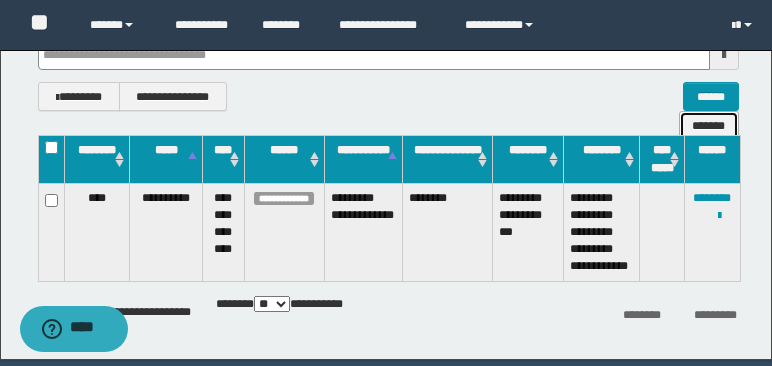 click on "*******" at bounding box center (709, 125) 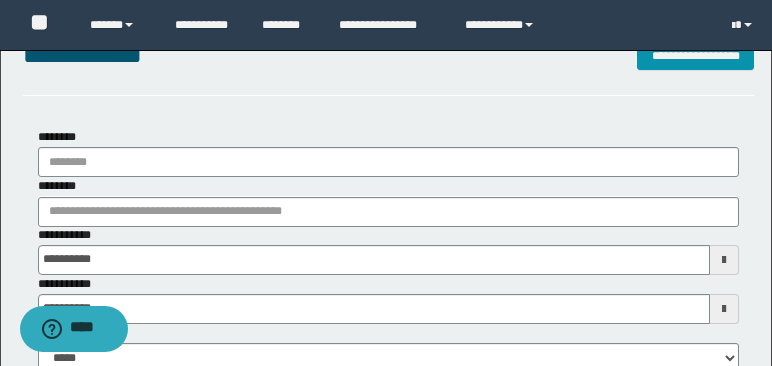 scroll, scrollTop: 22, scrollLeft: 0, axis: vertical 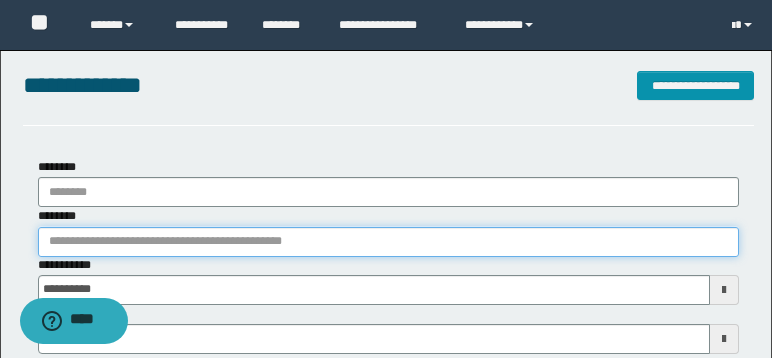 paste on "********" 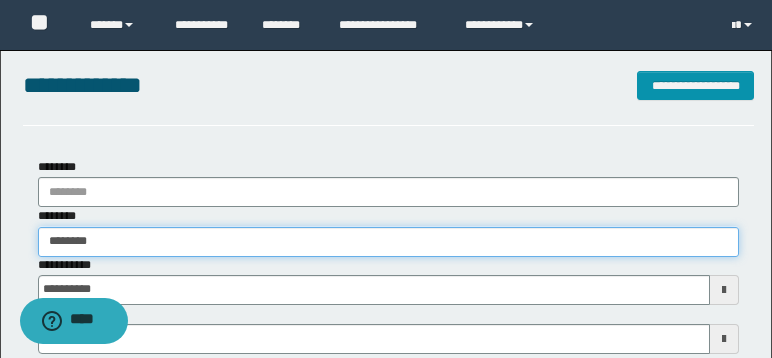 type on "********" 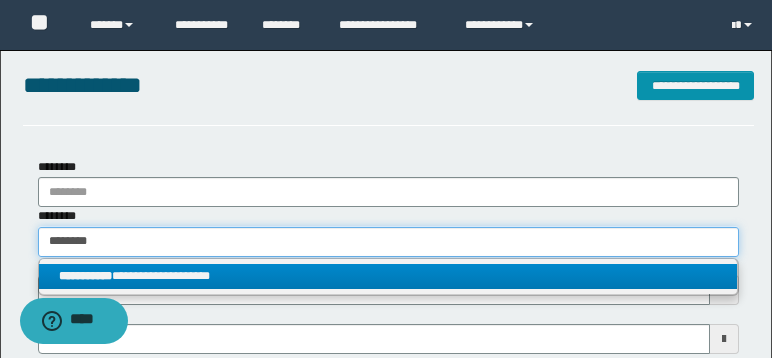 type on "********" 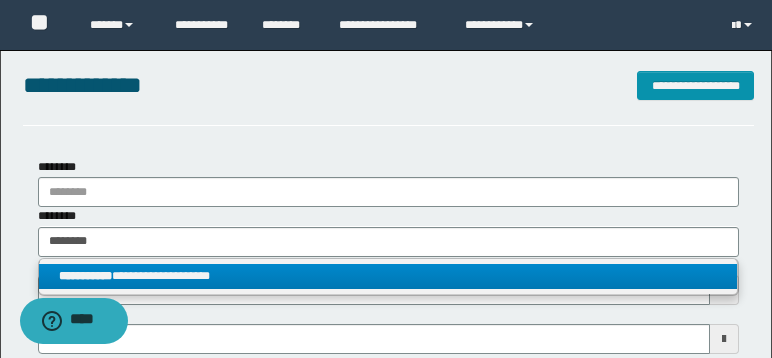 click on "**********" at bounding box center (388, 276) 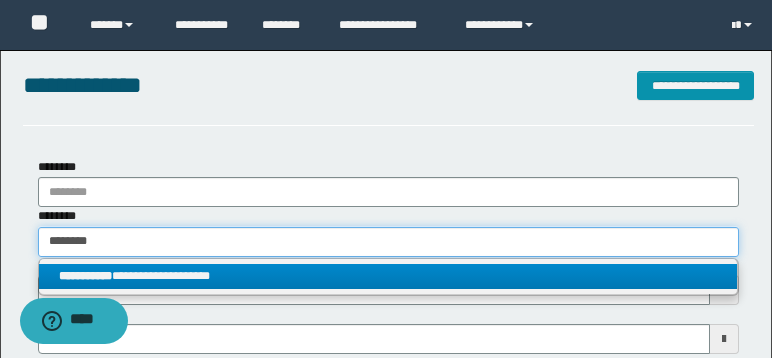 type 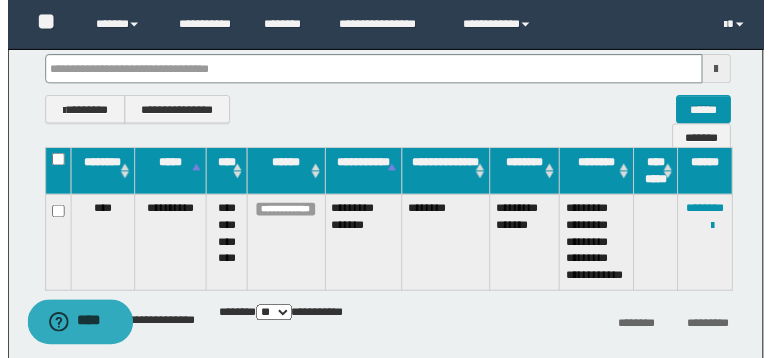 scroll, scrollTop: 458, scrollLeft: 0, axis: vertical 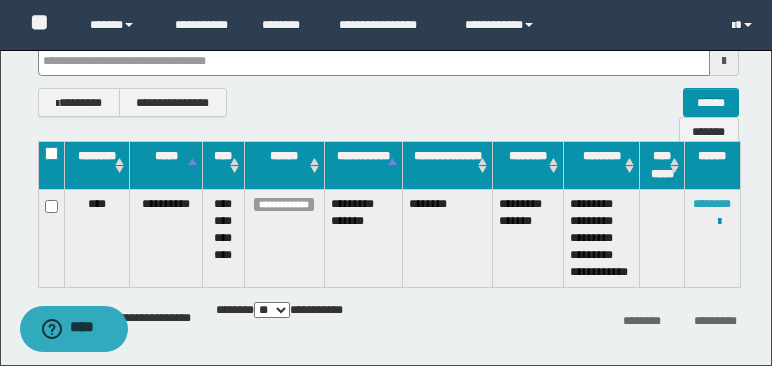 click on "********" at bounding box center [712, 204] 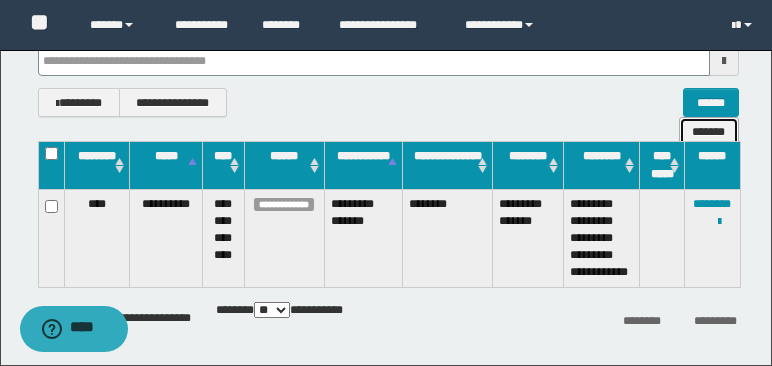 click on "*******" at bounding box center (709, 131) 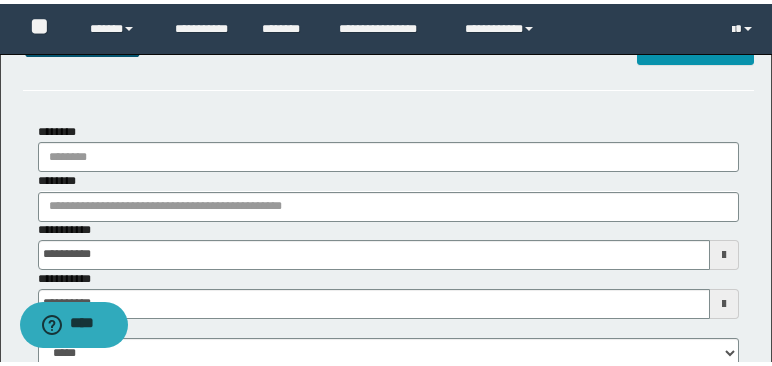 scroll, scrollTop: 12, scrollLeft: 0, axis: vertical 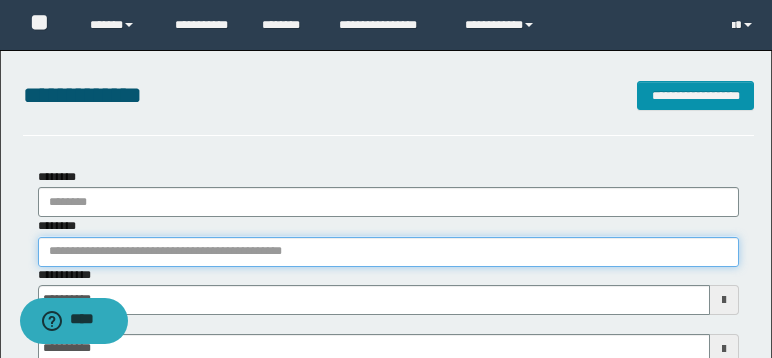click on "********" at bounding box center [388, 252] 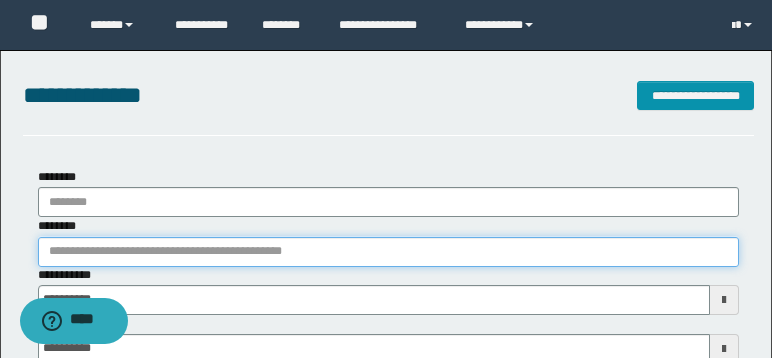 paste on "********" 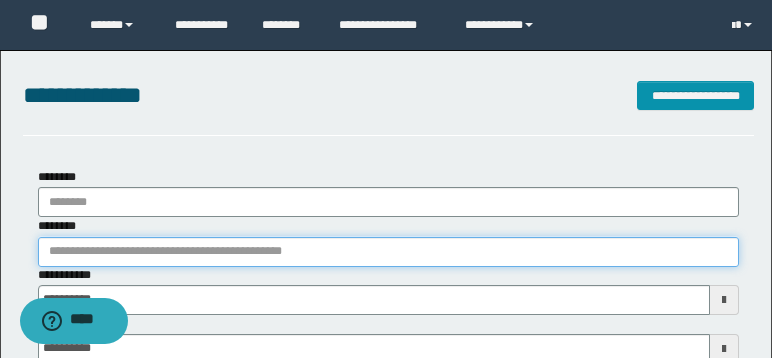 type on "********" 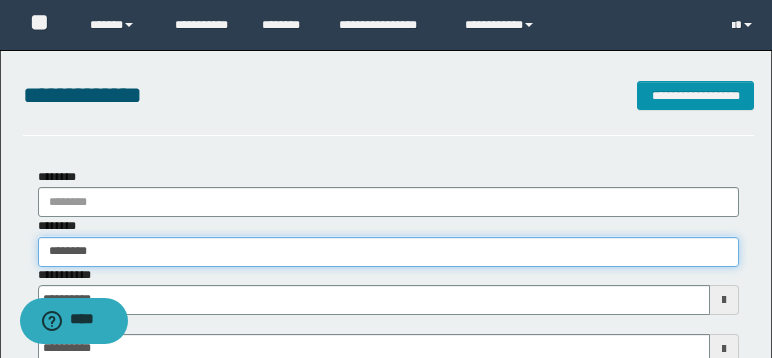 type on "********" 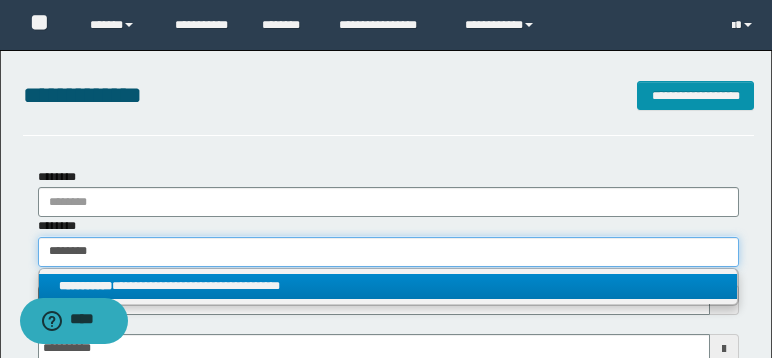 type on "********" 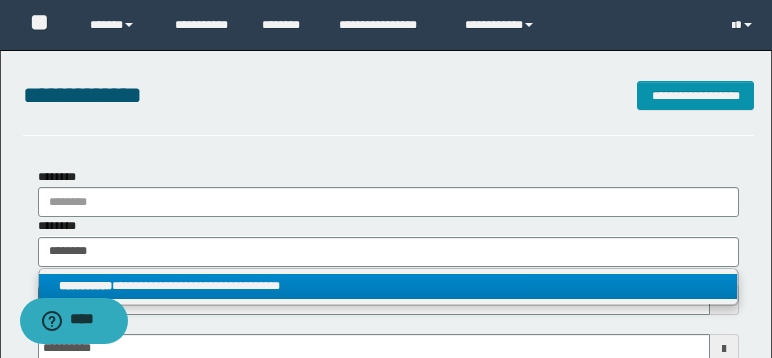 click on "**********" at bounding box center [388, 286] 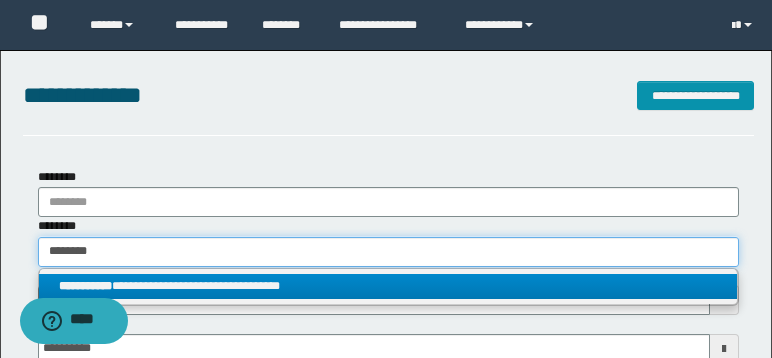 type 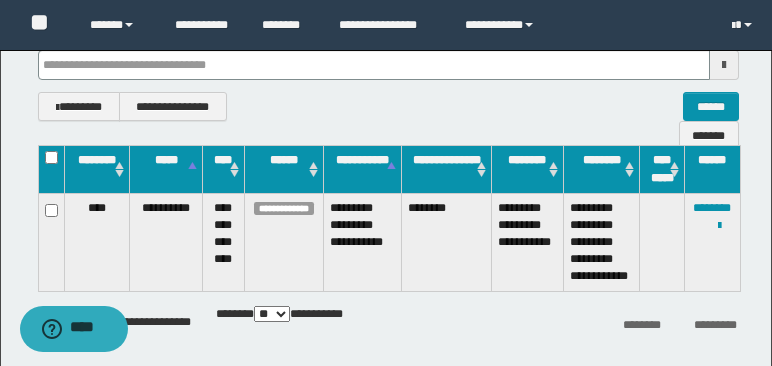 scroll, scrollTop: 457, scrollLeft: 0, axis: vertical 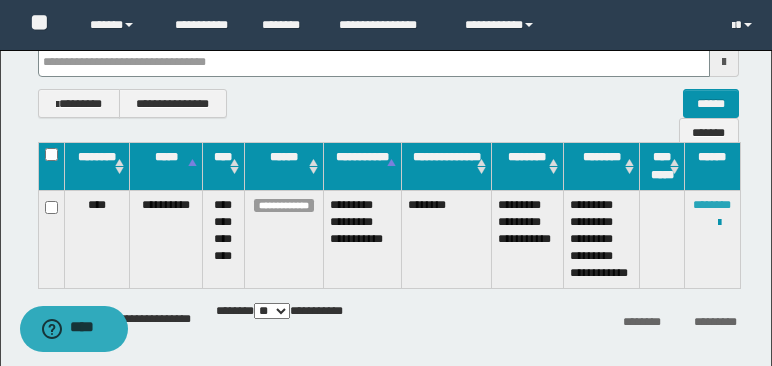 click on "********" at bounding box center (712, 205) 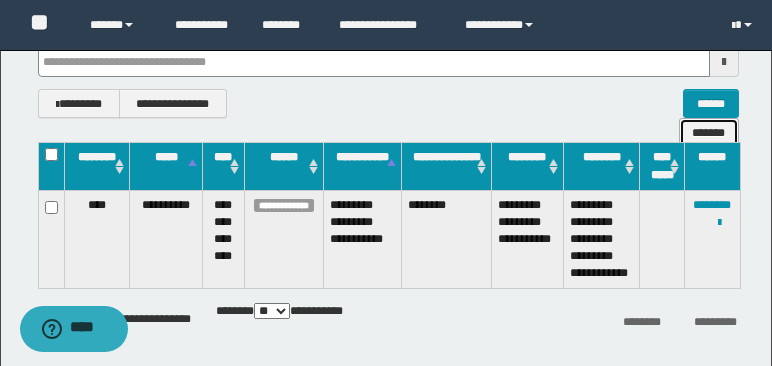 click on "*******" at bounding box center (709, 132) 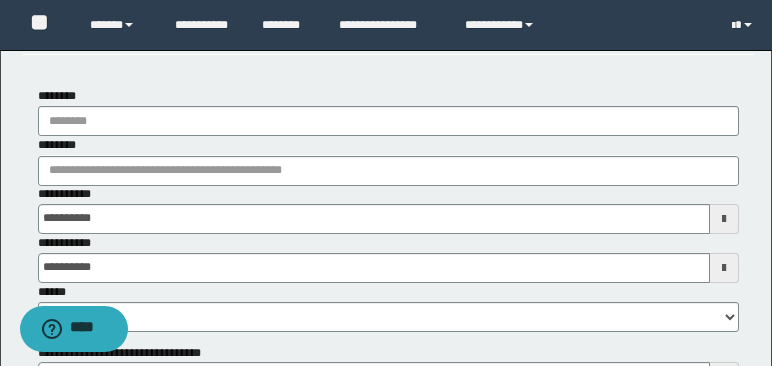 scroll, scrollTop: 86, scrollLeft: 0, axis: vertical 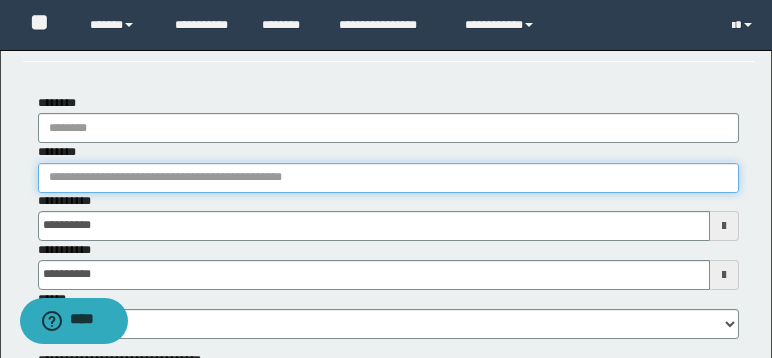paste on "********" 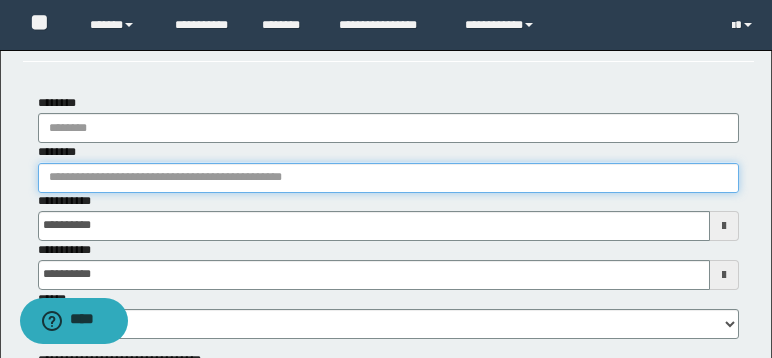 type on "********" 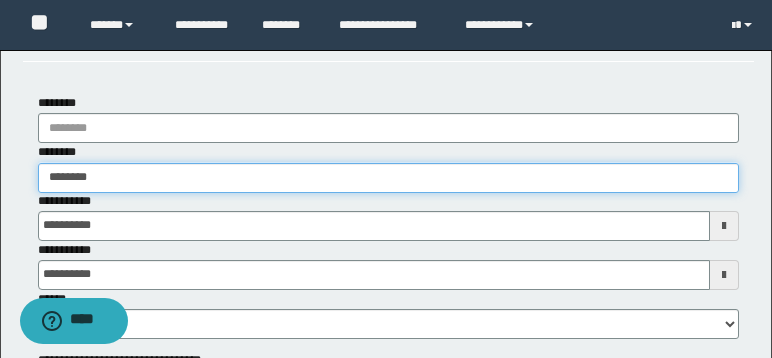 type on "********" 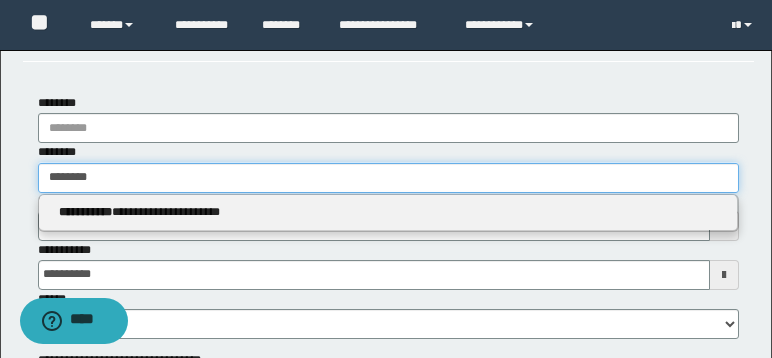 type on "********" 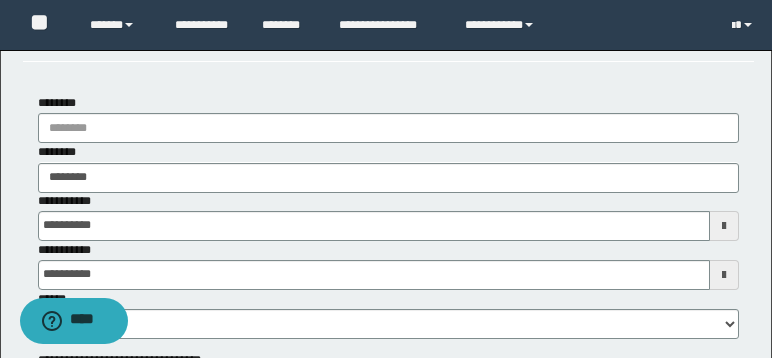 drag, startPoint x: 125, startPoint y: 248, endPoint x: 137, endPoint y: 243, distance: 13 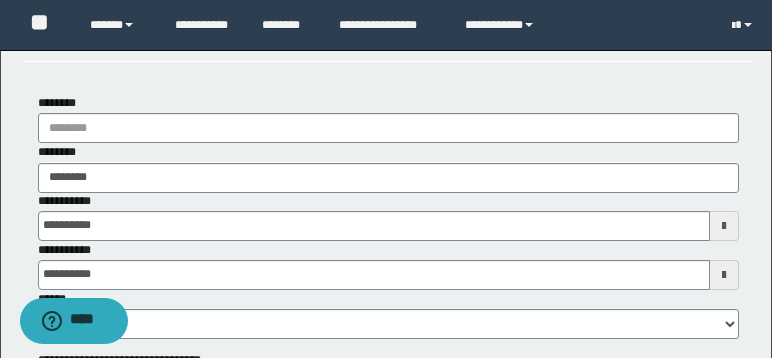 click on "**********" at bounding box center [388, 265] 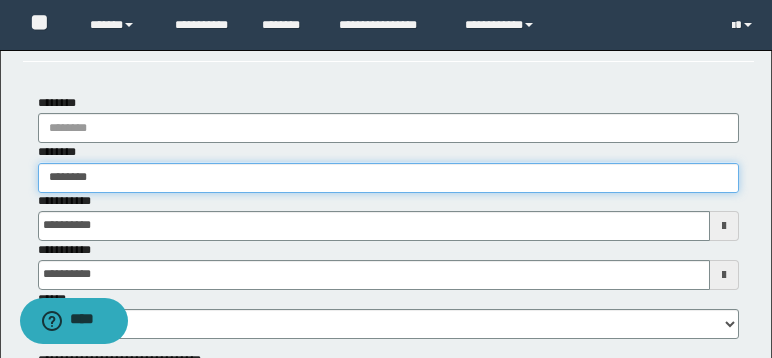 type on "********" 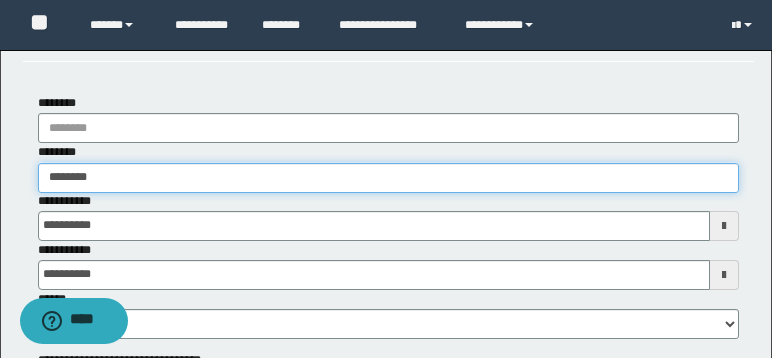 click on "********" at bounding box center (388, 178) 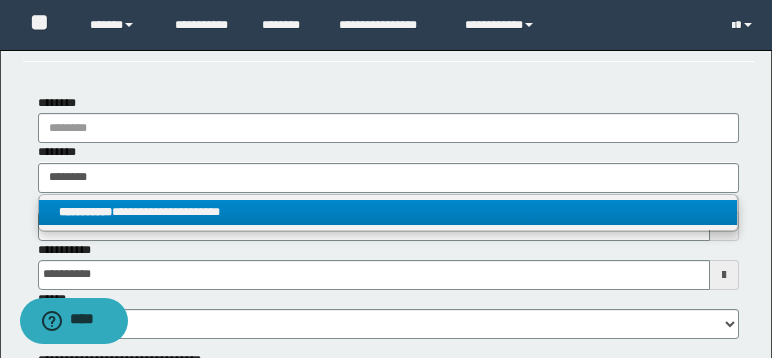 click on "**********" at bounding box center (388, 212) 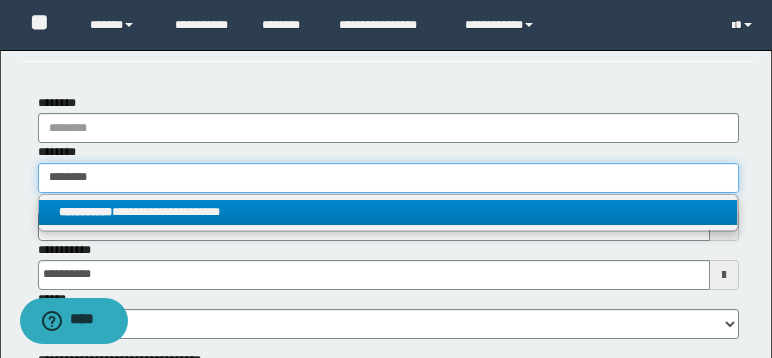 type 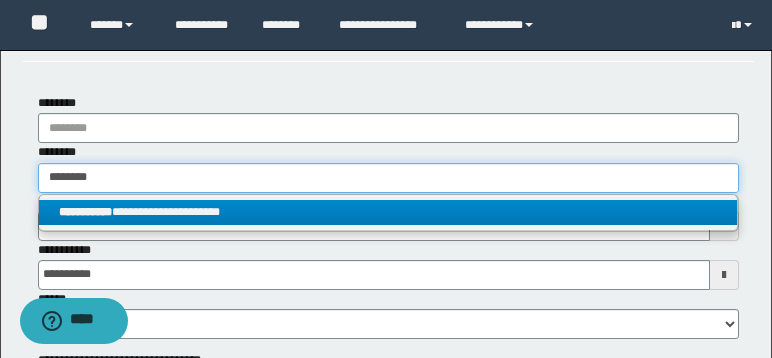 type on "**********" 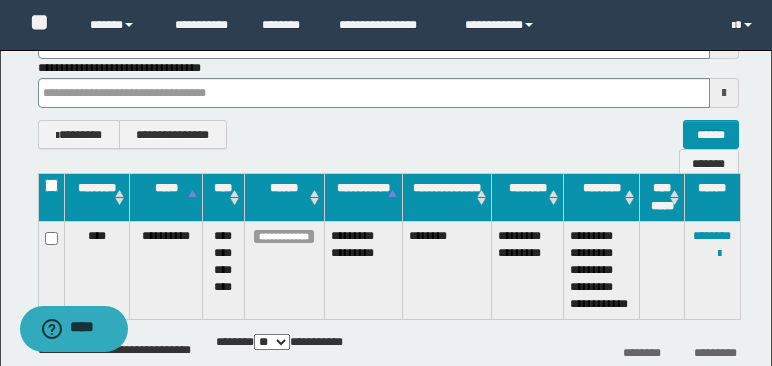 scroll, scrollTop: 432, scrollLeft: 0, axis: vertical 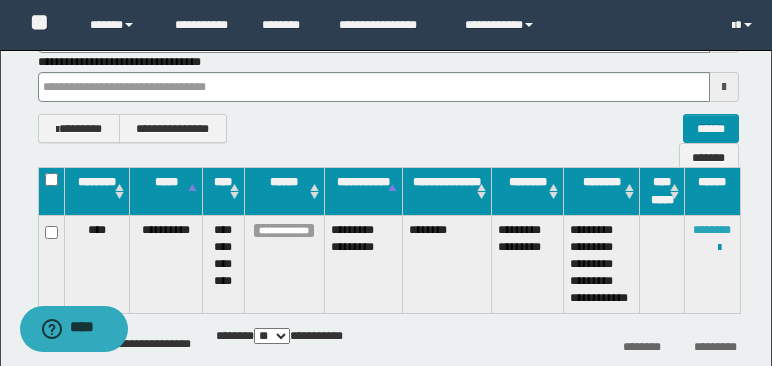 click on "********" at bounding box center [712, 230] 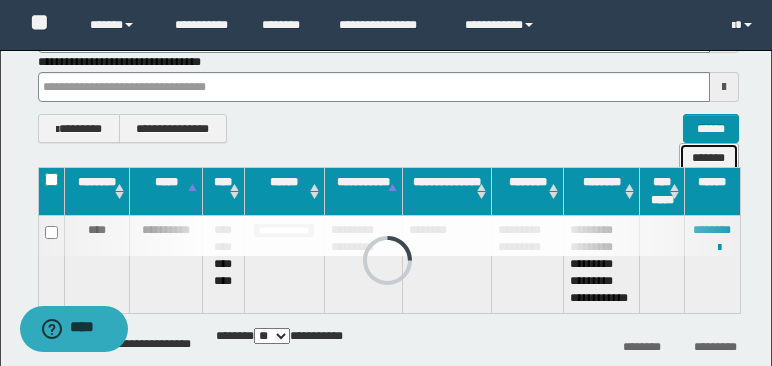 click on "*******" at bounding box center [709, 157] 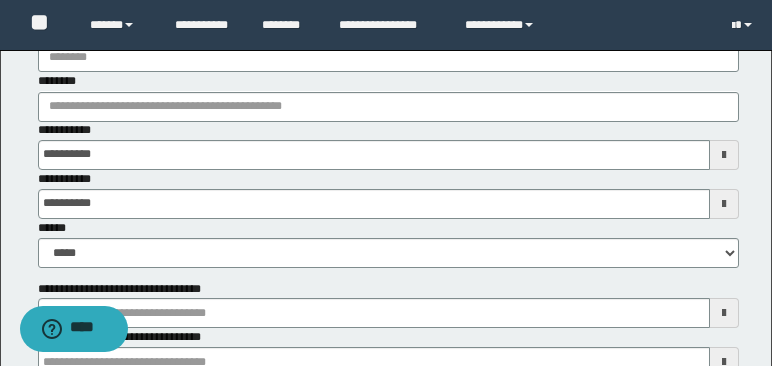 scroll, scrollTop: 121, scrollLeft: 0, axis: vertical 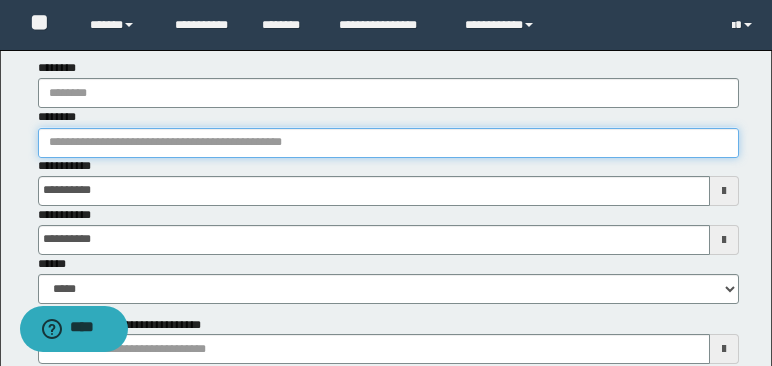 paste on "********" 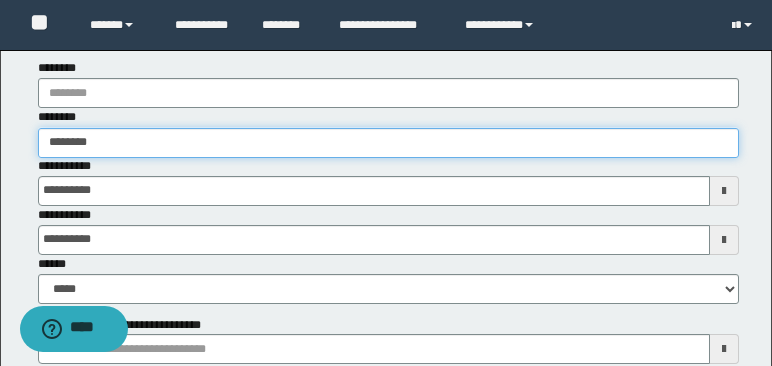 type on "********" 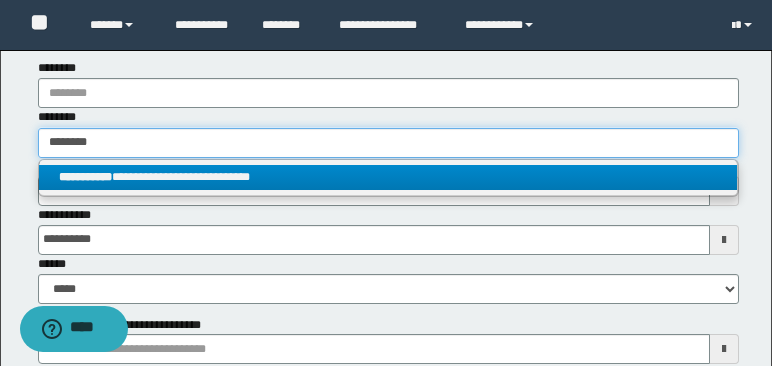 type on "********" 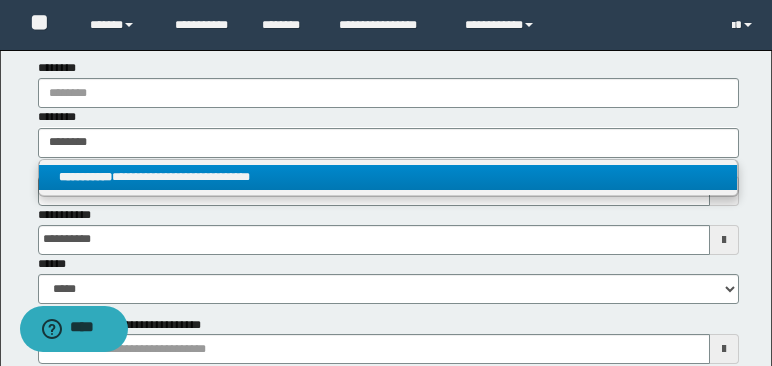 click on "**********" at bounding box center (388, 177) 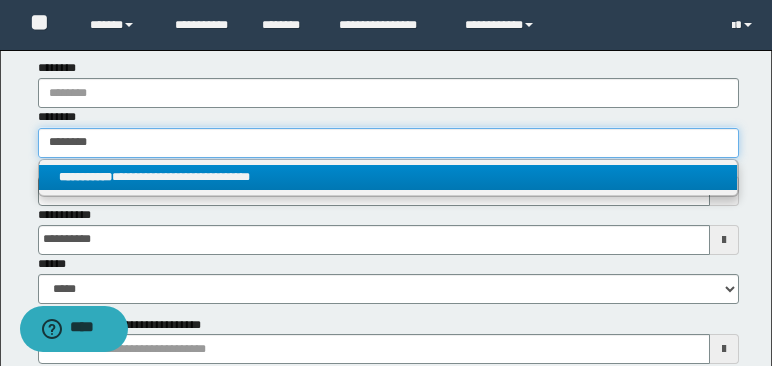 type 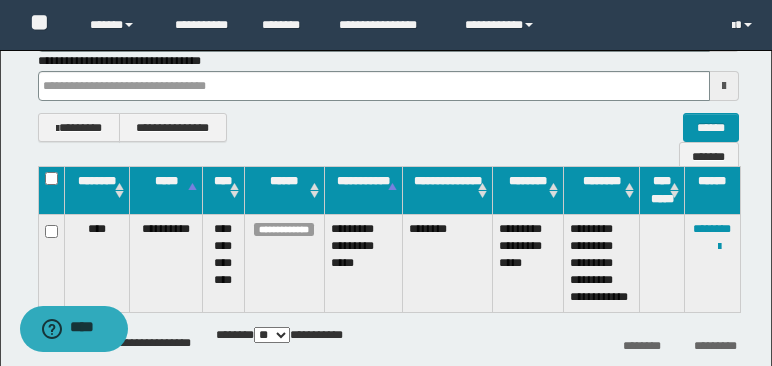 scroll, scrollTop: 442, scrollLeft: 0, axis: vertical 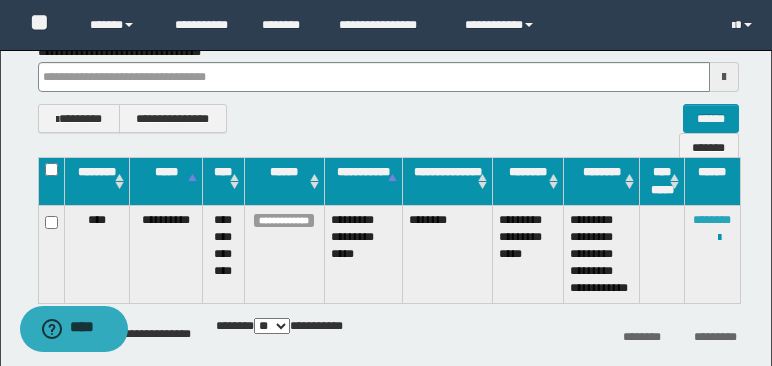 click on "********" at bounding box center [712, 220] 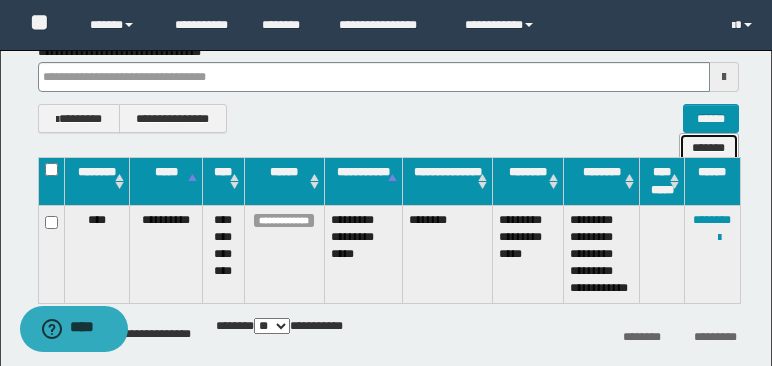click on "*******" at bounding box center (709, 147) 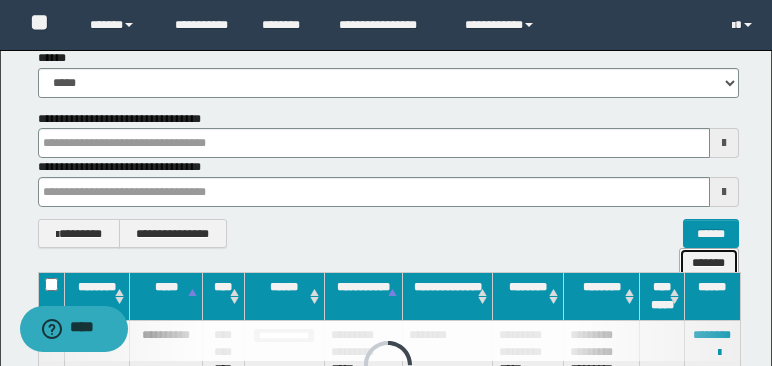 scroll, scrollTop: 184, scrollLeft: 0, axis: vertical 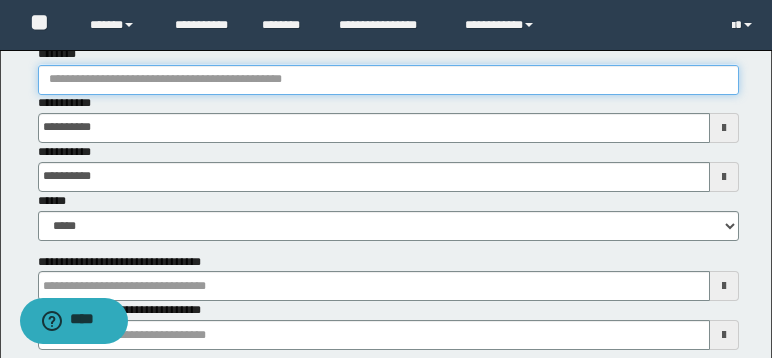 paste on "********" 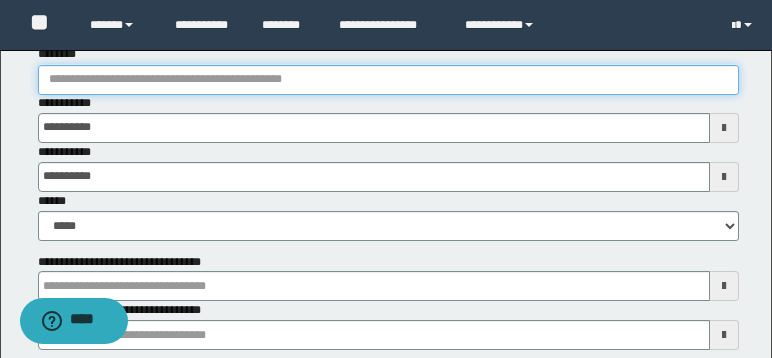 type on "********" 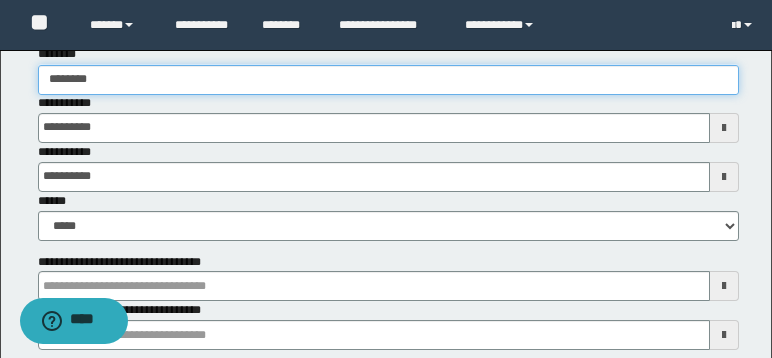 type on "********" 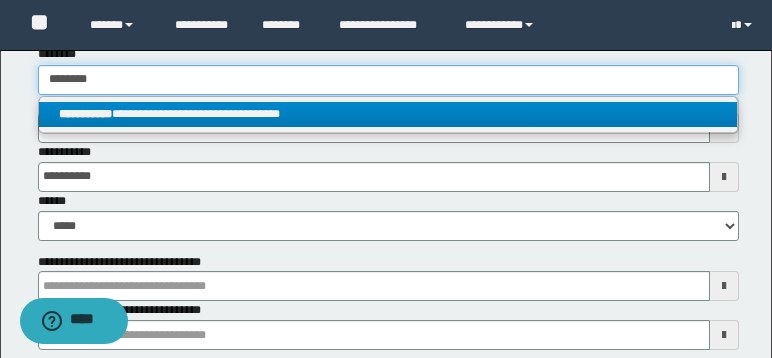 type on "********" 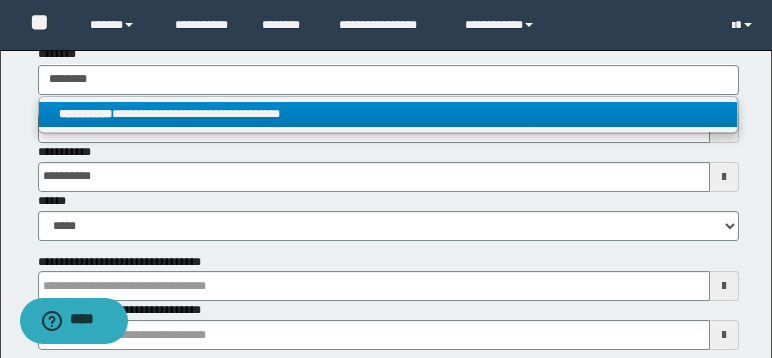 click on "**********" at bounding box center [388, 114] 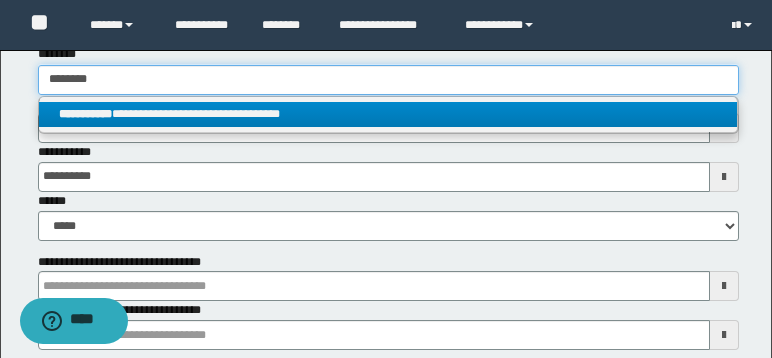 type 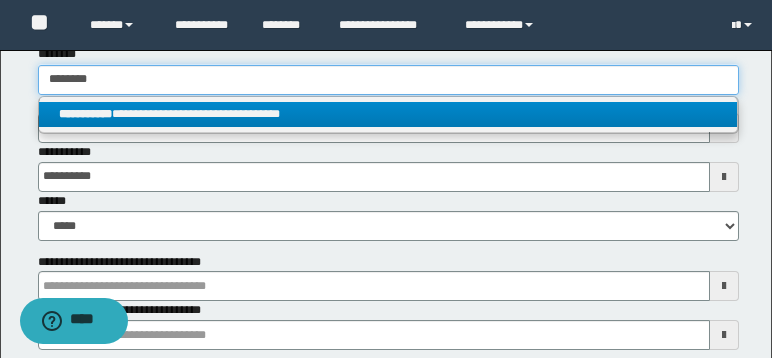 type on "**********" 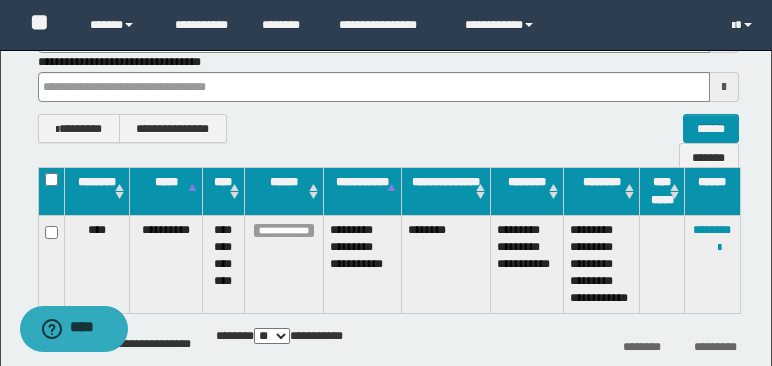 scroll, scrollTop: 436, scrollLeft: 0, axis: vertical 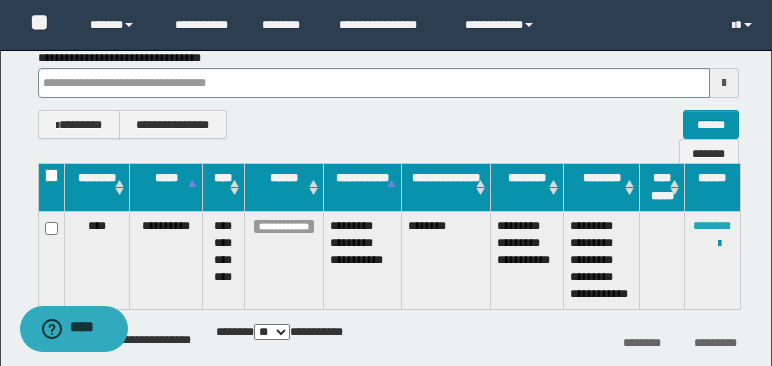 click on "********" at bounding box center [712, 226] 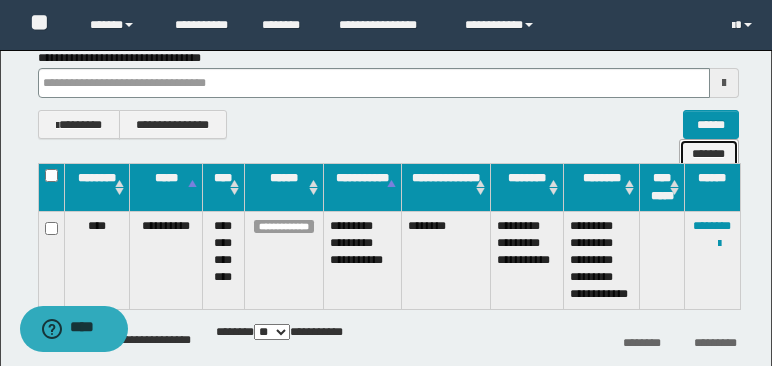 click on "*******" at bounding box center [709, 153] 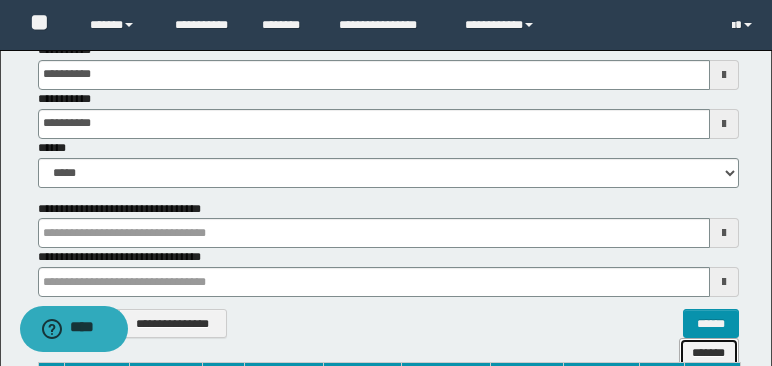 scroll, scrollTop: 88, scrollLeft: 0, axis: vertical 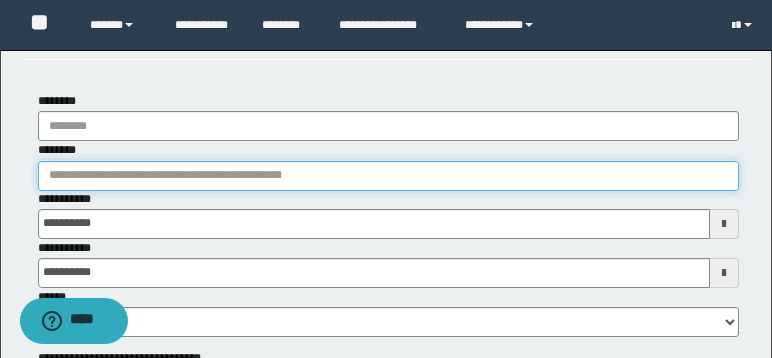paste on "********" 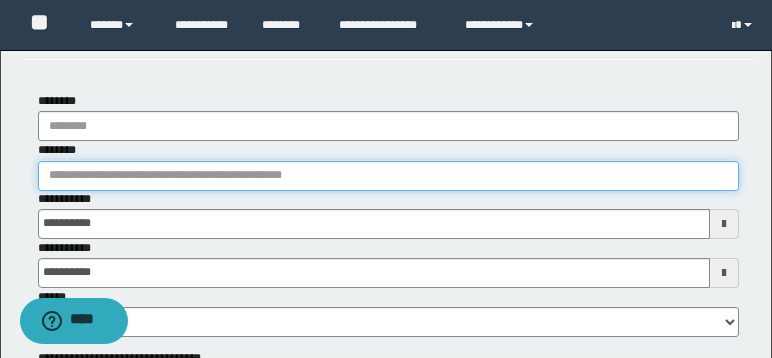 type on "********" 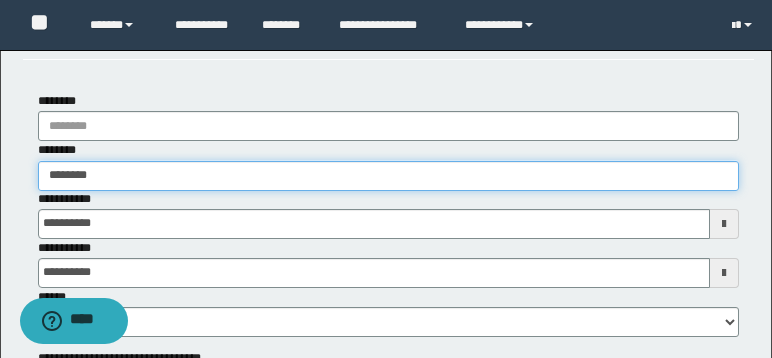 type on "********" 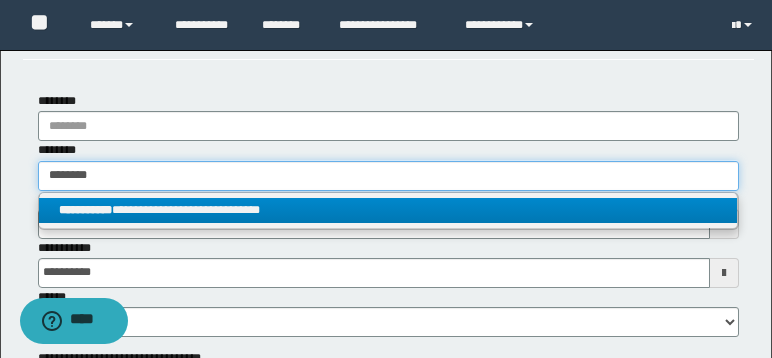 type on "********" 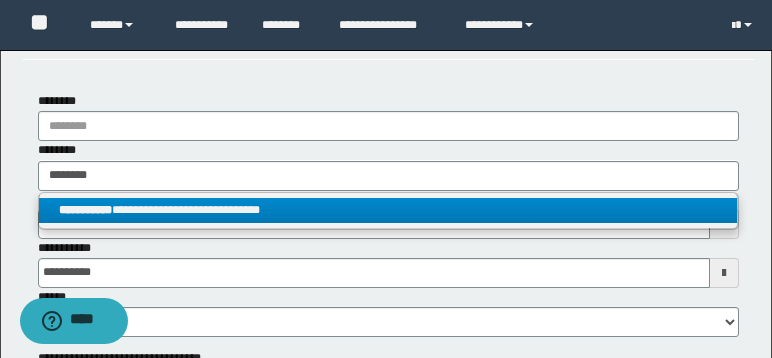click on "**********" at bounding box center [388, 210] 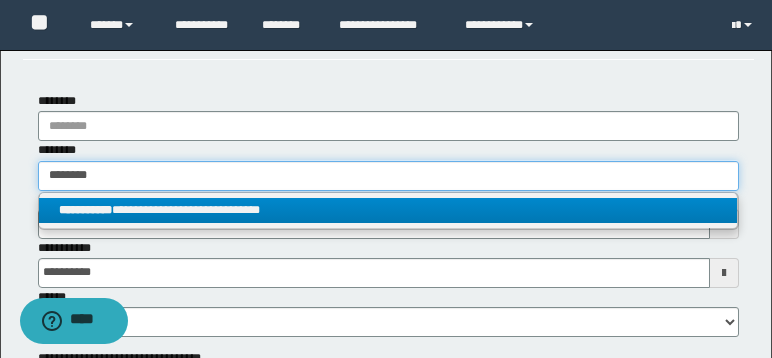 type 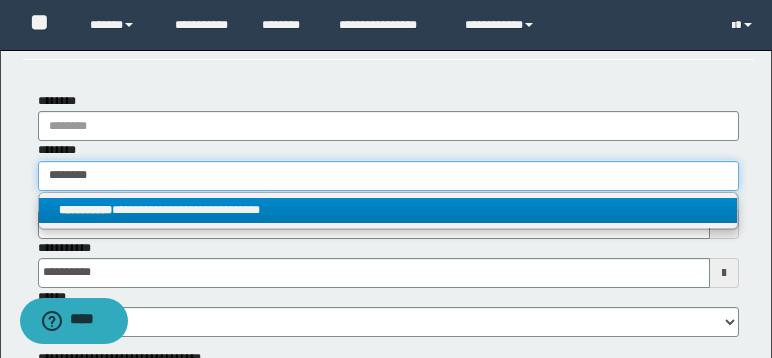 type on "**********" 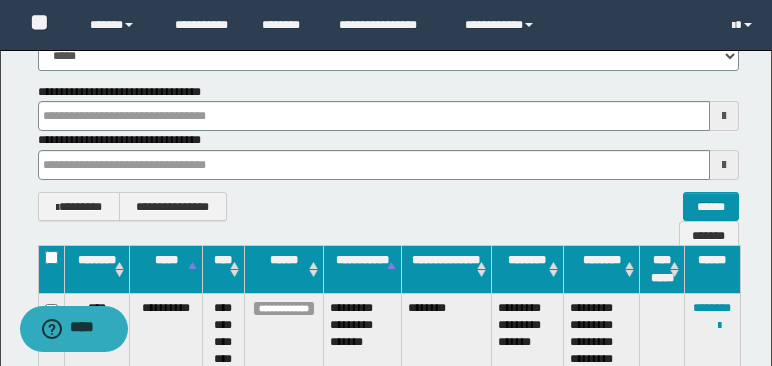 scroll, scrollTop: 451, scrollLeft: 0, axis: vertical 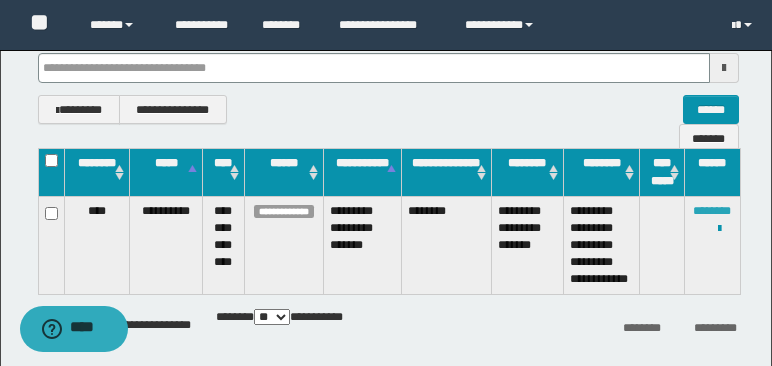 click on "********" at bounding box center (712, 211) 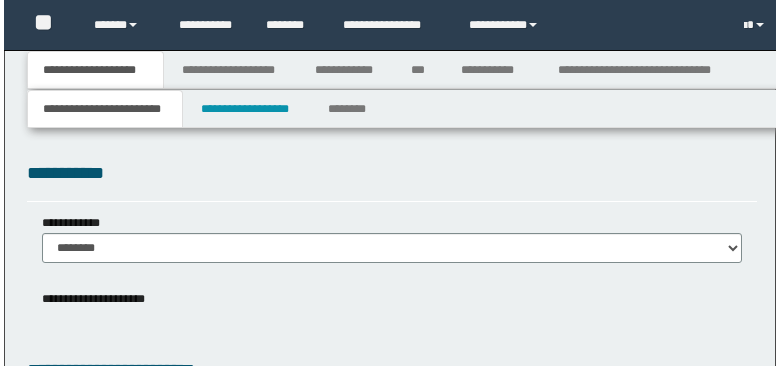 scroll, scrollTop: 0, scrollLeft: 0, axis: both 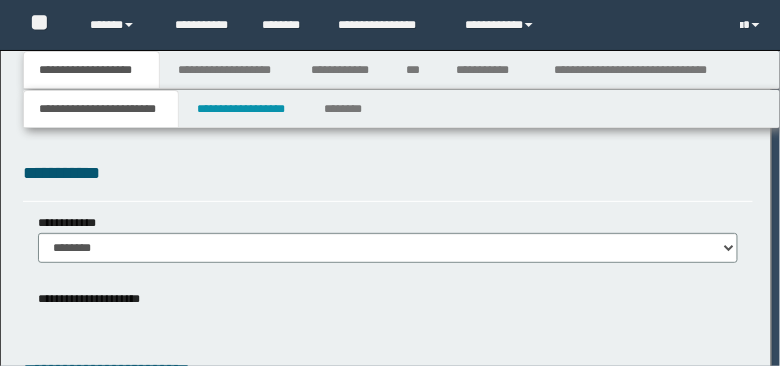type on "**********" 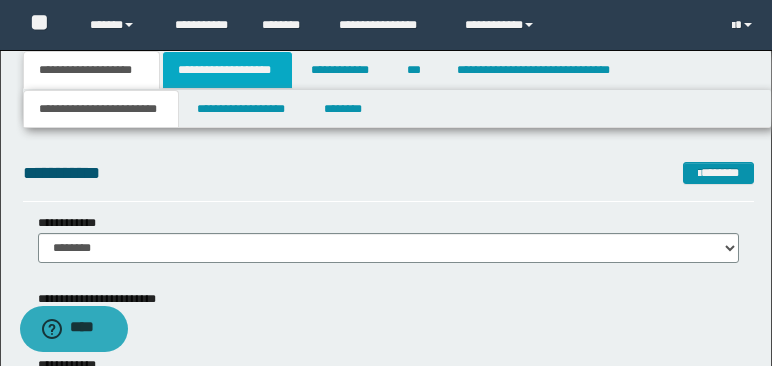 click on "**********" at bounding box center [227, 70] 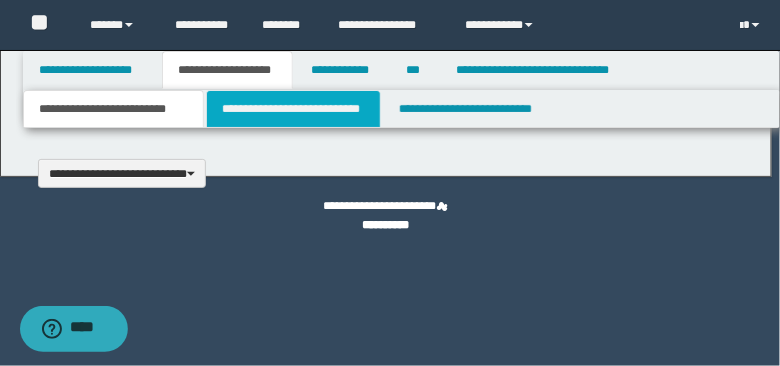type 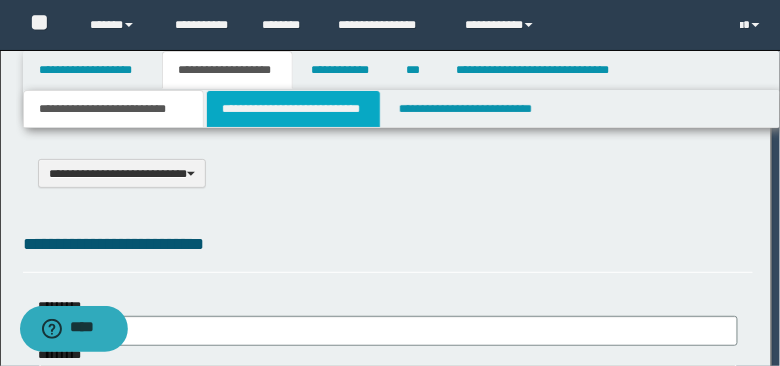 select on "*" 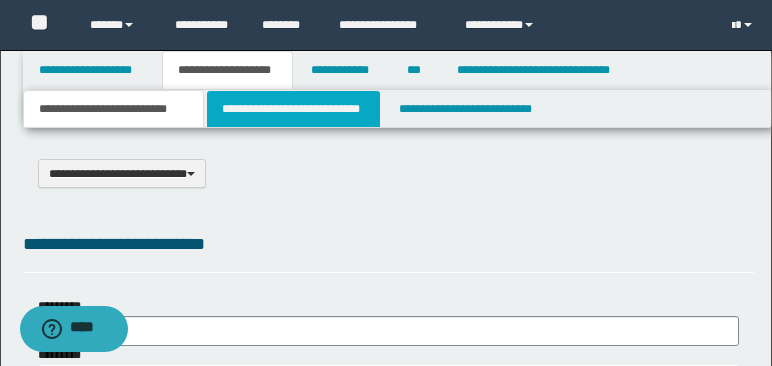 click on "**********" at bounding box center (293, 109) 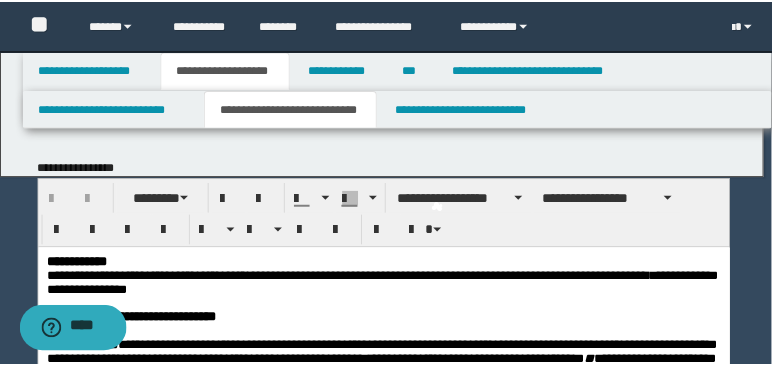 scroll, scrollTop: 0, scrollLeft: 0, axis: both 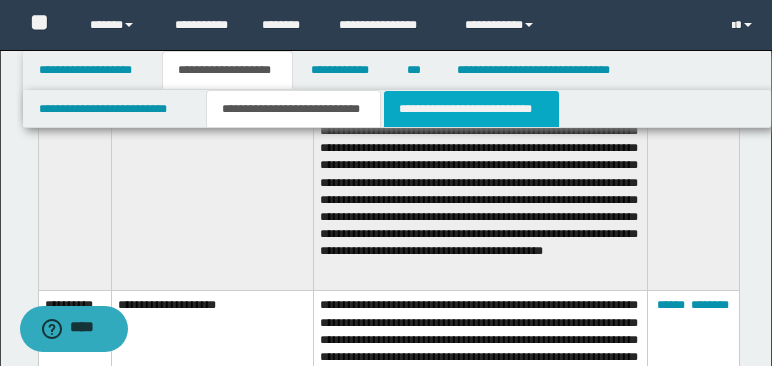 click on "**********" at bounding box center (471, 109) 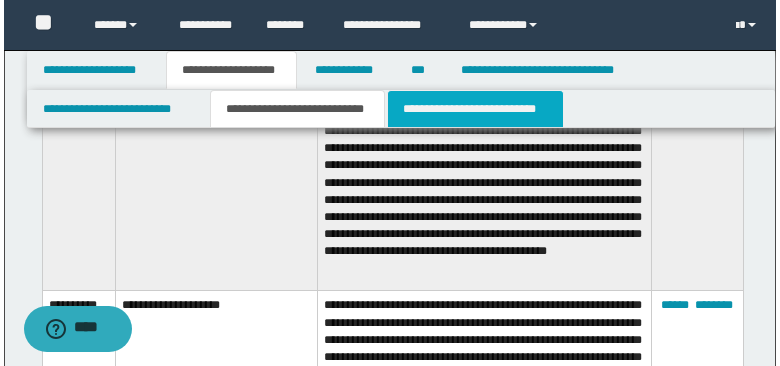 scroll, scrollTop: 0, scrollLeft: 0, axis: both 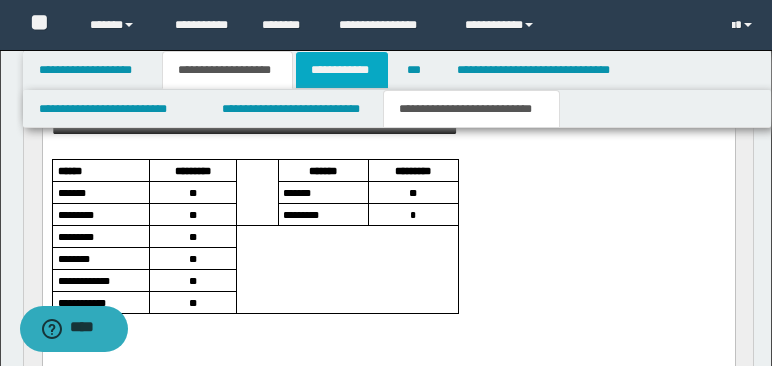 click on "**********" at bounding box center (342, 70) 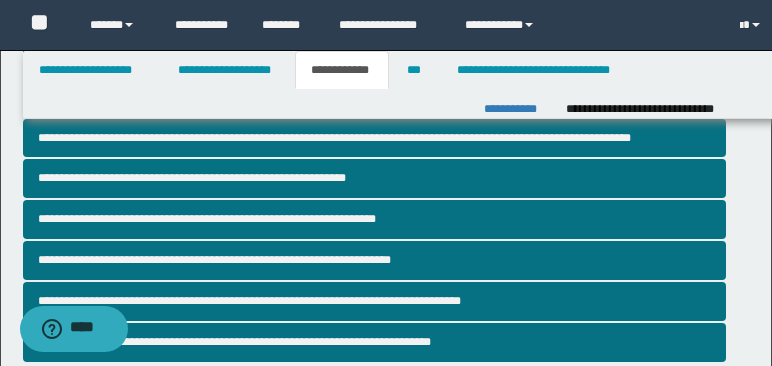 scroll, scrollTop: 345, scrollLeft: 0, axis: vertical 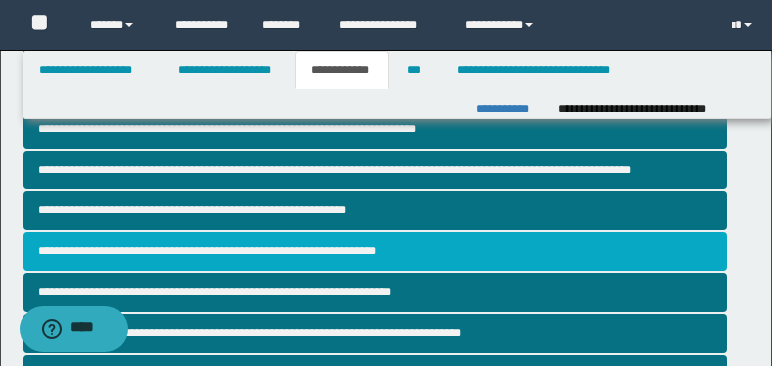 click on "**********" at bounding box center [375, 251] 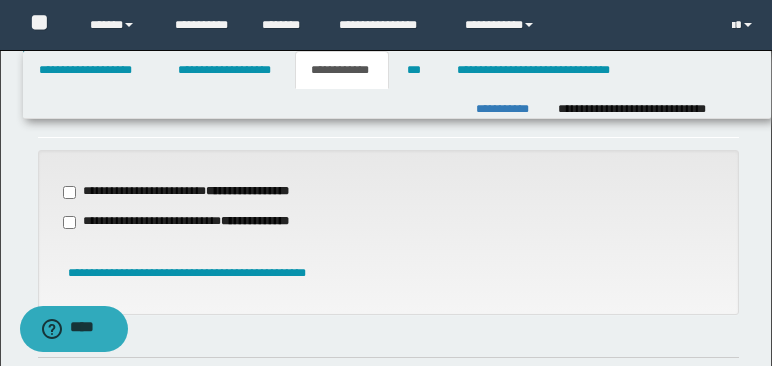 scroll, scrollTop: 651, scrollLeft: 0, axis: vertical 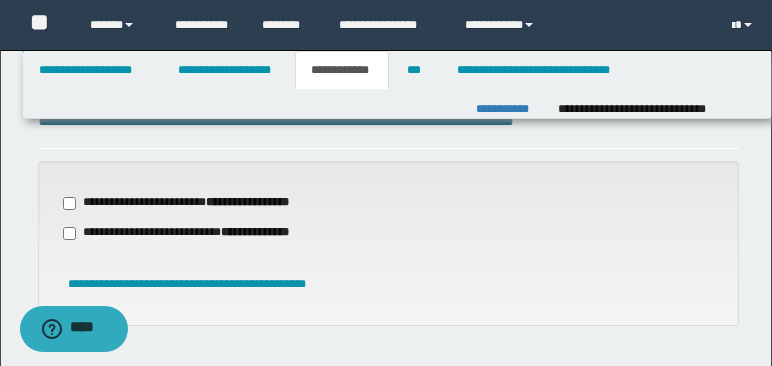 click on "**********" at bounding box center [188, 203] 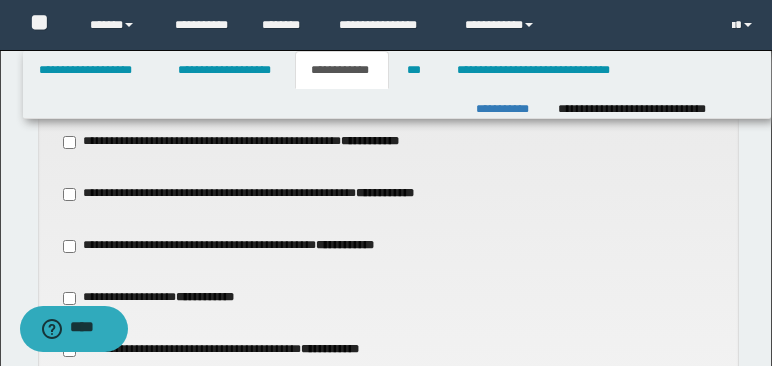scroll, scrollTop: 1019, scrollLeft: 0, axis: vertical 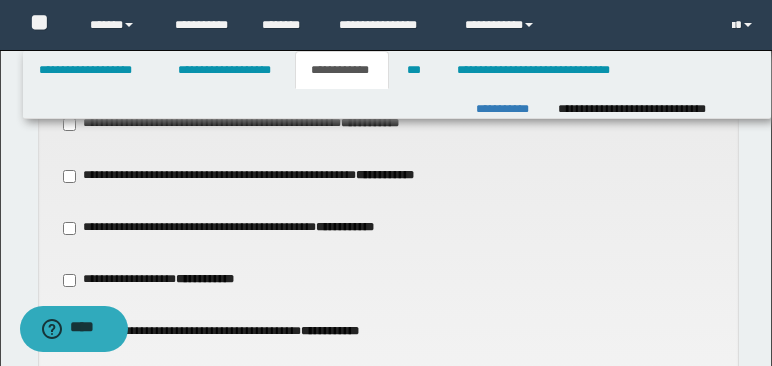 click on "**********" at bounding box center [231, 228] 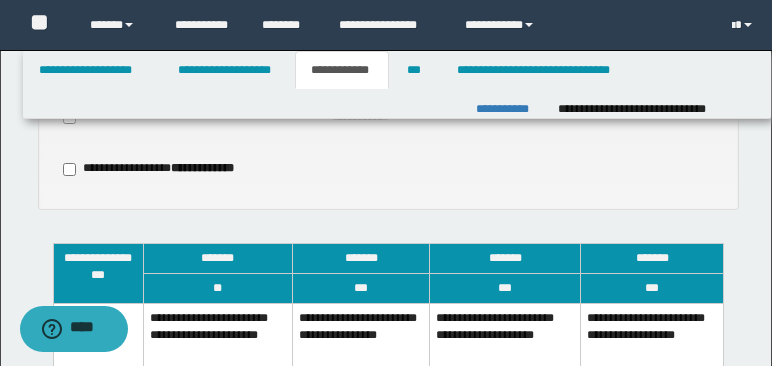 scroll, scrollTop: 1339, scrollLeft: 0, axis: vertical 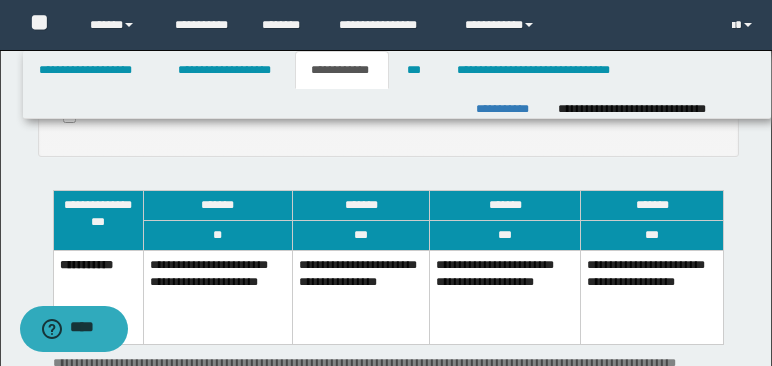 click on "**********" at bounding box center (505, 298) 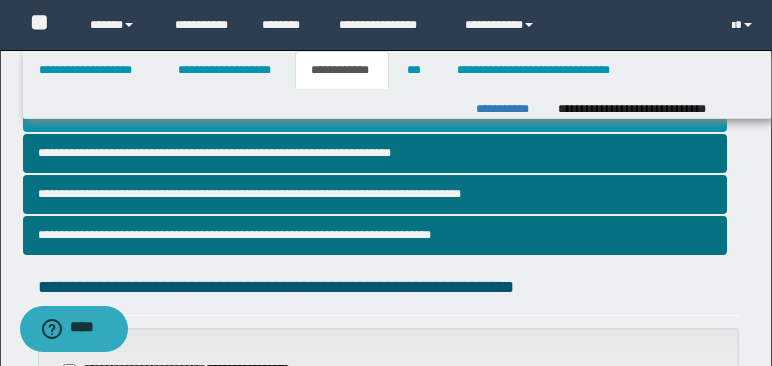 scroll, scrollTop: 481, scrollLeft: 0, axis: vertical 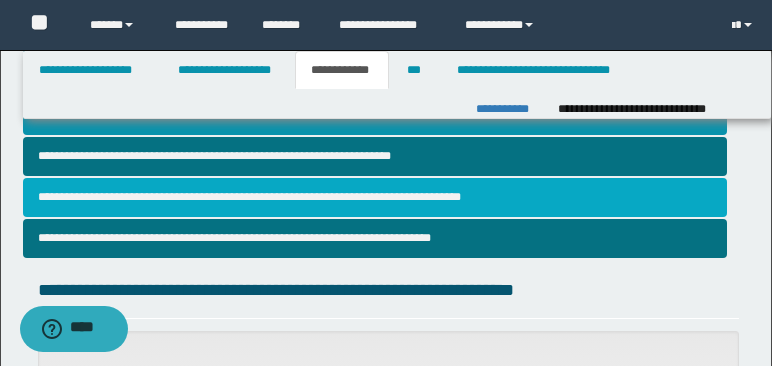 click on "**********" at bounding box center [375, 197] 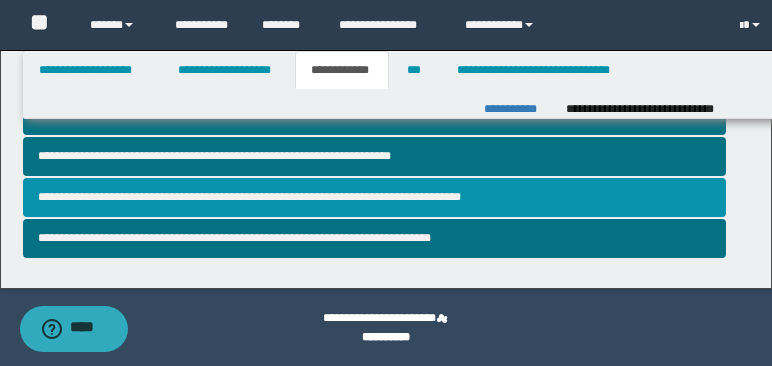 scroll, scrollTop: 0, scrollLeft: 0, axis: both 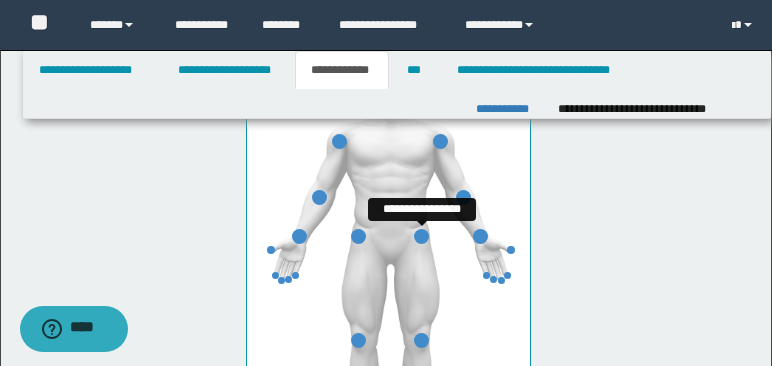 click at bounding box center [421, 236] 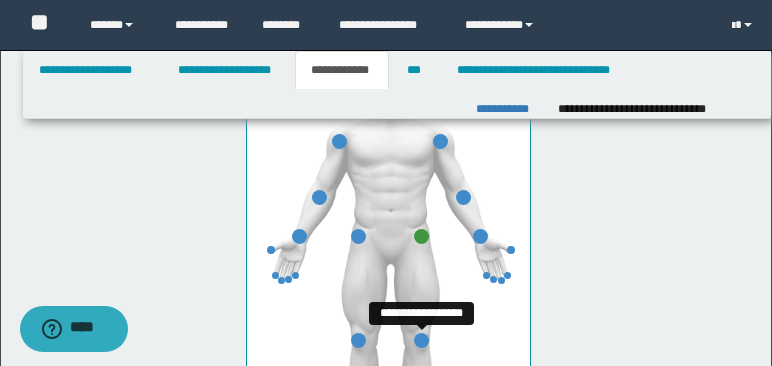 click at bounding box center (421, 340) 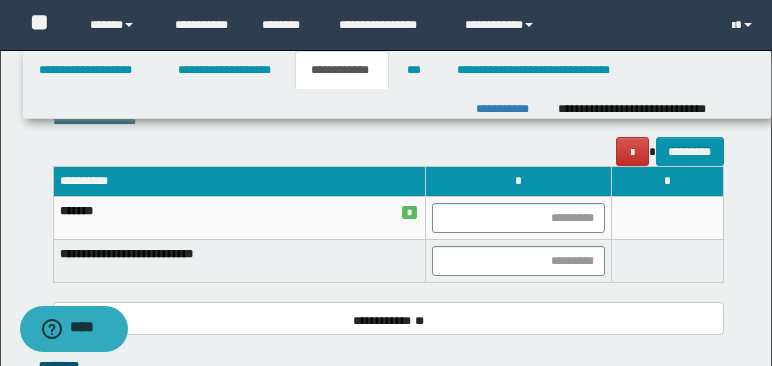 scroll, scrollTop: 1546, scrollLeft: 0, axis: vertical 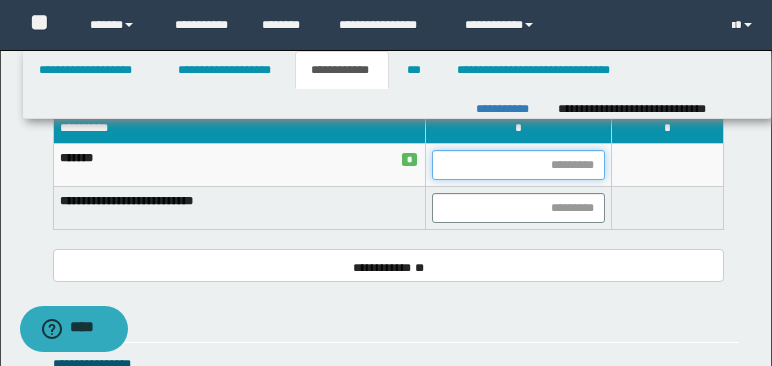 click at bounding box center [518, 165] 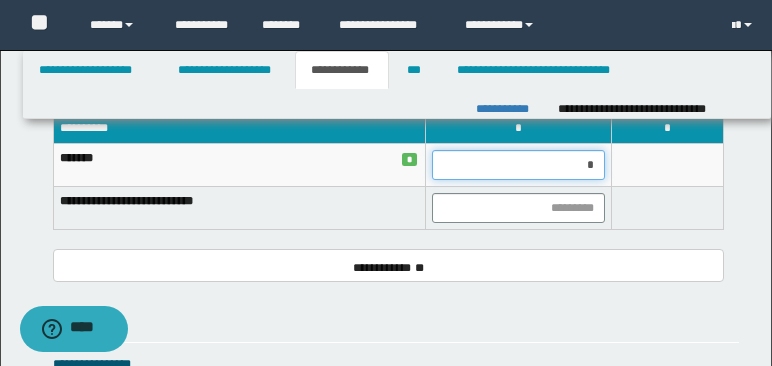 type on "**" 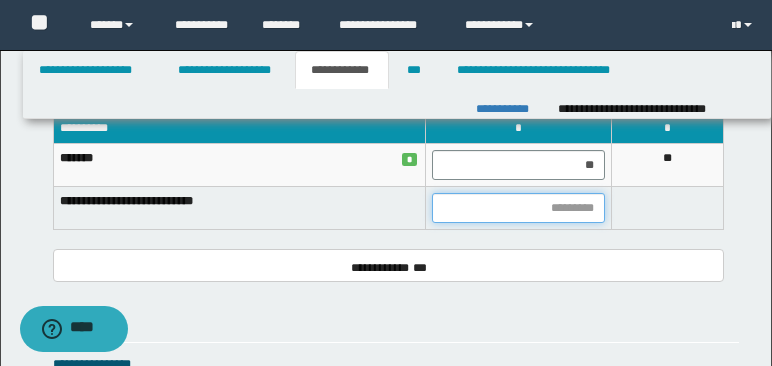 type on "*" 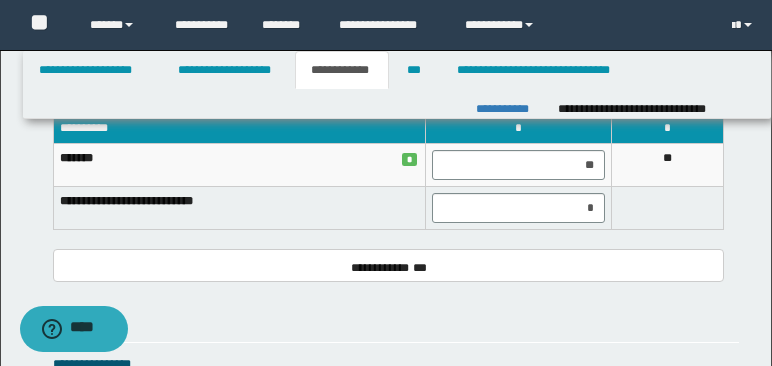 scroll, scrollTop: 1756, scrollLeft: 0, axis: vertical 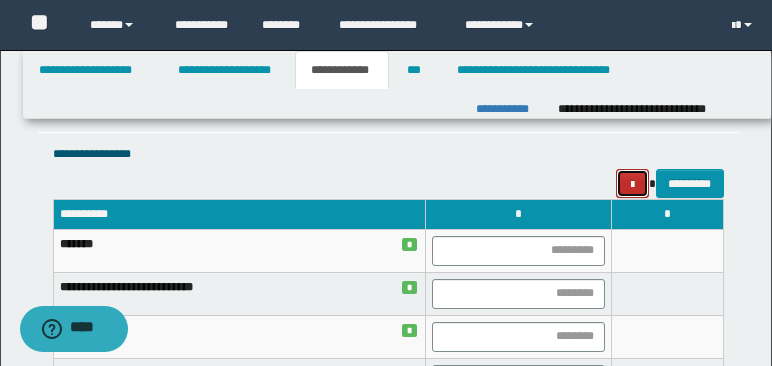 type 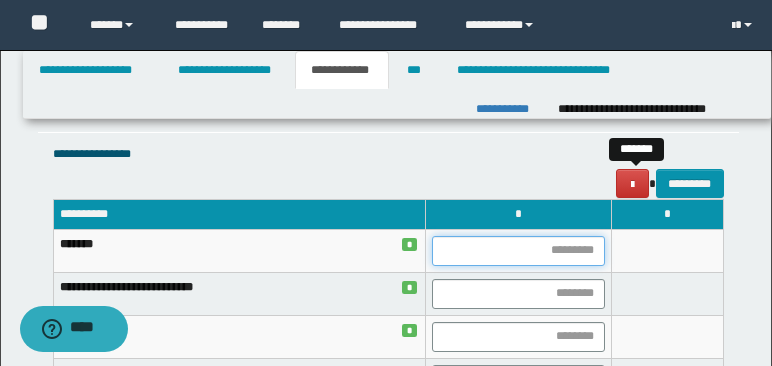 click at bounding box center [518, 251] 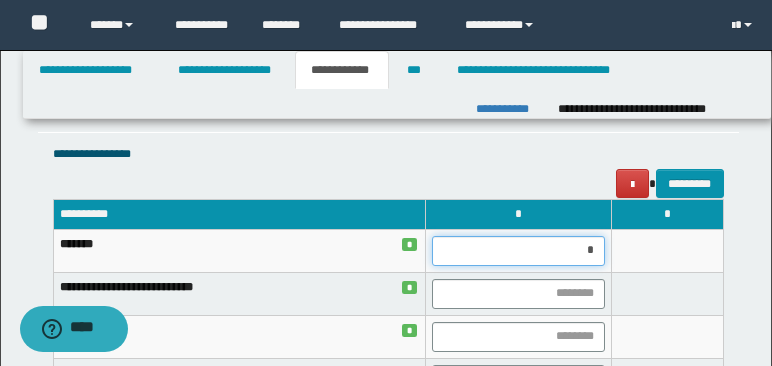 type on "**" 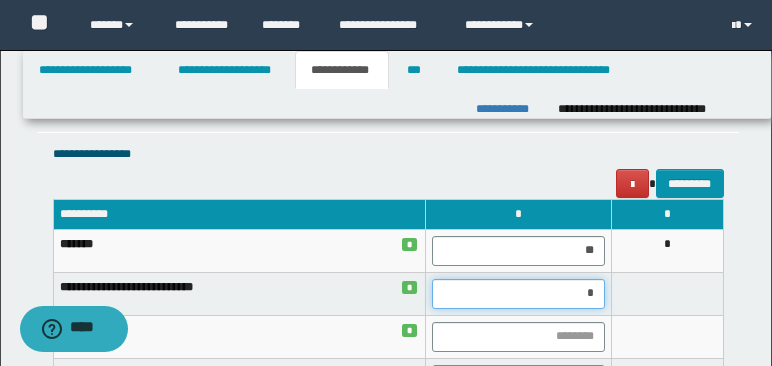 type on "**" 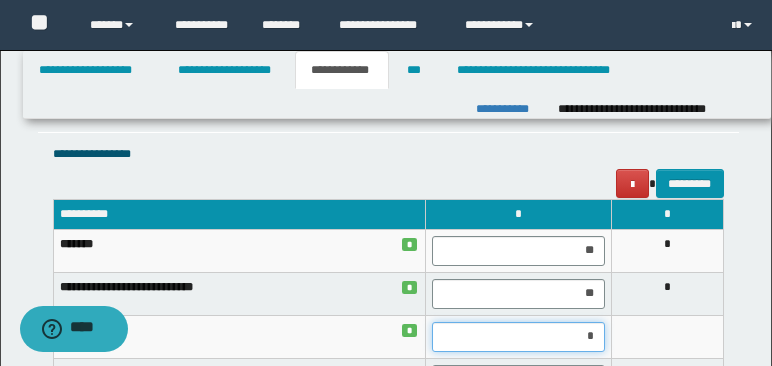 type on "**" 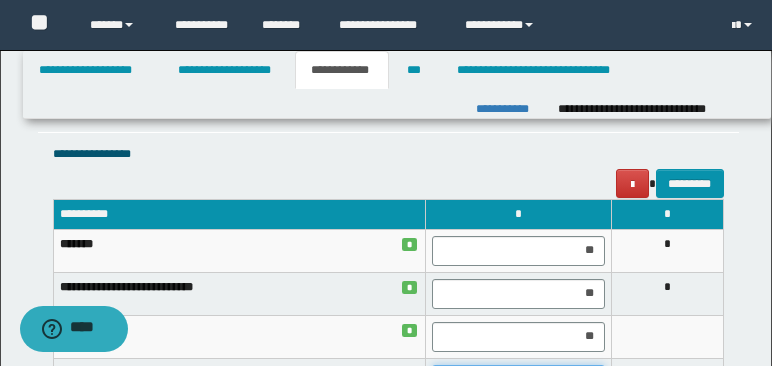 scroll, scrollTop: 1781, scrollLeft: 0, axis: vertical 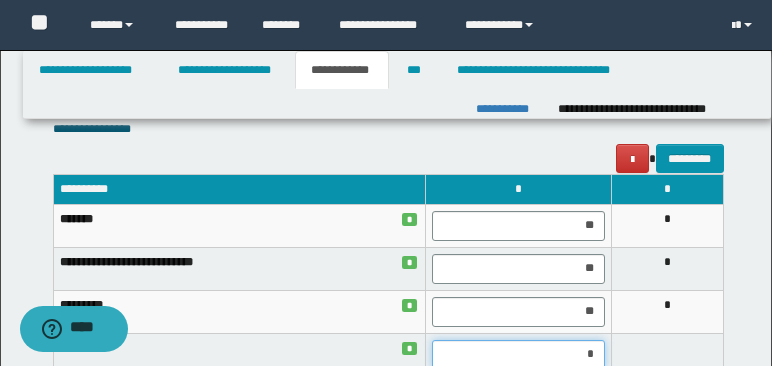 type on "**" 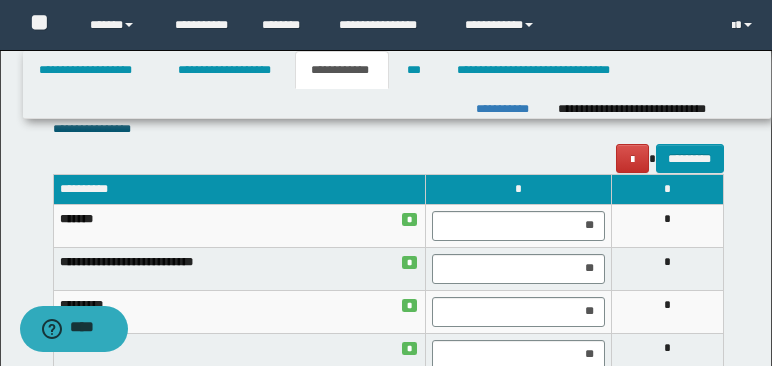 scroll, scrollTop: 1992, scrollLeft: 0, axis: vertical 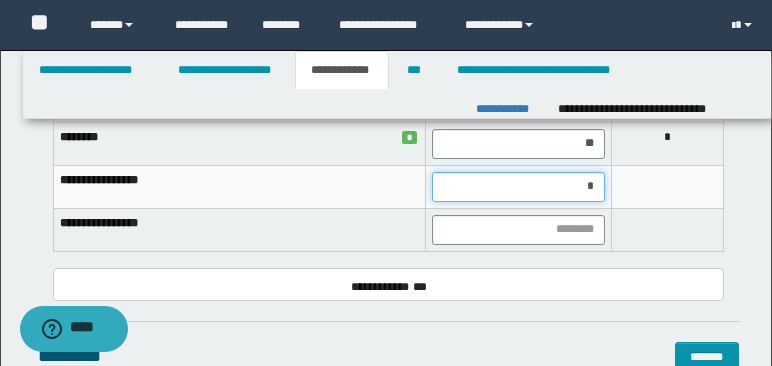 type on "**" 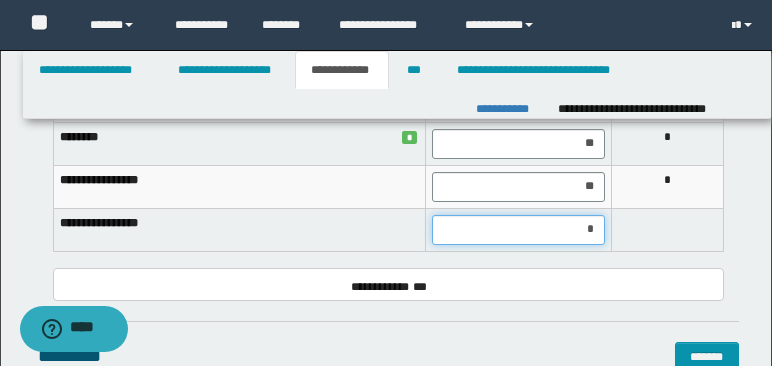 type on "**" 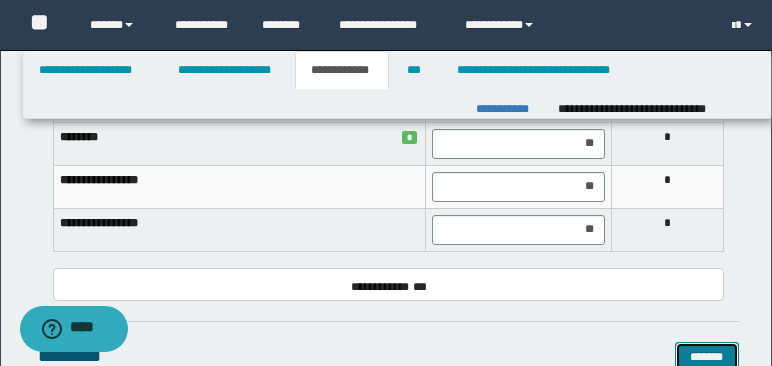 scroll, scrollTop: 1998, scrollLeft: 0, axis: vertical 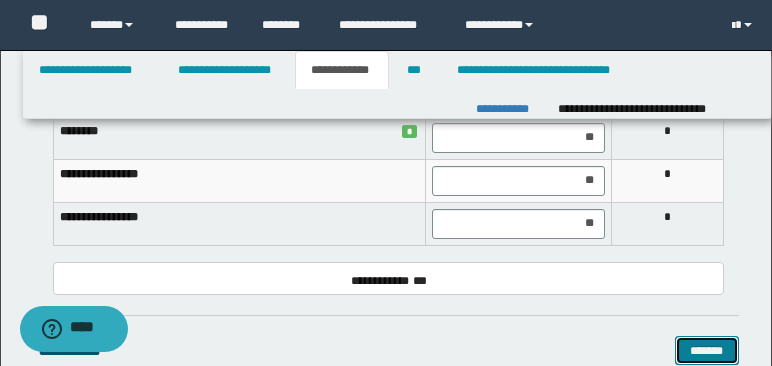 type 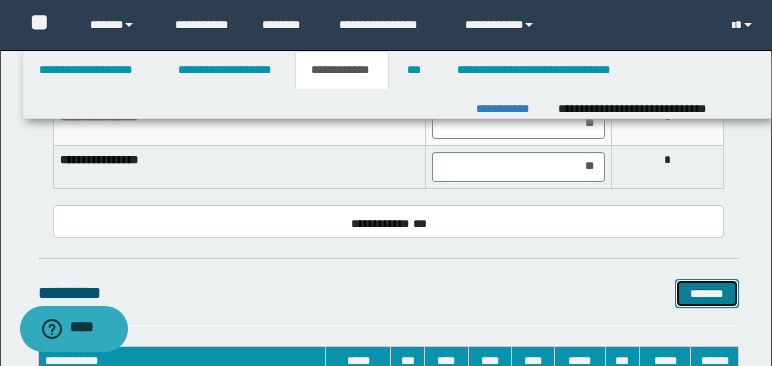 scroll, scrollTop: 2112, scrollLeft: 0, axis: vertical 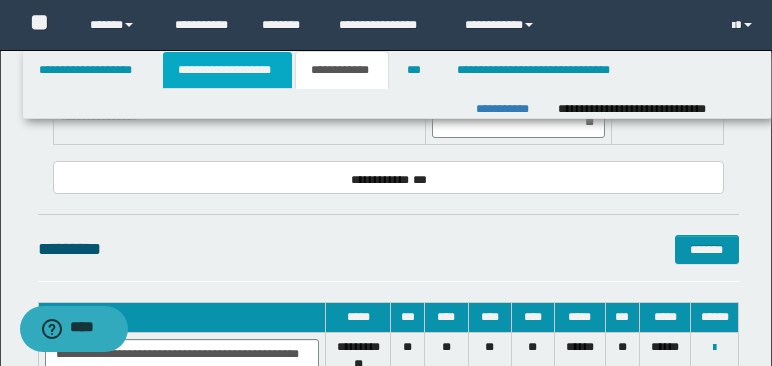 click on "**********" at bounding box center [227, 70] 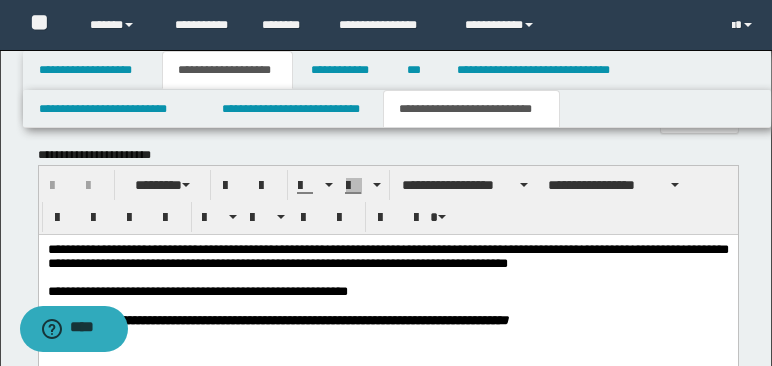 scroll, scrollTop: 1033, scrollLeft: 0, axis: vertical 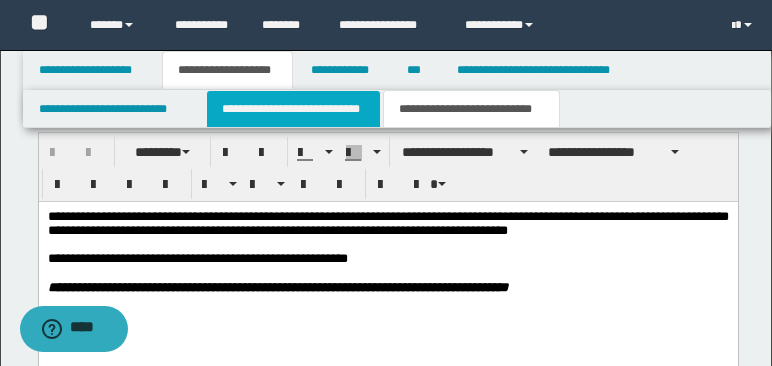 click on "**********" at bounding box center (293, 109) 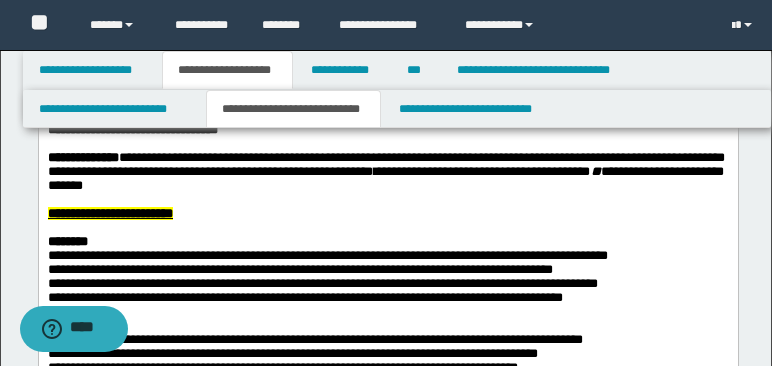 scroll, scrollTop: 0, scrollLeft: 0, axis: both 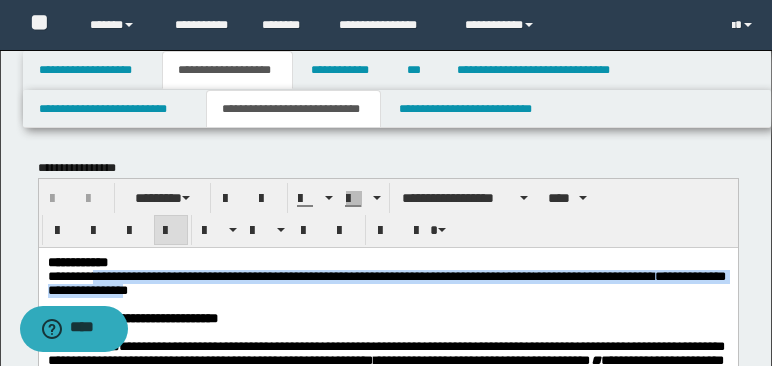 drag, startPoint x: 95, startPoint y: 279, endPoint x: 251, endPoint y: 291, distance: 156.46086 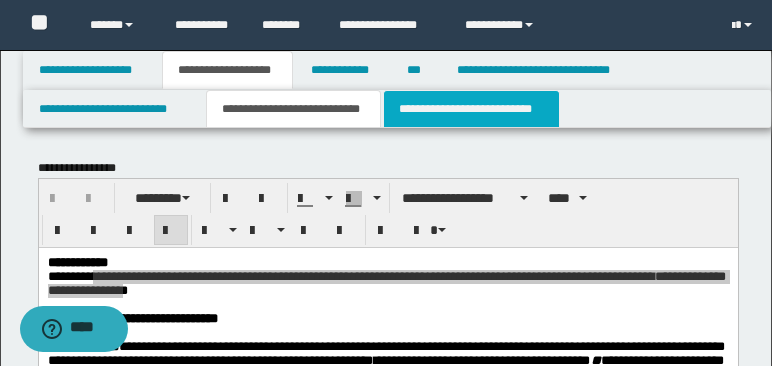 click on "**********" at bounding box center (471, 109) 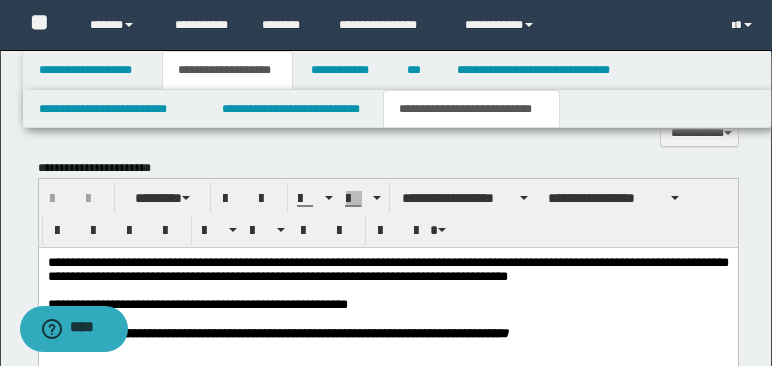 scroll, scrollTop: 981, scrollLeft: 0, axis: vertical 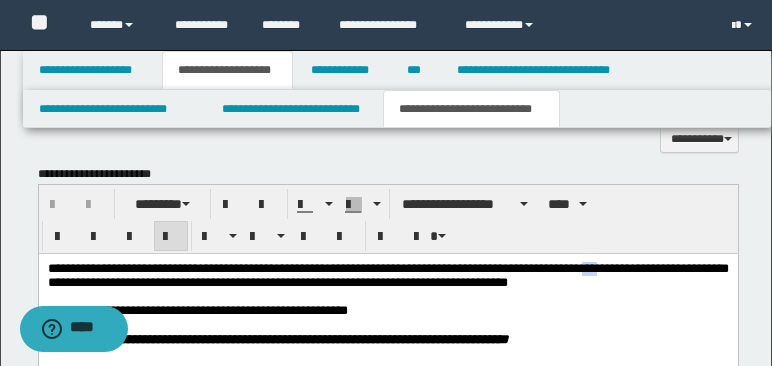 drag, startPoint x: 607, startPoint y: 269, endPoint x: 624, endPoint y: 269, distance: 17 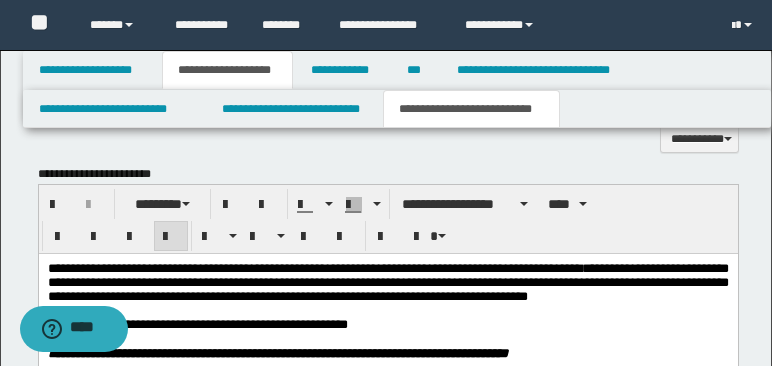 click on "**********" at bounding box center (387, 282) 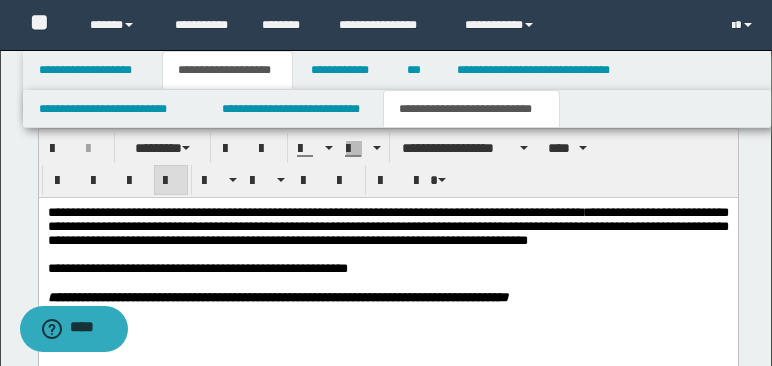 scroll, scrollTop: 1041, scrollLeft: 0, axis: vertical 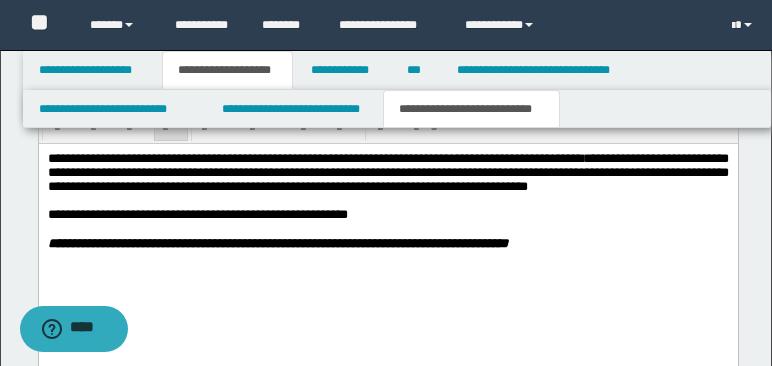click on "**********" at bounding box center (387, 172) 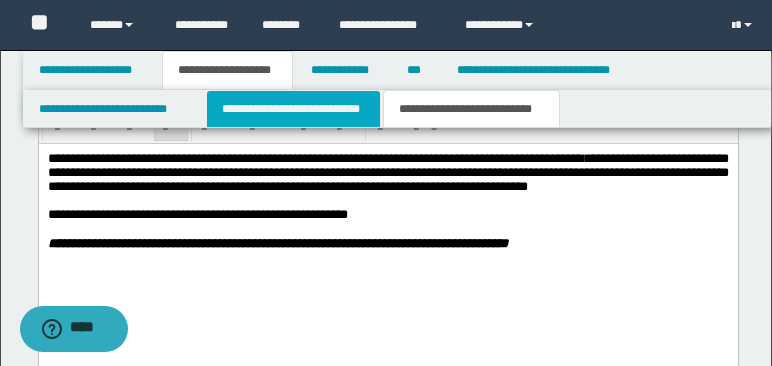 click on "**********" at bounding box center [293, 109] 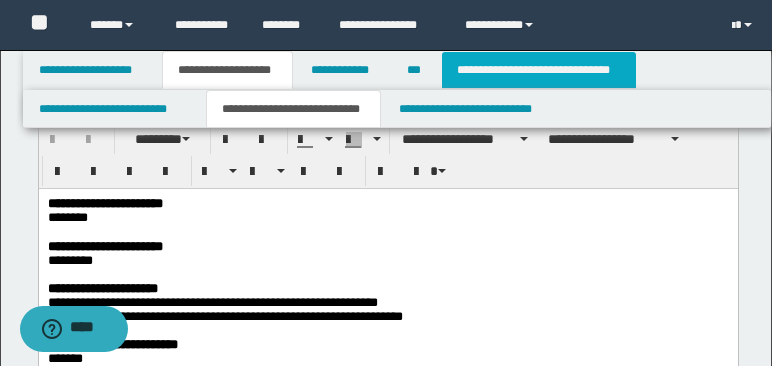click on "**********" at bounding box center [539, 70] 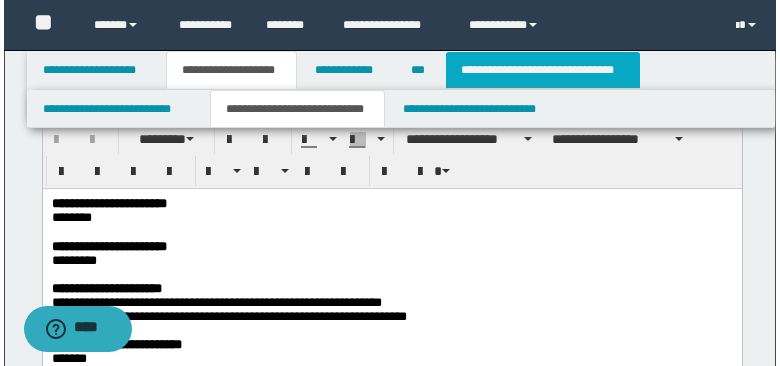 scroll, scrollTop: 0, scrollLeft: 0, axis: both 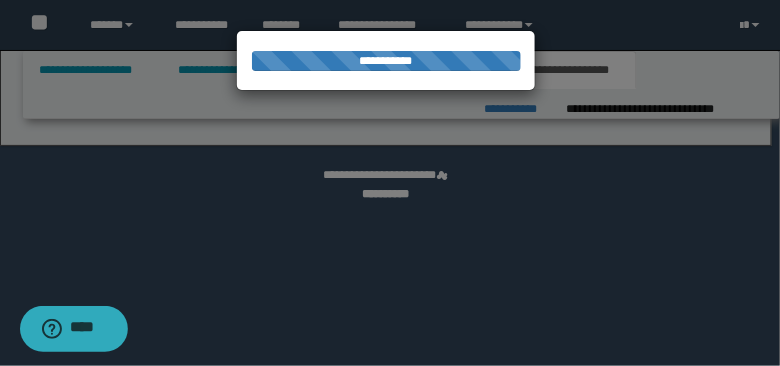 select on "*" 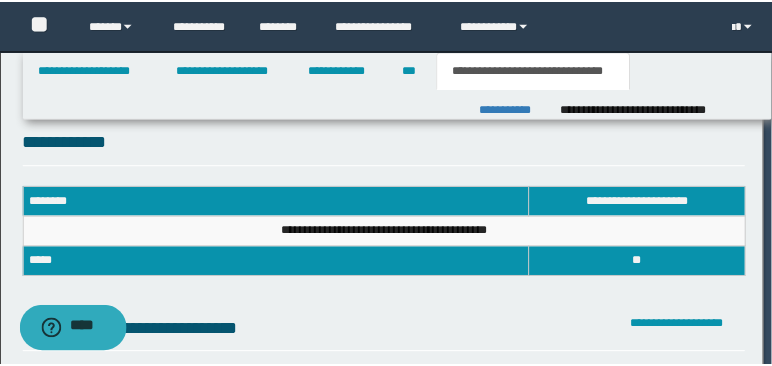 scroll, scrollTop: 0, scrollLeft: 0, axis: both 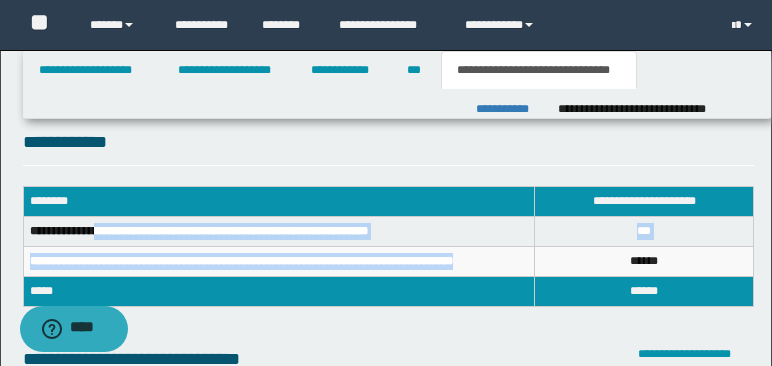 drag, startPoint x: 100, startPoint y: 230, endPoint x: 495, endPoint y: 265, distance: 396.5476 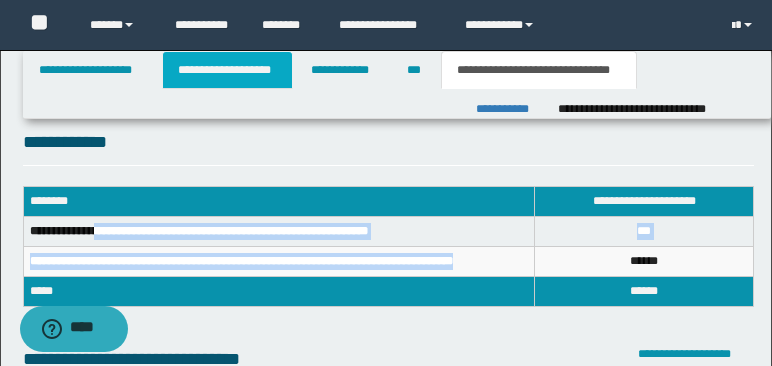 click on "**********" at bounding box center (227, 70) 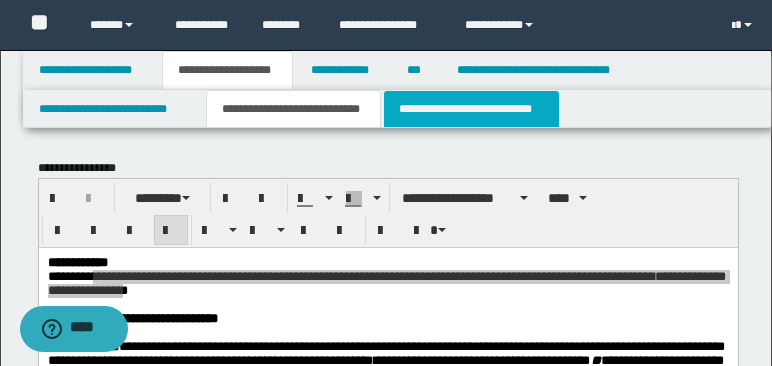 click on "**********" at bounding box center (471, 109) 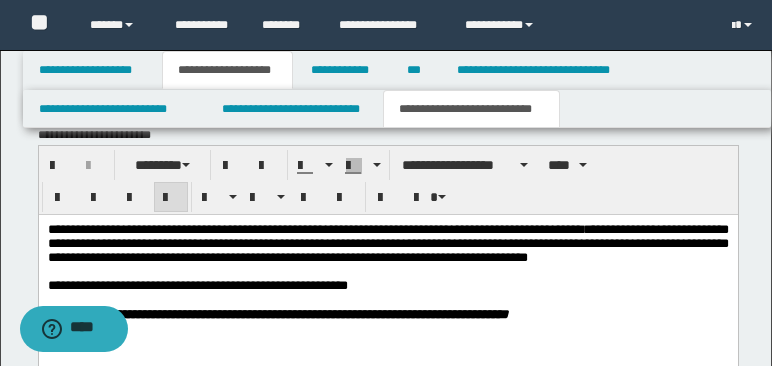 scroll, scrollTop: 1070, scrollLeft: 0, axis: vertical 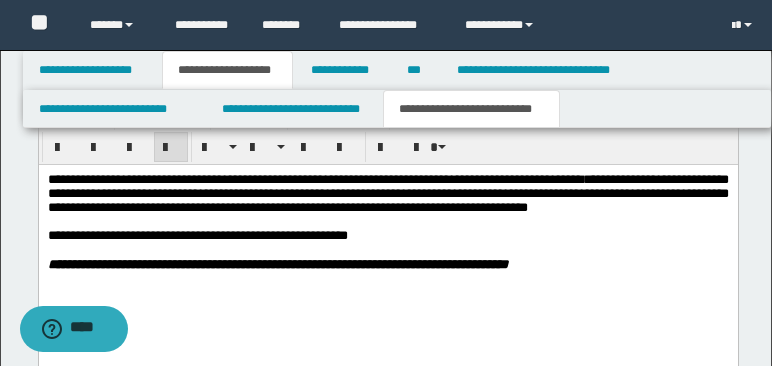 click on "**********" at bounding box center [411, 236] 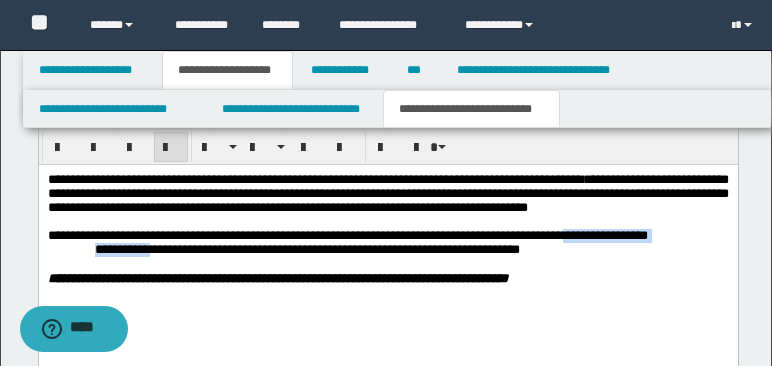 drag, startPoint x: 580, startPoint y: 242, endPoint x: 156, endPoint y: 261, distance: 424.4255 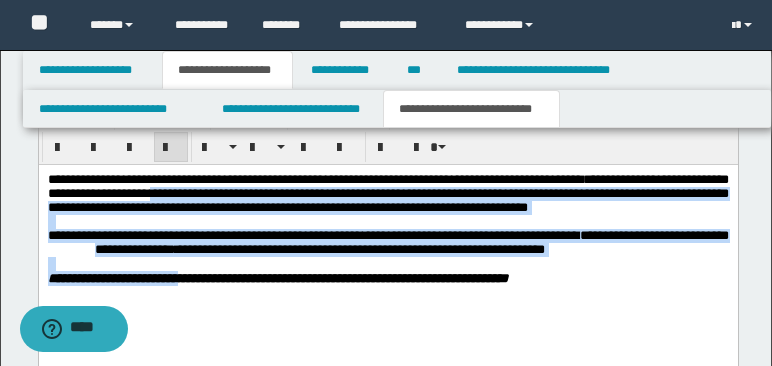 drag, startPoint x: 220, startPoint y: 197, endPoint x: 205, endPoint y: 280, distance: 84.34453 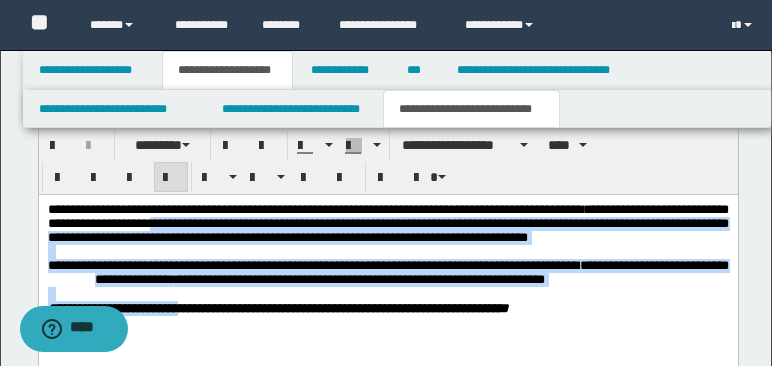 scroll, scrollTop: 1022, scrollLeft: 0, axis: vertical 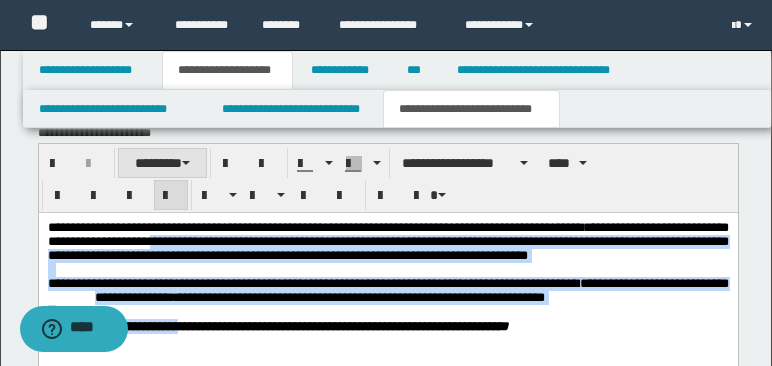 click on "********" at bounding box center [162, 163] 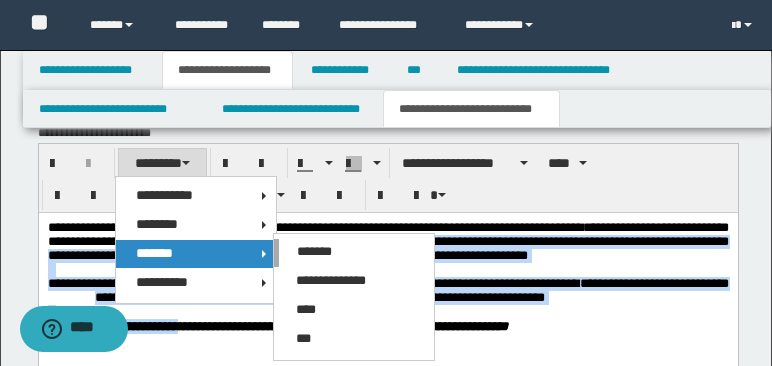 click on "*******" at bounding box center (154, 253) 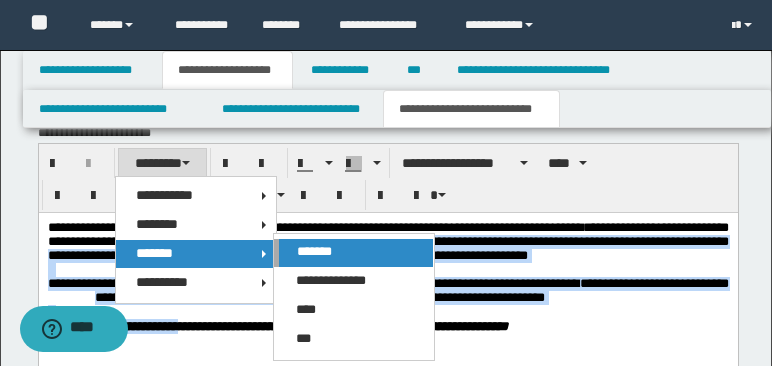 drag, startPoint x: 334, startPoint y: 250, endPoint x: 301, endPoint y: 40, distance: 212.57704 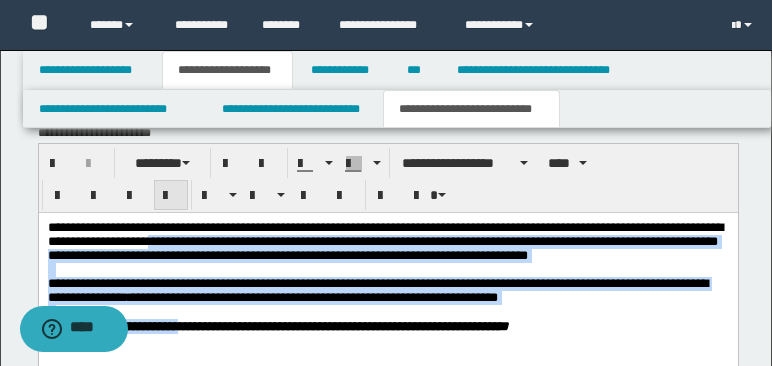 click at bounding box center [171, 196] 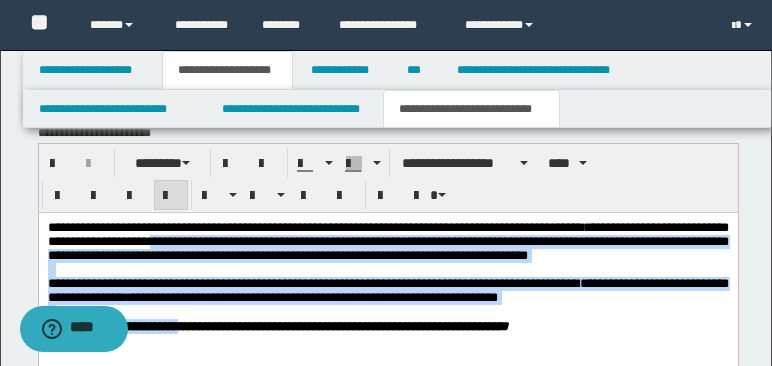 click at bounding box center [387, 312] 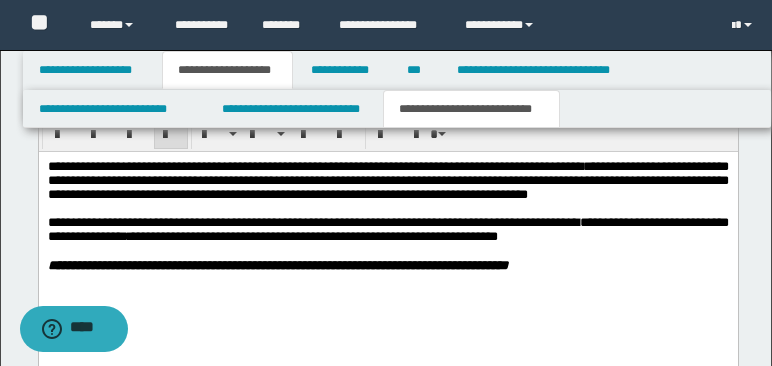 scroll, scrollTop: 1097, scrollLeft: 0, axis: vertical 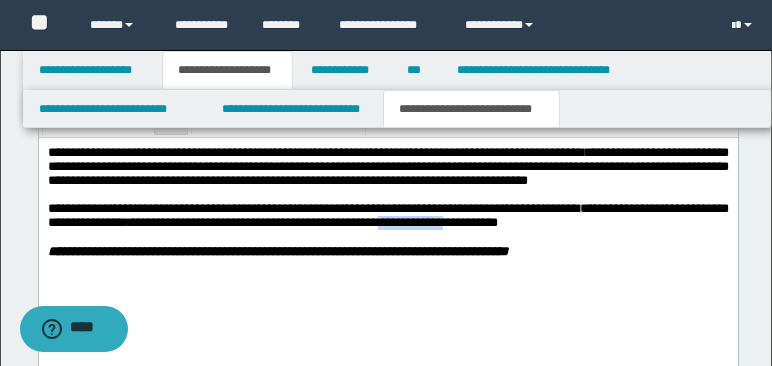 drag, startPoint x: 458, startPoint y: 229, endPoint x: 524, endPoint y: 230, distance: 66.007576 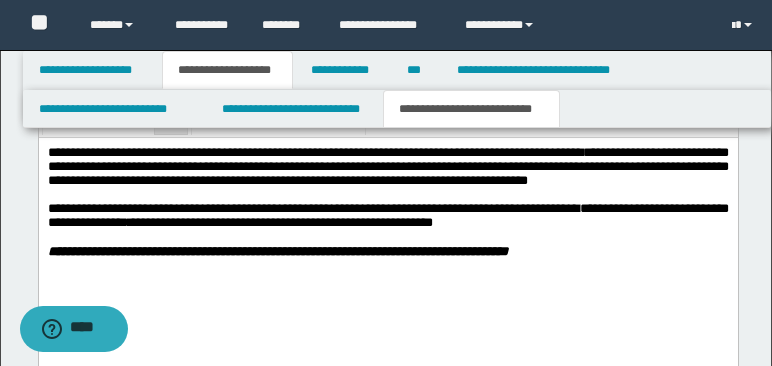 click on "**********" at bounding box center (387, 215) 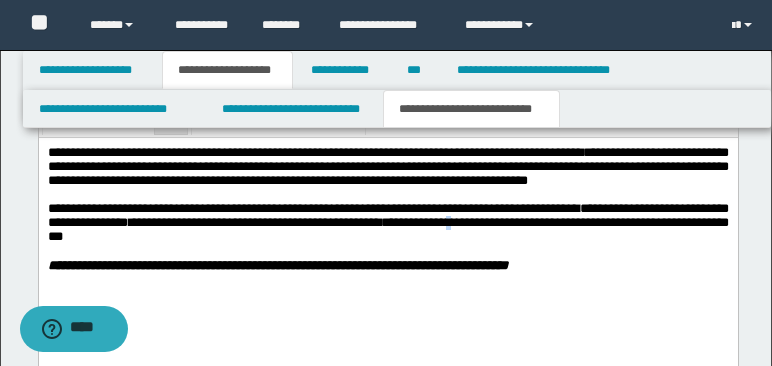 click on "**********" at bounding box center (387, 222) 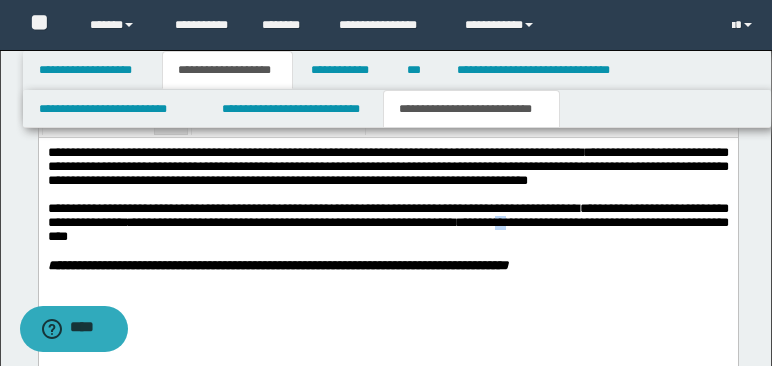 drag, startPoint x: 594, startPoint y: 230, endPoint x: 607, endPoint y: 232, distance: 13.152946 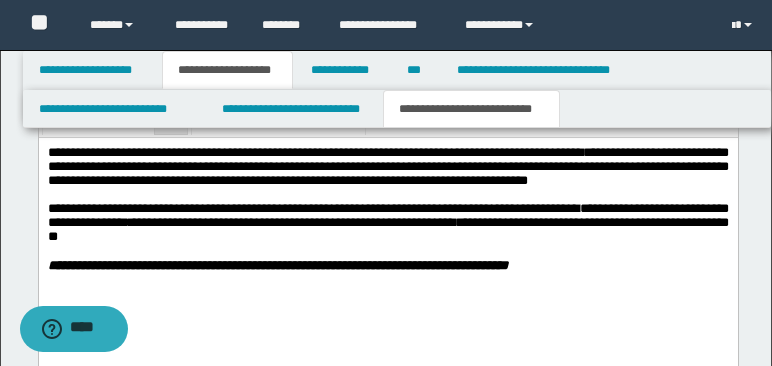 click on "**********" at bounding box center (387, 223) 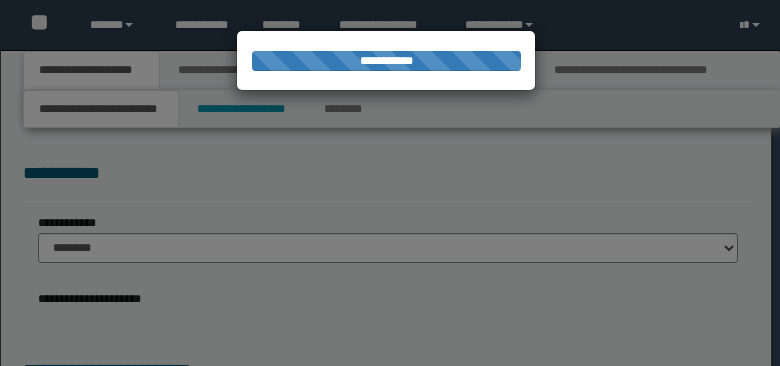 scroll, scrollTop: 0, scrollLeft: 0, axis: both 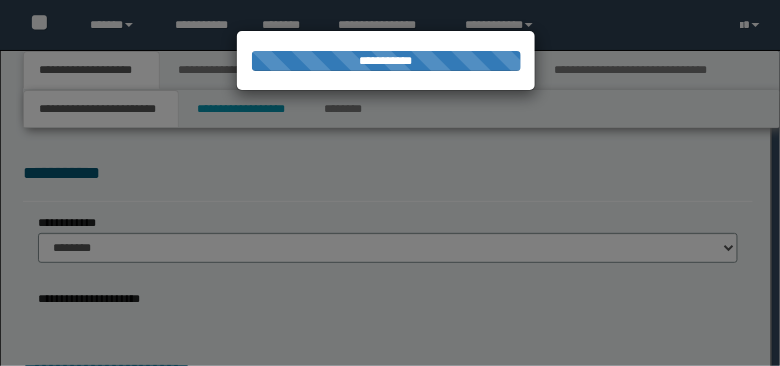 type on "**********" 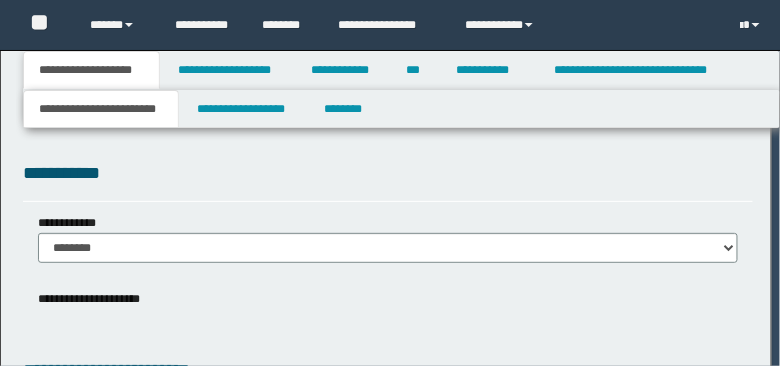 scroll, scrollTop: 0, scrollLeft: 0, axis: both 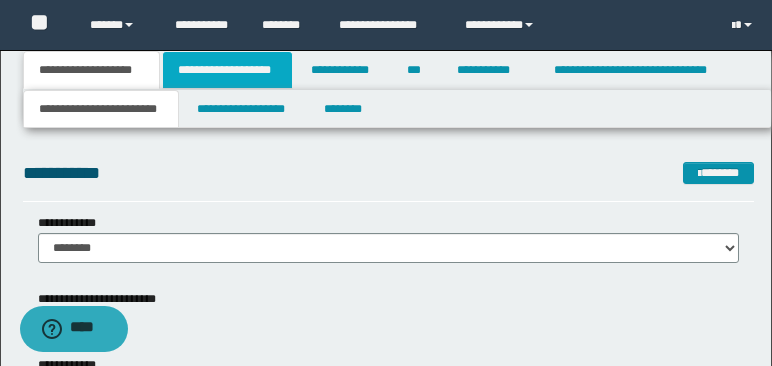 click on "**********" at bounding box center [227, 70] 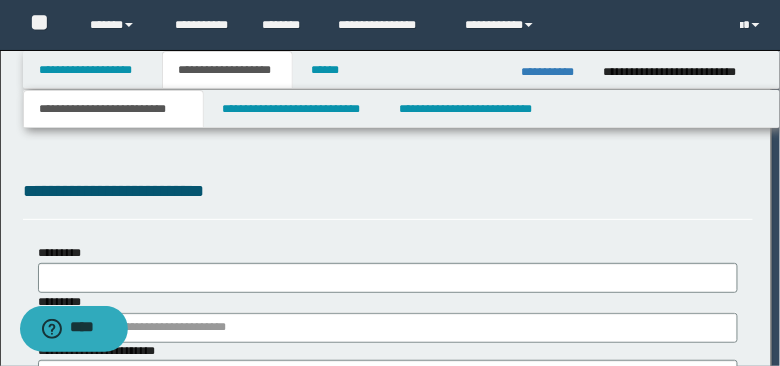 type 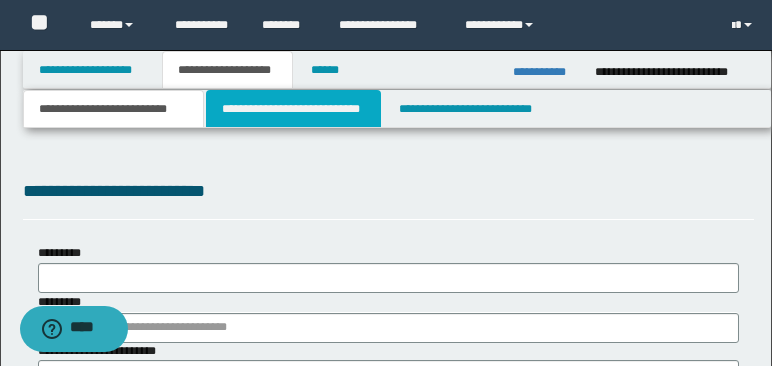 click on "**********" at bounding box center (293, 109) 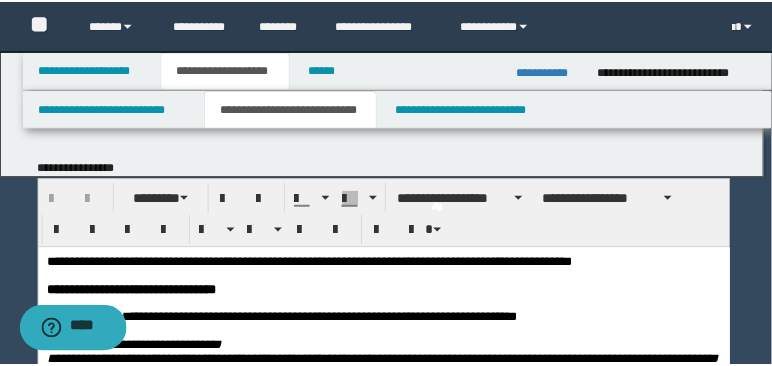 scroll, scrollTop: 0, scrollLeft: 0, axis: both 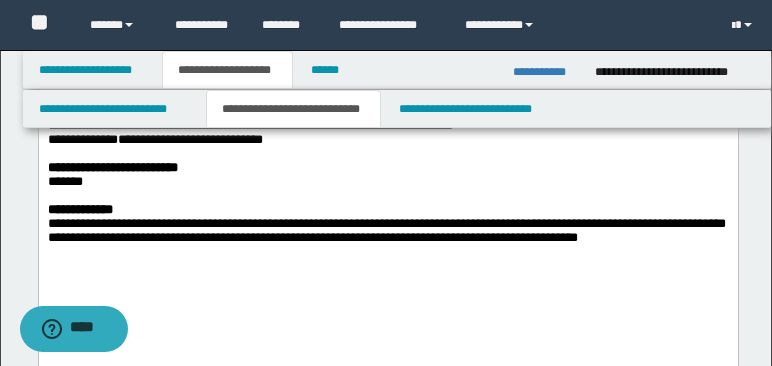 click on "**********" at bounding box center [386, 230] 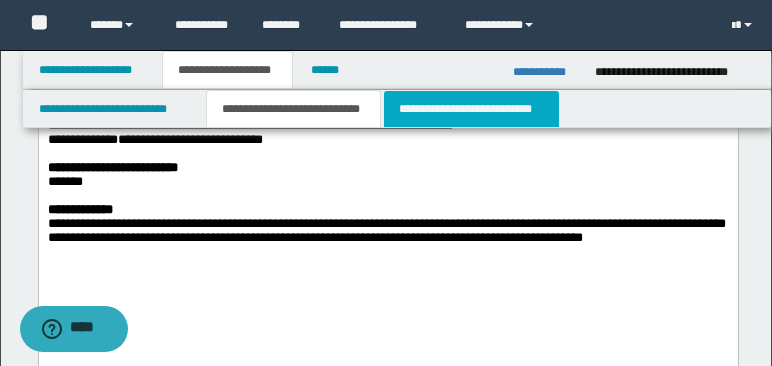 click on "**********" at bounding box center (471, 109) 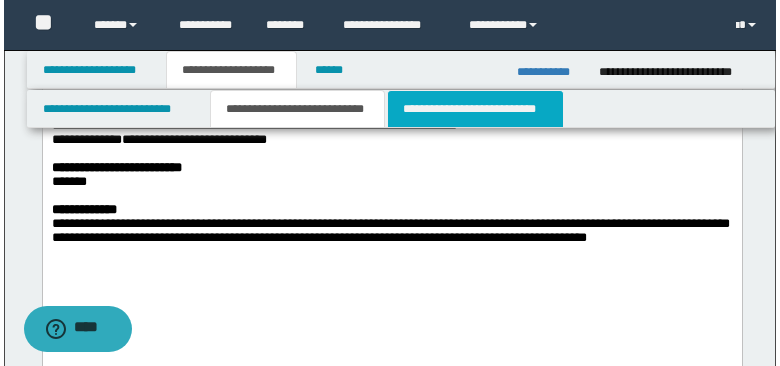 scroll, scrollTop: 0, scrollLeft: 0, axis: both 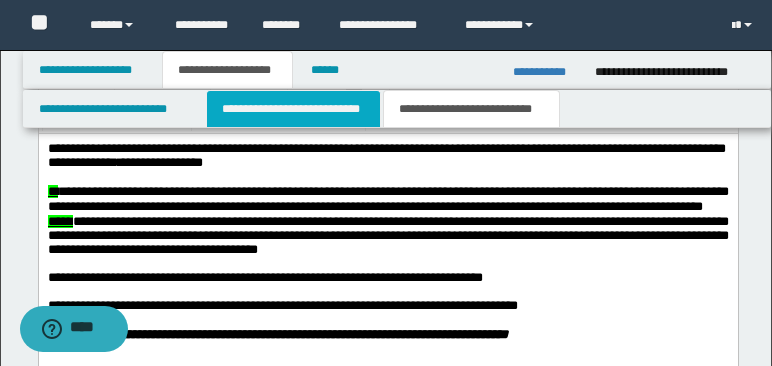 click on "**********" at bounding box center (293, 109) 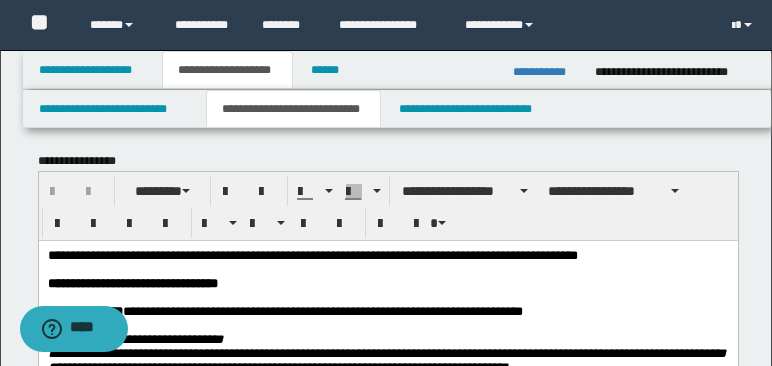 scroll, scrollTop: 0, scrollLeft: 0, axis: both 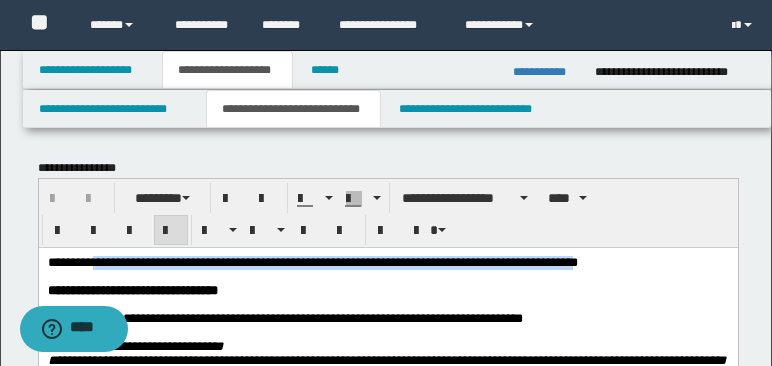 drag, startPoint x: 97, startPoint y: 263, endPoint x: 669, endPoint y: 259, distance: 572.014 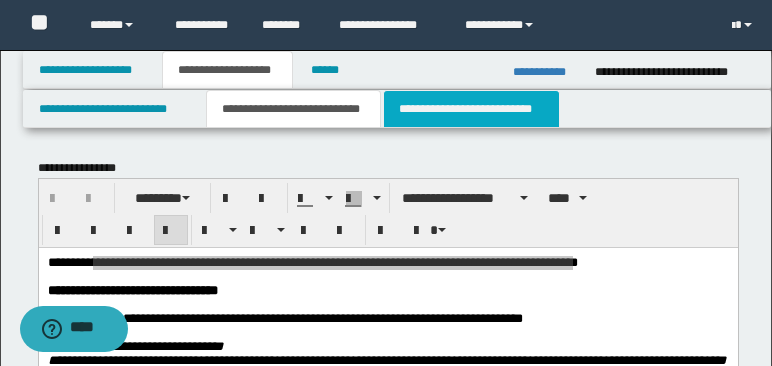 click on "**********" at bounding box center [471, 109] 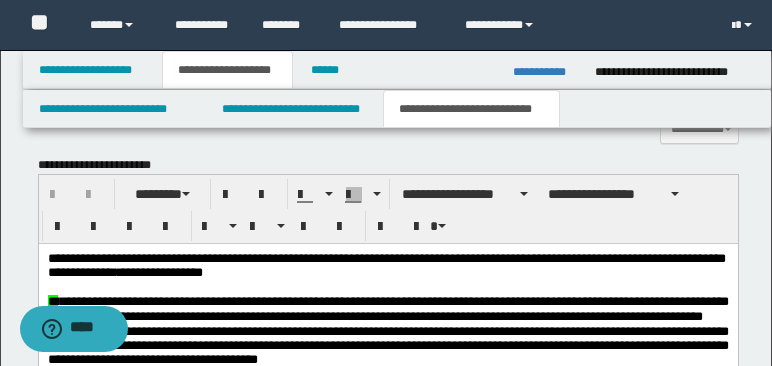 scroll, scrollTop: 811, scrollLeft: 0, axis: vertical 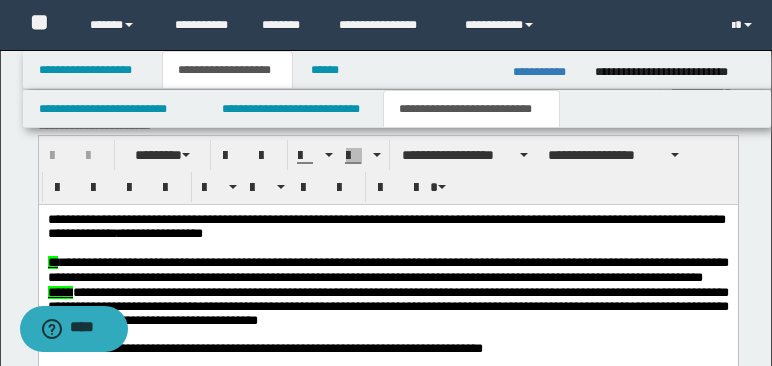 click on "**********" at bounding box center [386, 226] 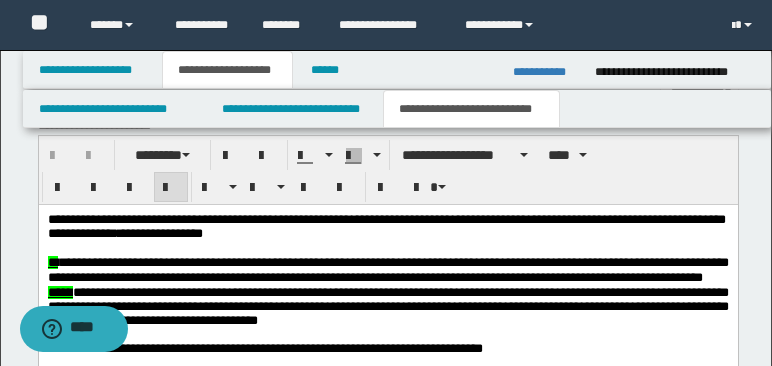 type 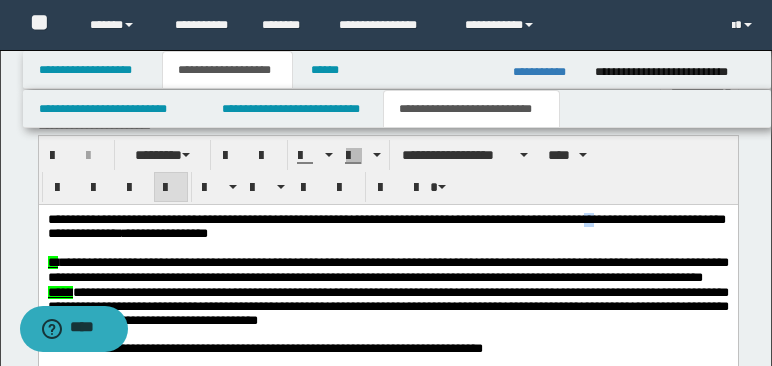 drag, startPoint x: 613, startPoint y: 221, endPoint x: 633, endPoint y: 220, distance: 20.024984 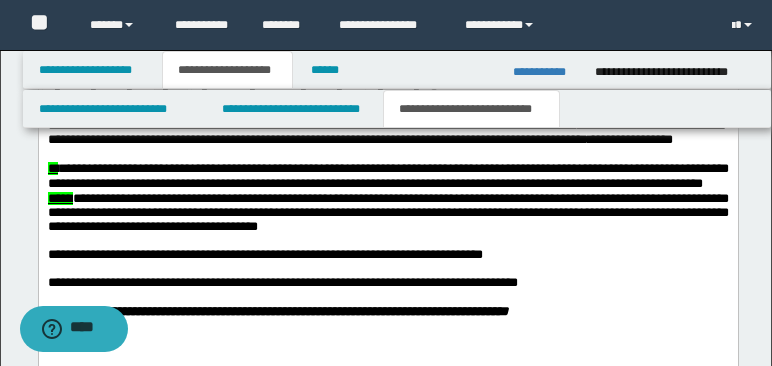 scroll, scrollTop: 908, scrollLeft: 0, axis: vertical 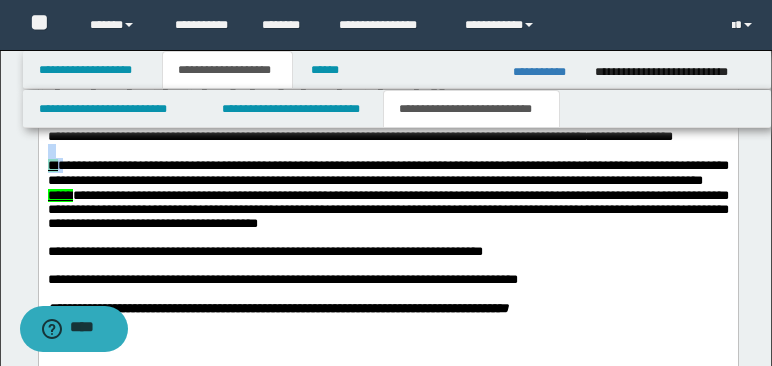 drag, startPoint x: 67, startPoint y: 183, endPoint x: 65, endPoint y: 281, distance: 98.02041 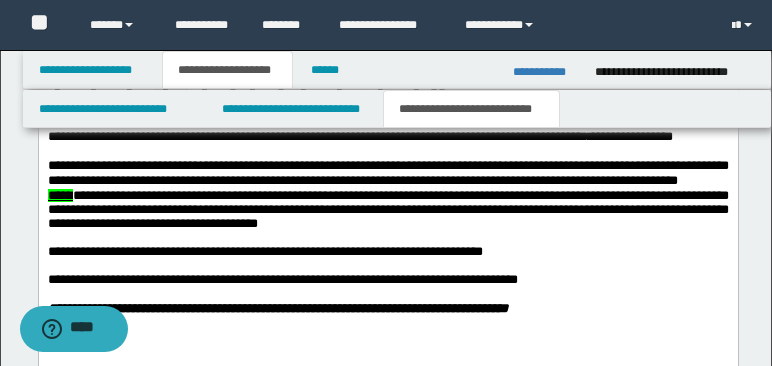 click on "**********" at bounding box center (387, 173) 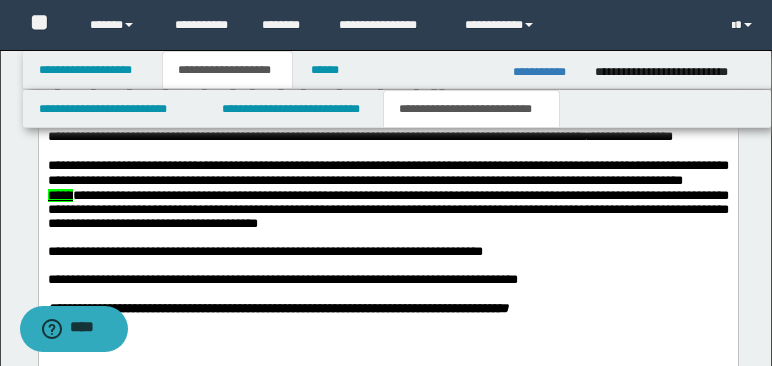 click on "**********" at bounding box center [387, 173] 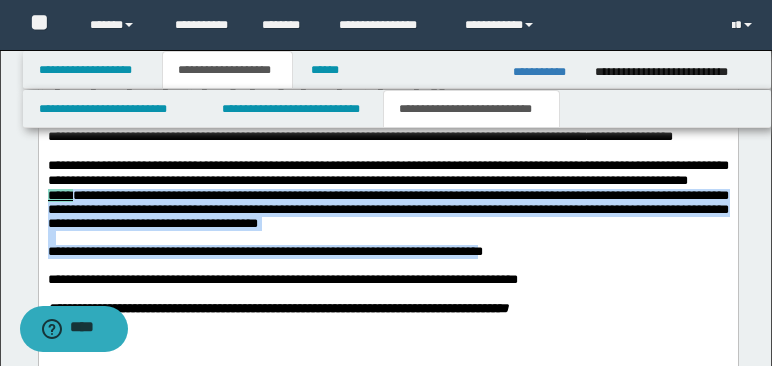 drag, startPoint x: 105, startPoint y: 214, endPoint x: 495, endPoint y: 296, distance: 398.52728 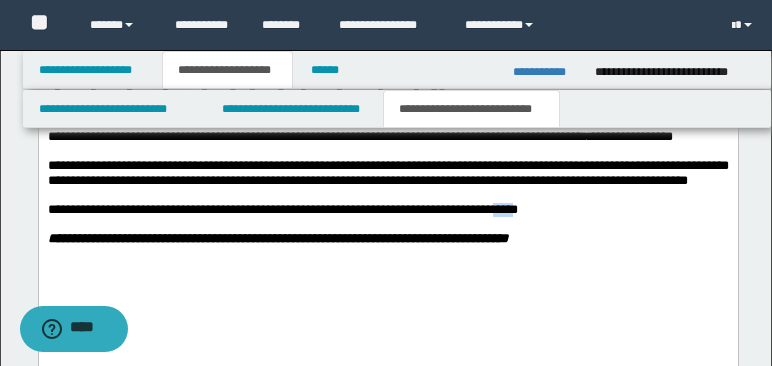 drag, startPoint x: 523, startPoint y: 244, endPoint x: 547, endPoint y: 248, distance: 24.33105 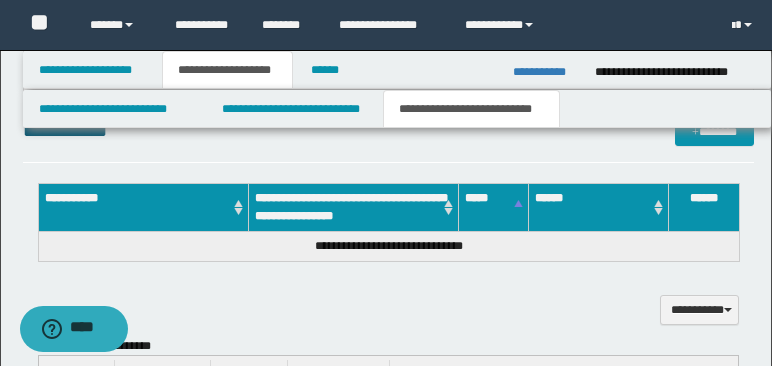 scroll, scrollTop: 585, scrollLeft: 0, axis: vertical 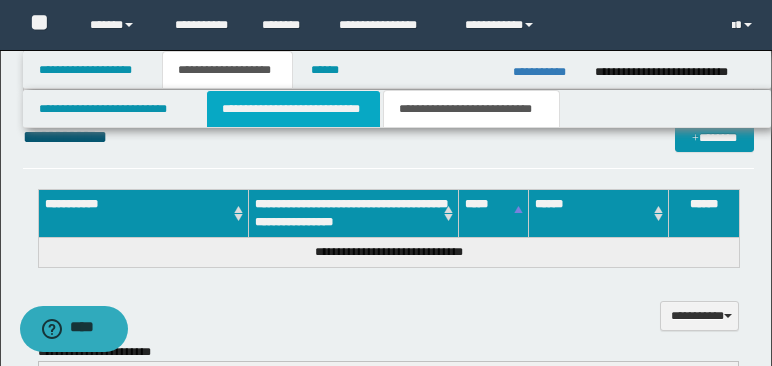 click on "**********" at bounding box center (293, 109) 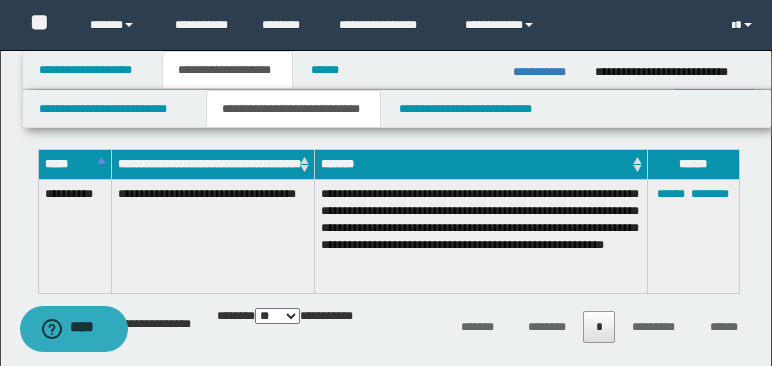 scroll, scrollTop: 1357, scrollLeft: 0, axis: vertical 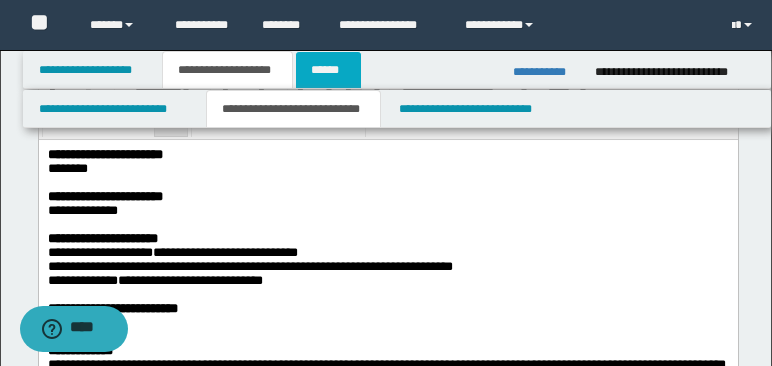 click on "******" at bounding box center [328, 70] 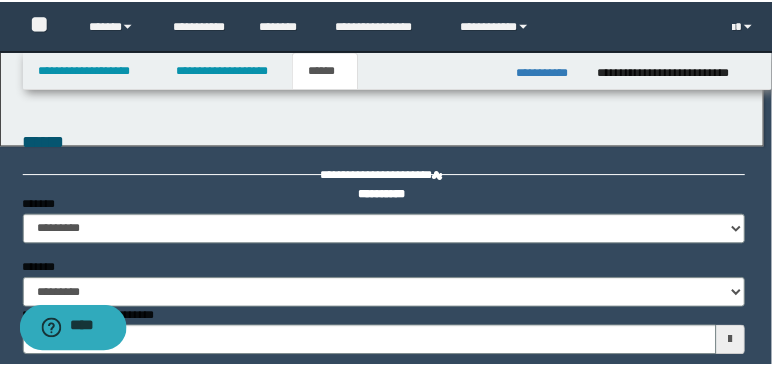 scroll, scrollTop: 0, scrollLeft: 0, axis: both 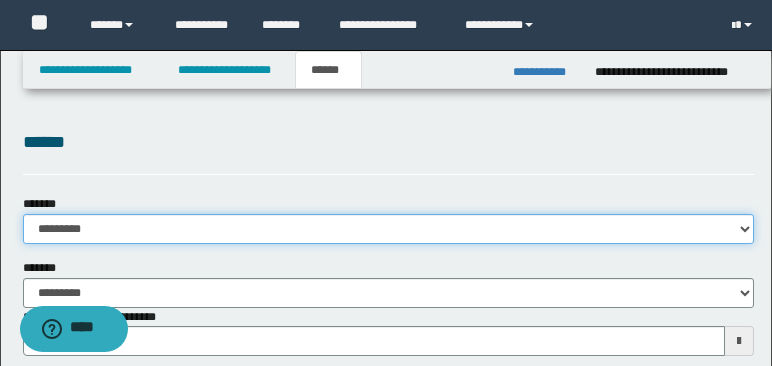 click on "**********" at bounding box center [388, 229] 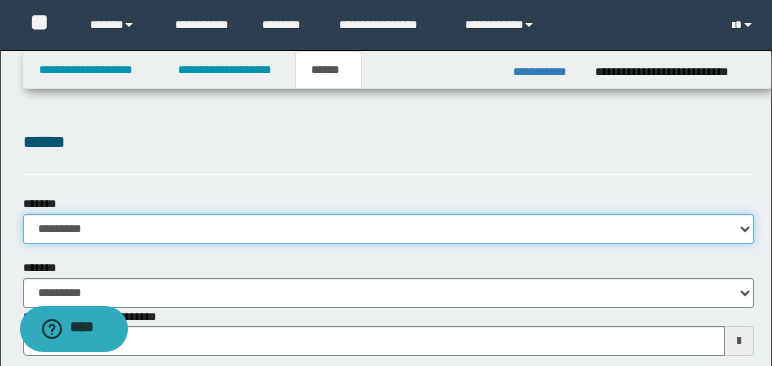 select on "*" 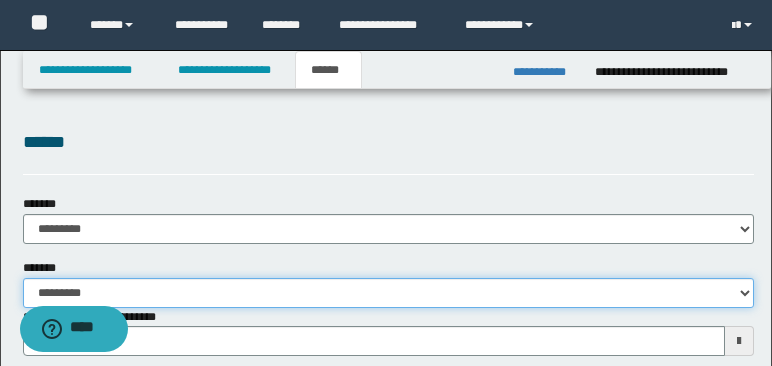 click on "**********" at bounding box center (388, 293) 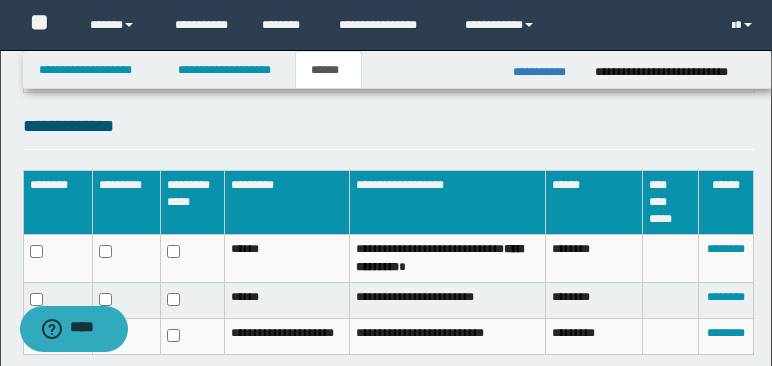 scroll, scrollTop: 610, scrollLeft: 0, axis: vertical 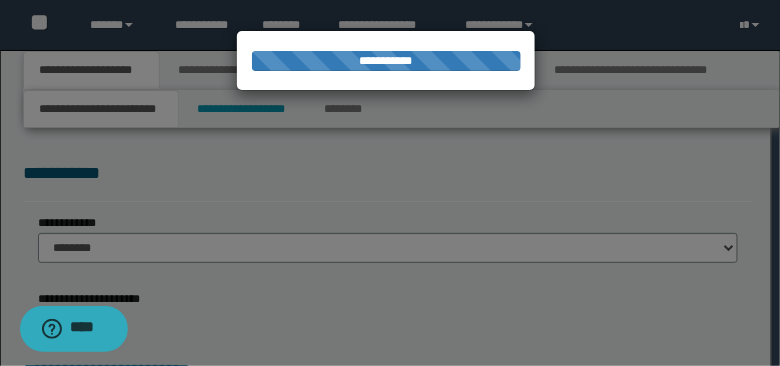type on "**********" 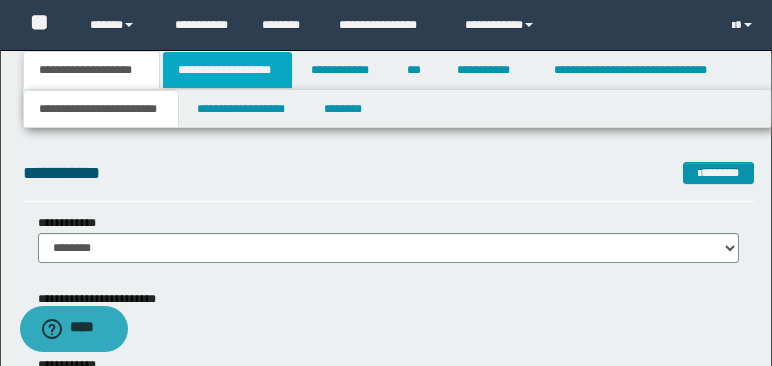 click on "**********" at bounding box center (227, 70) 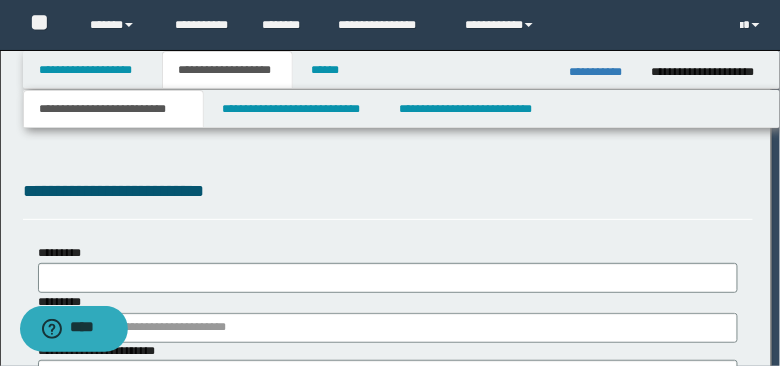 type on "**********" 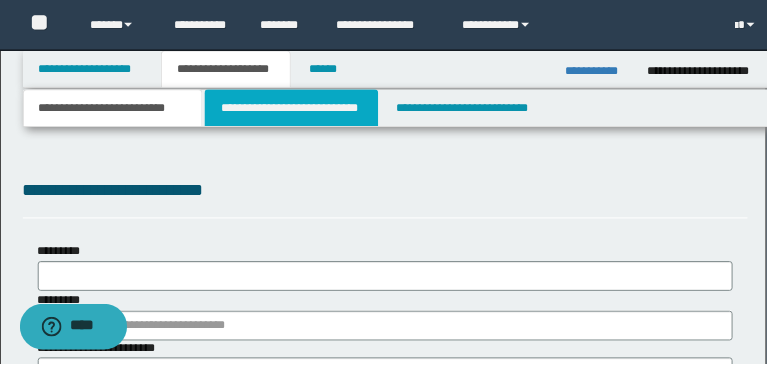 click on "**********" at bounding box center (293, 109) 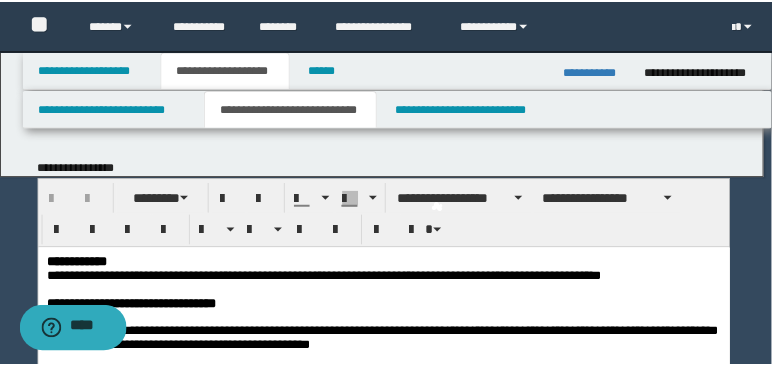 scroll, scrollTop: 0, scrollLeft: 0, axis: both 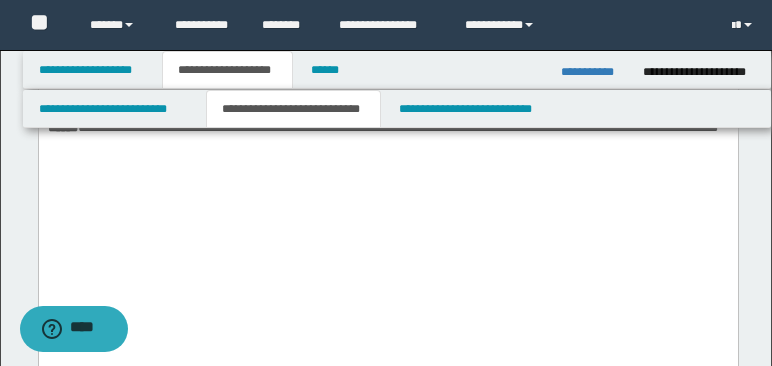 click on "**********" at bounding box center [386, 15] 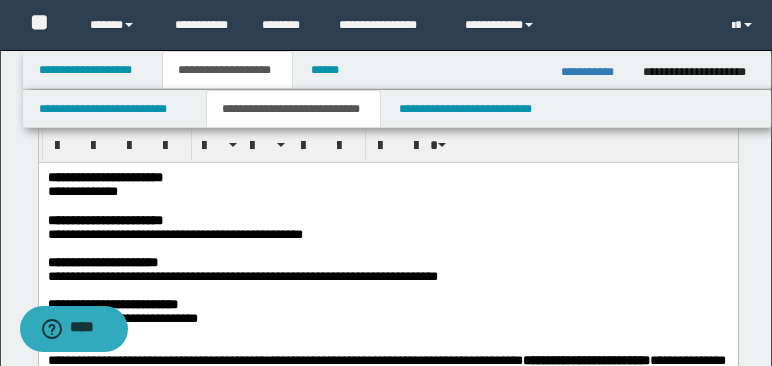 scroll, scrollTop: 1692, scrollLeft: 0, axis: vertical 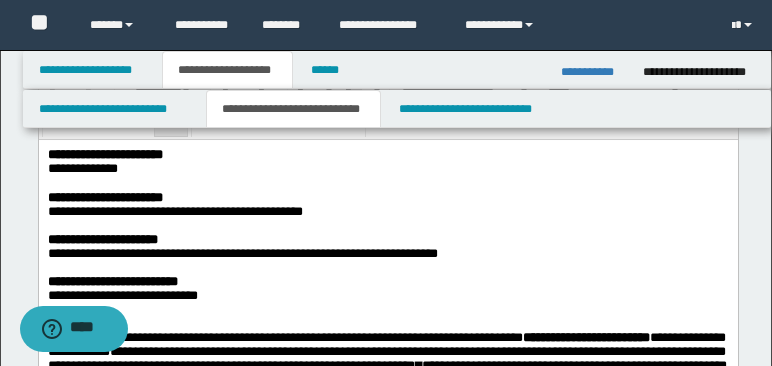 click on "**********" at bounding box center [174, 210] 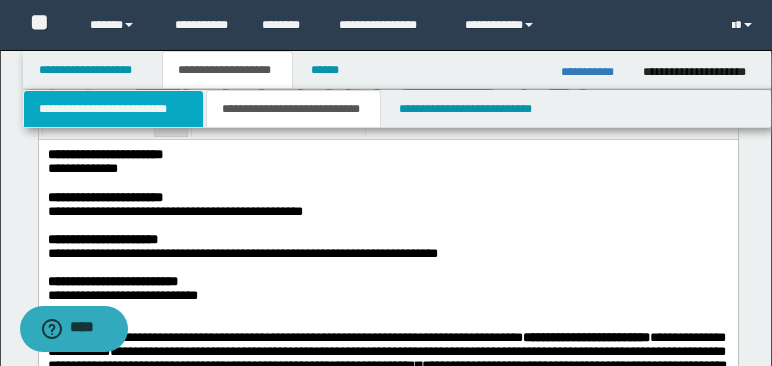 type 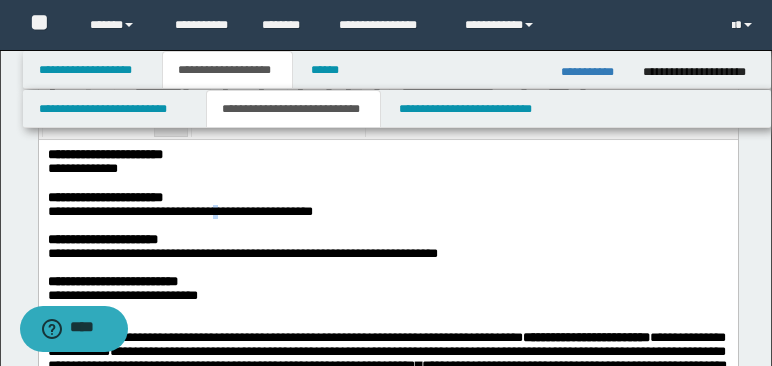 click on "**********" at bounding box center [179, 210] 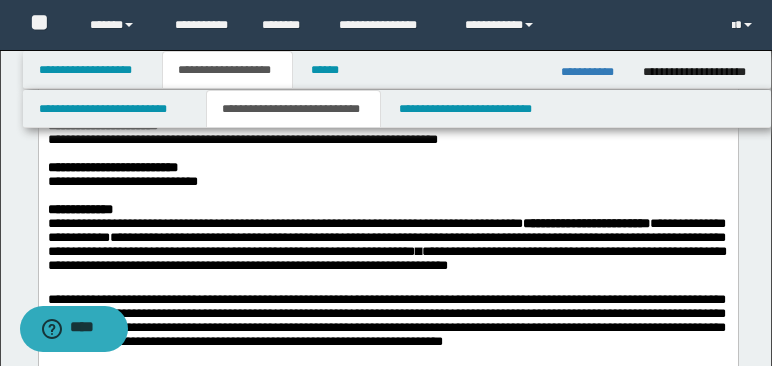 scroll, scrollTop: 1814, scrollLeft: 0, axis: vertical 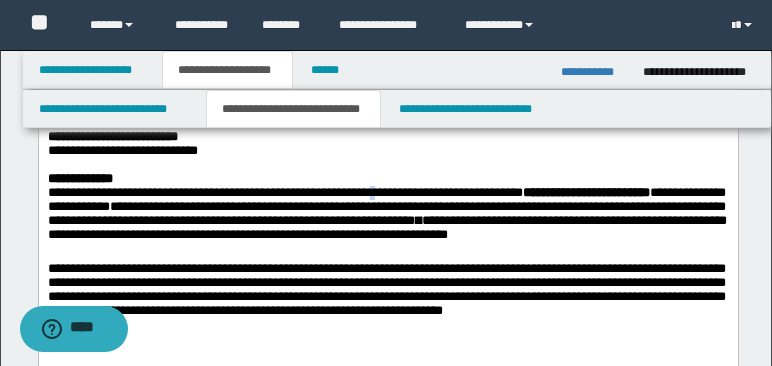 click on "**********" at bounding box center [386, 199] 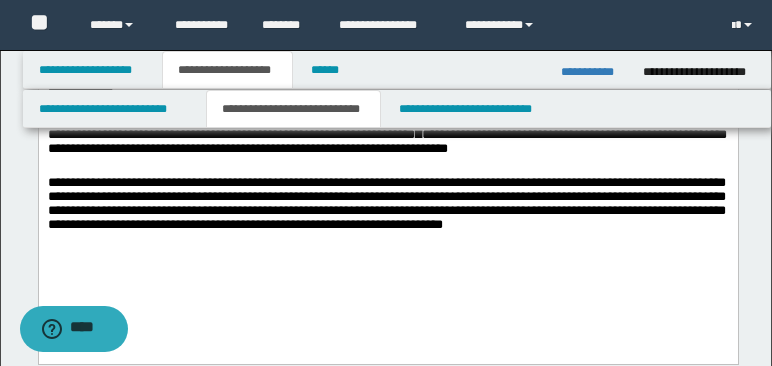 scroll, scrollTop: 1928, scrollLeft: 0, axis: vertical 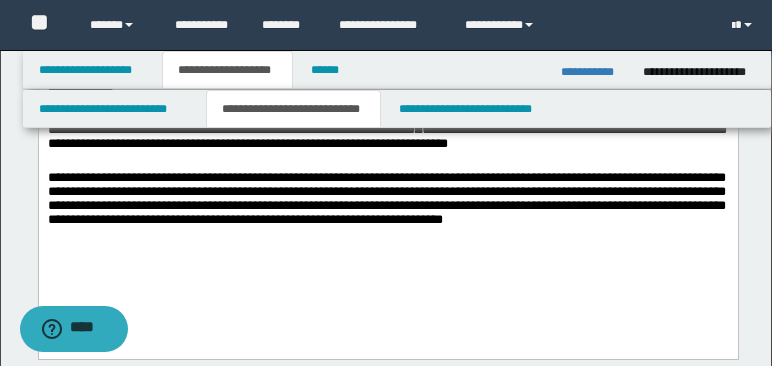 click on "**********" at bounding box center [386, 198] 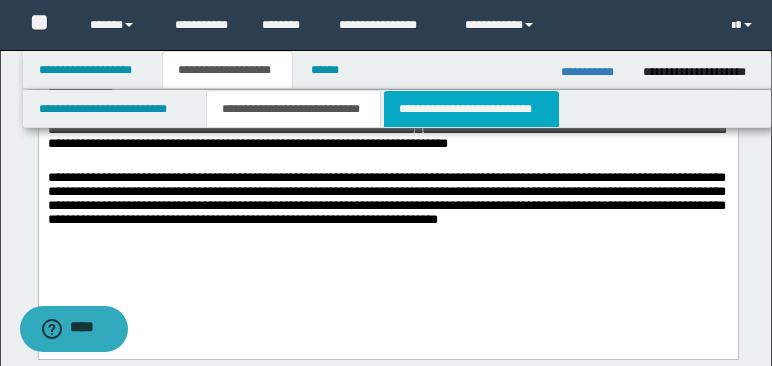 click on "**********" at bounding box center [471, 109] 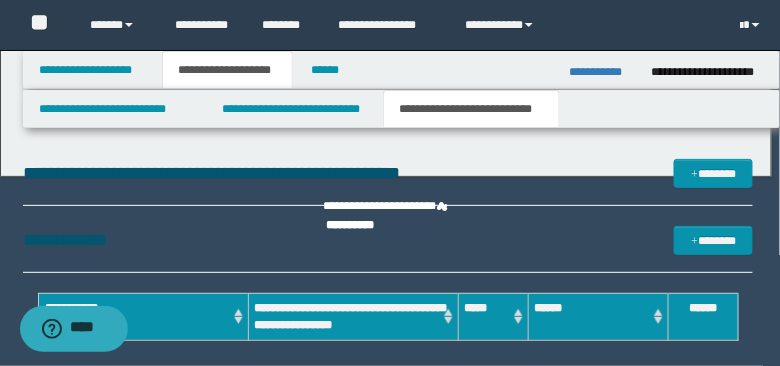 scroll, scrollTop: 0, scrollLeft: 0, axis: both 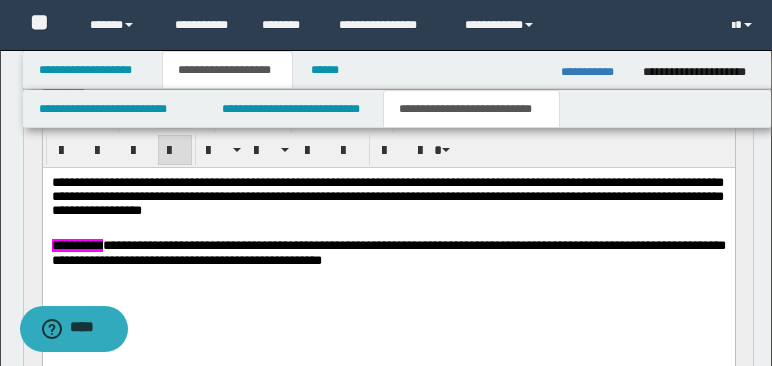 click on "**********" at bounding box center [388, 246] 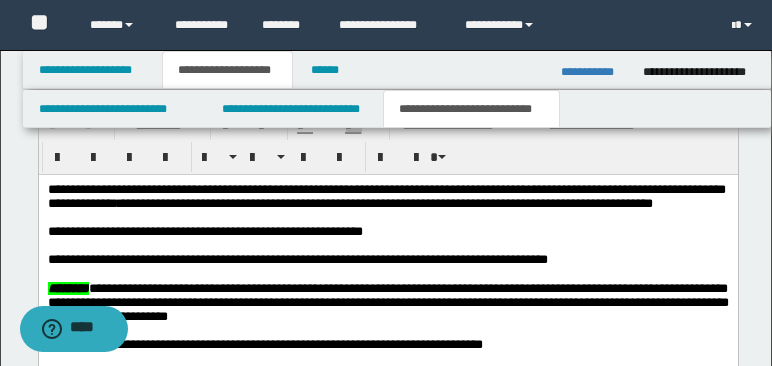 scroll, scrollTop: 894, scrollLeft: 0, axis: vertical 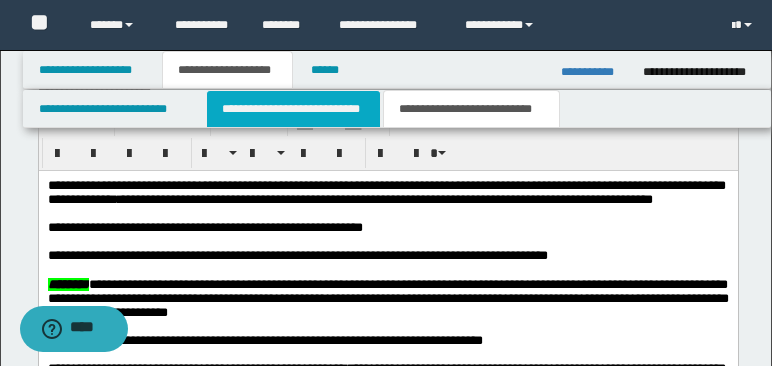 click on "**********" at bounding box center [293, 109] 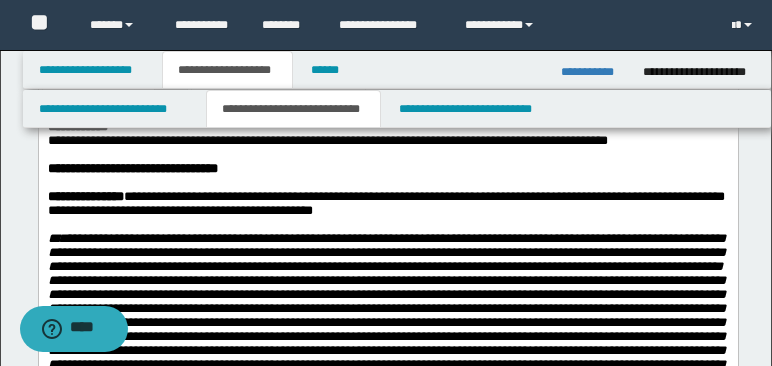 scroll, scrollTop: 0, scrollLeft: 0, axis: both 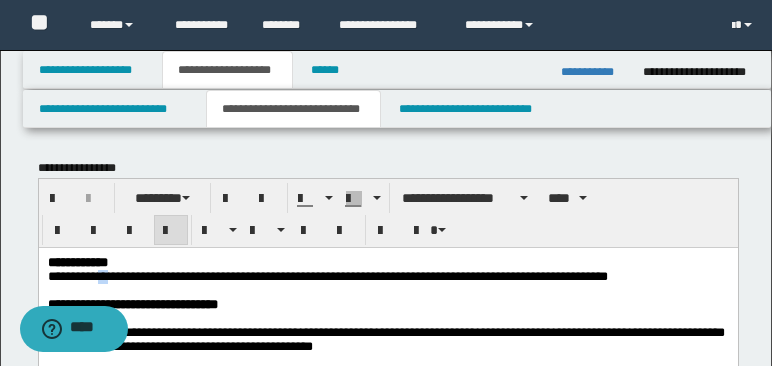 drag, startPoint x: 99, startPoint y: 277, endPoint x: 111, endPoint y: 275, distance: 12.165525 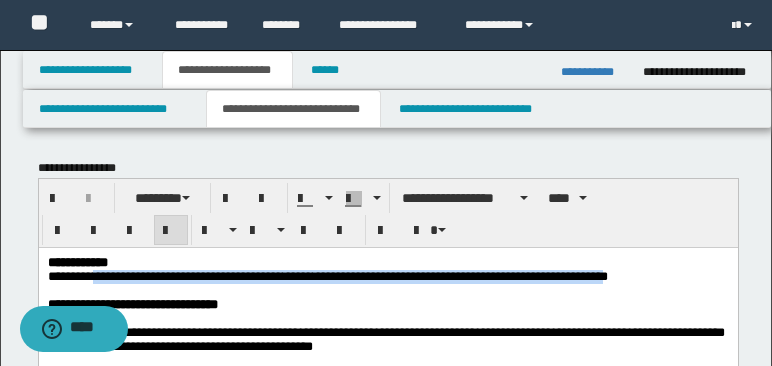 drag, startPoint x: 95, startPoint y: 278, endPoint x: 648, endPoint y: 272, distance: 553.03253 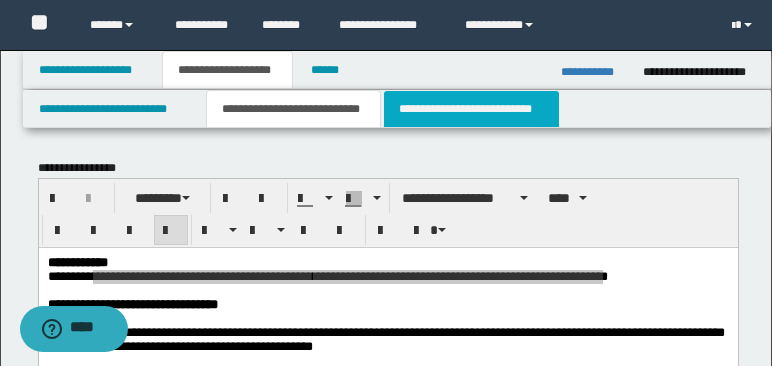 click on "**********" at bounding box center [471, 109] 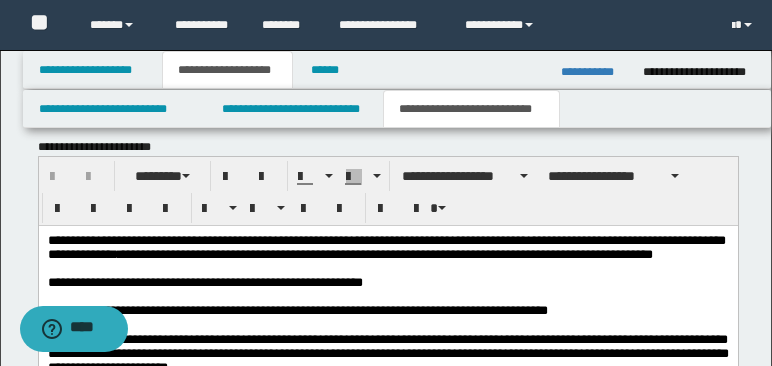 scroll, scrollTop: 860, scrollLeft: 0, axis: vertical 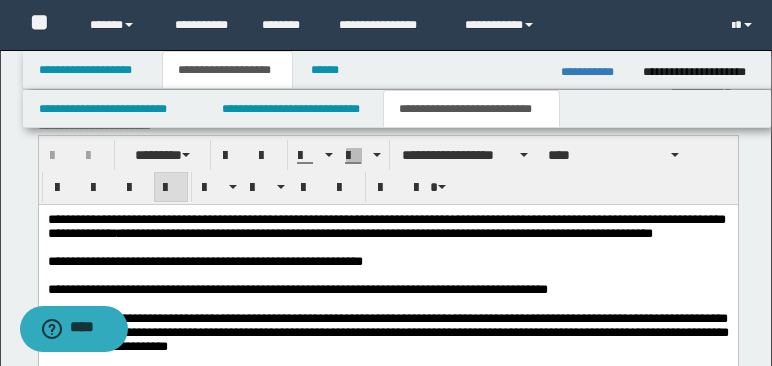 click on "**********" at bounding box center (386, 226) 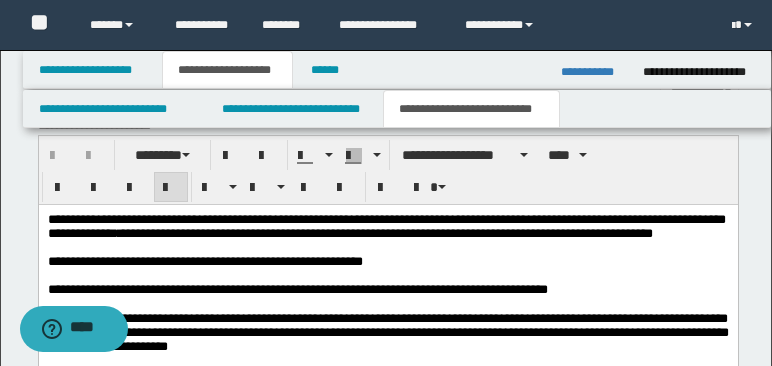 type 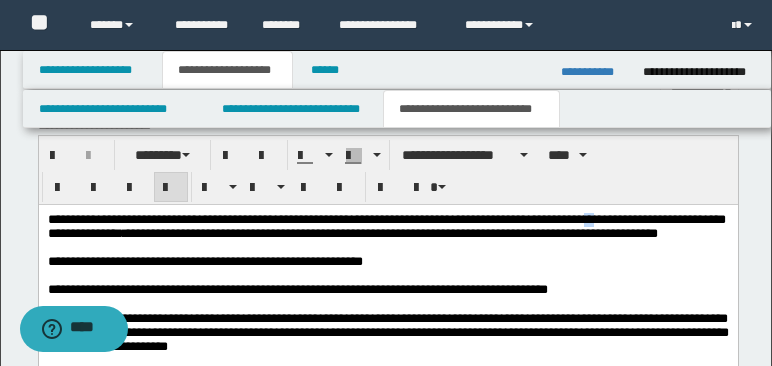 drag, startPoint x: 613, startPoint y: 221, endPoint x: 633, endPoint y: 219, distance: 20.09975 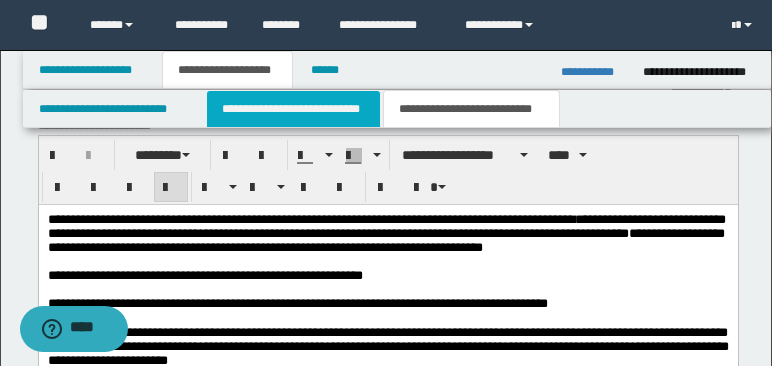 click on "**********" at bounding box center (293, 109) 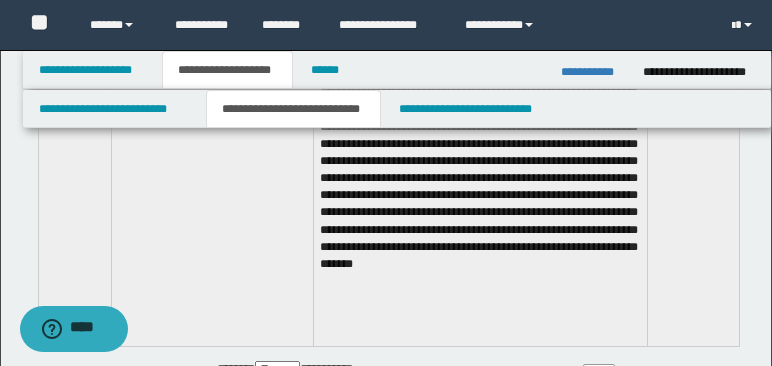 scroll, scrollTop: 2582, scrollLeft: 0, axis: vertical 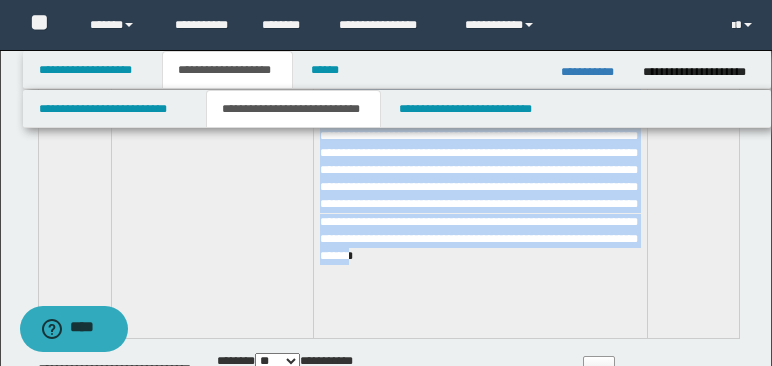 drag, startPoint x: 490, startPoint y: 324, endPoint x: 121, endPoint y: 162, distance: 402.99503 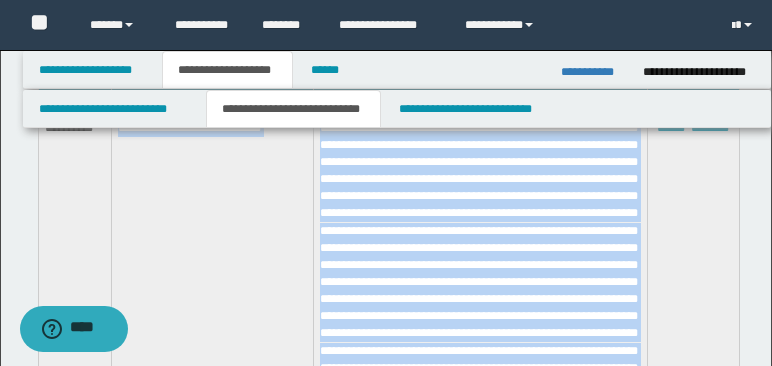 scroll, scrollTop: 2232, scrollLeft: 0, axis: vertical 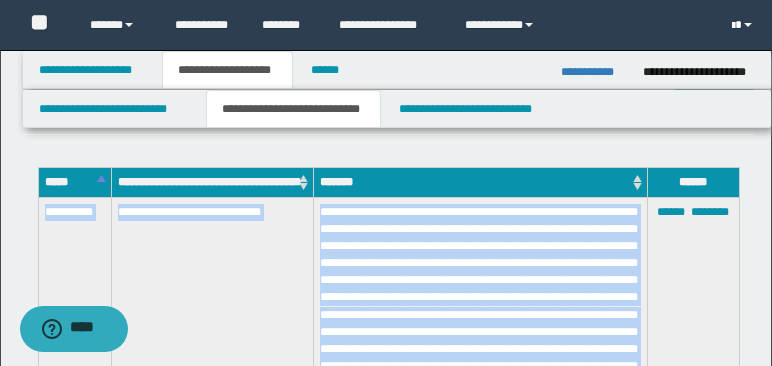 copy on "**********" 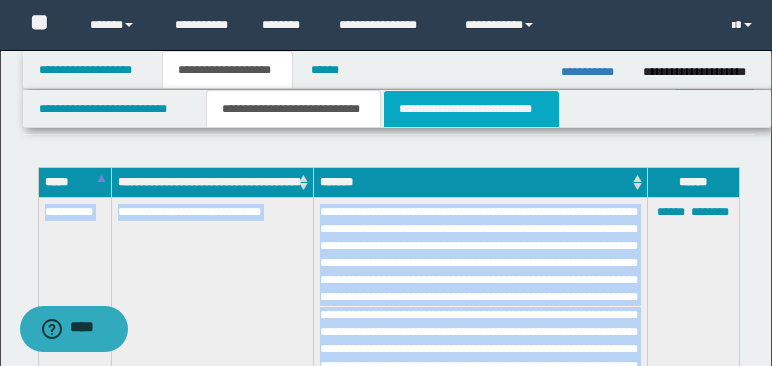 click on "**********" at bounding box center (471, 109) 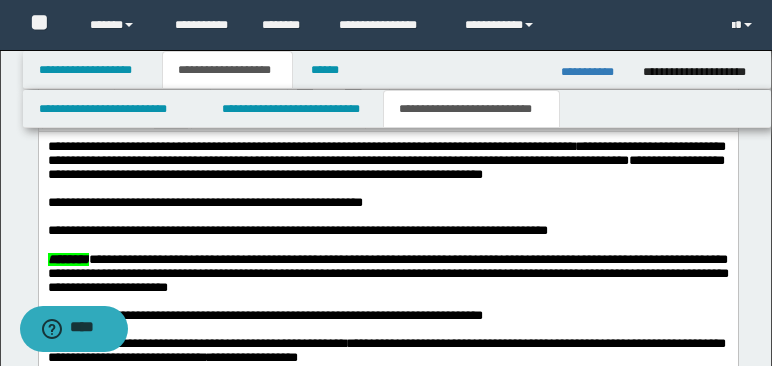 scroll, scrollTop: 913, scrollLeft: 0, axis: vertical 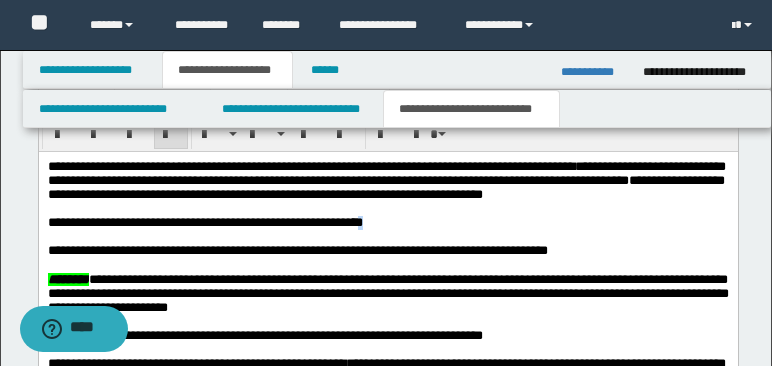 drag, startPoint x: 363, startPoint y: 229, endPoint x: 376, endPoint y: 229, distance: 13 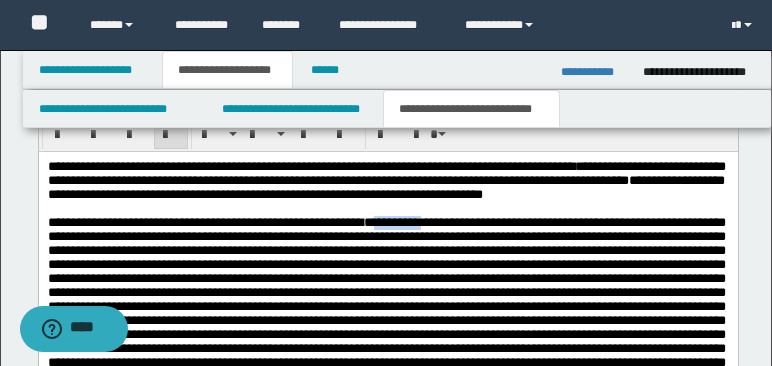 drag, startPoint x: 382, startPoint y: 227, endPoint x: 440, endPoint y: 228, distance: 58.00862 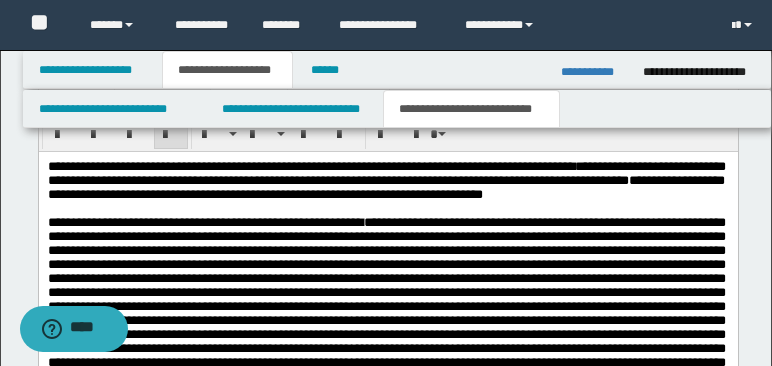 click on "**********" at bounding box center [386, 299] 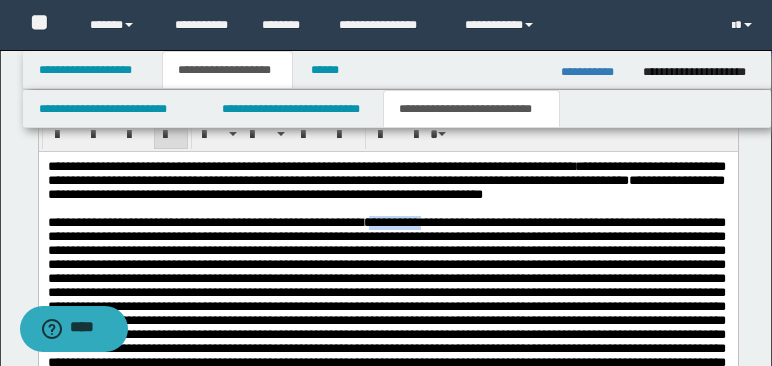 drag, startPoint x: 380, startPoint y: 229, endPoint x: 433, endPoint y: 229, distance: 53 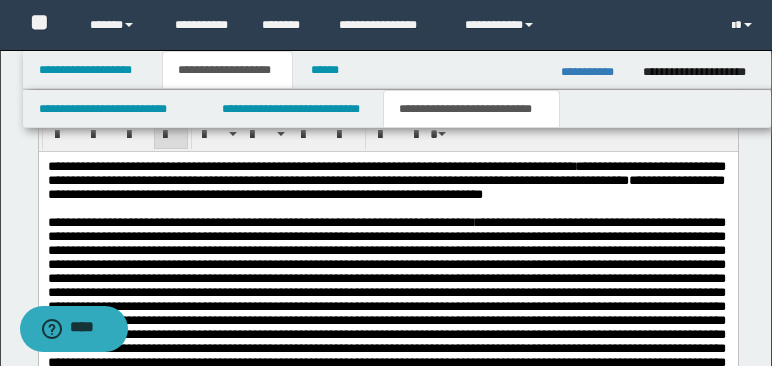 click on "**********" at bounding box center (386, 299) 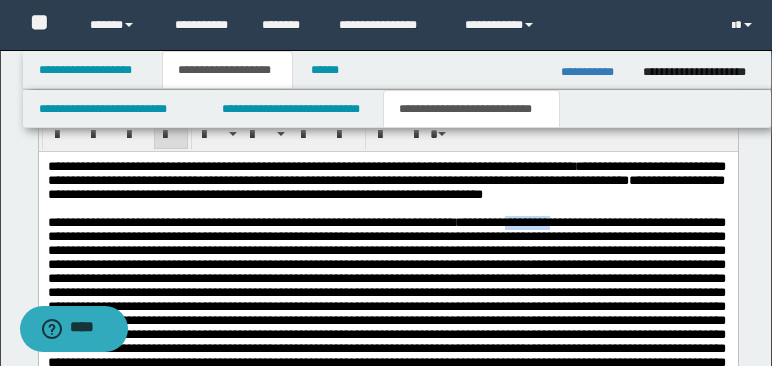 drag, startPoint x: 564, startPoint y: 227, endPoint x: 612, endPoint y: 229, distance: 48.04165 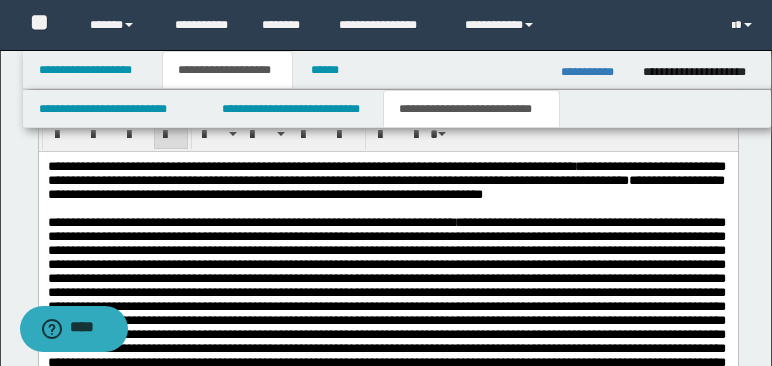 click on "**********" at bounding box center (386, 299) 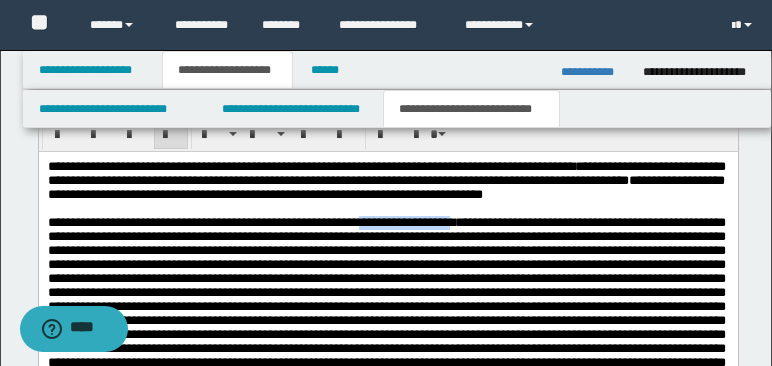 drag, startPoint x: 374, startPoint y: 229, endPoint x: 482, endPoint y: 229, distance: 108 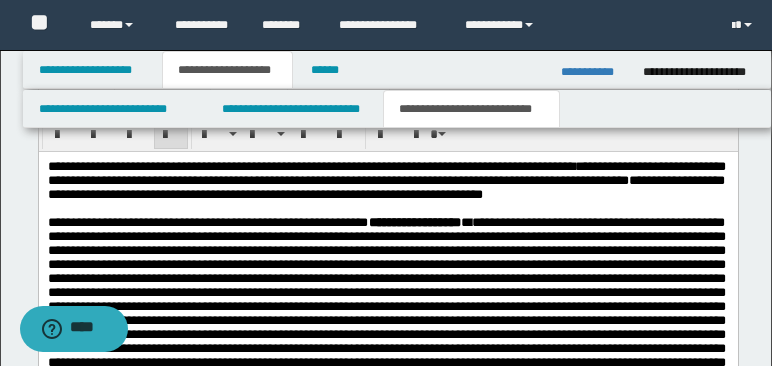 click on "**********" at bounding box center (386, 299) 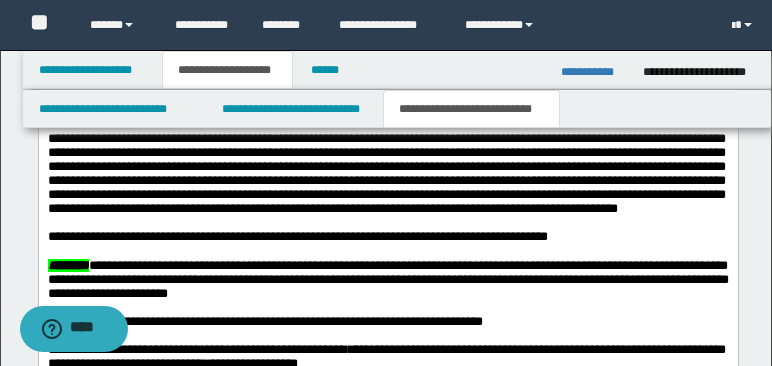 scroll, scrollTop: 1058, scrollLeft: 0, axis: vertical 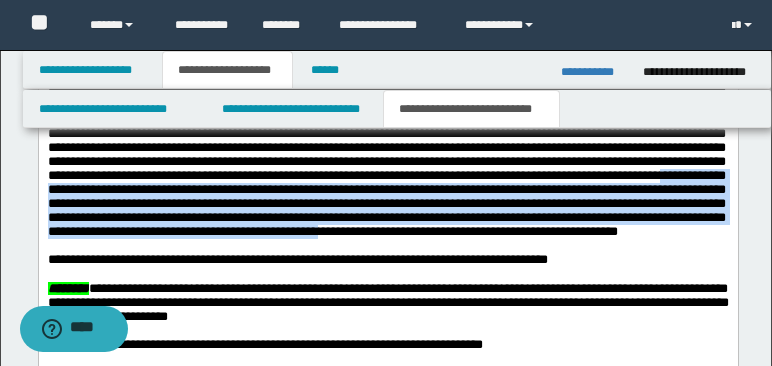 drag, startPoint x: 488, startPoint y: 207, endPoint x: 383, endPoint y: 273, distance: 124.02016 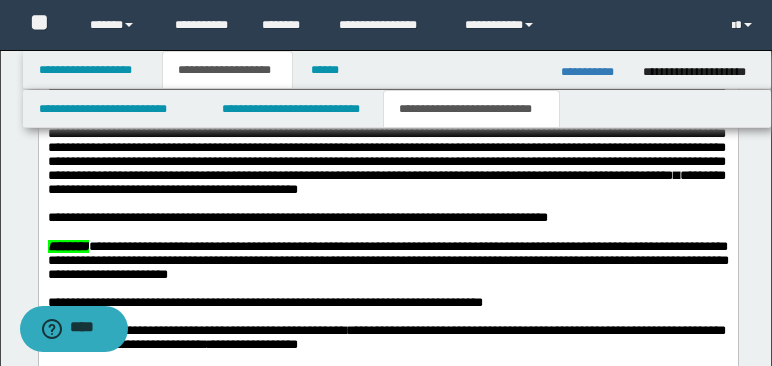 click on "**********" at bounding box center [386, 134] 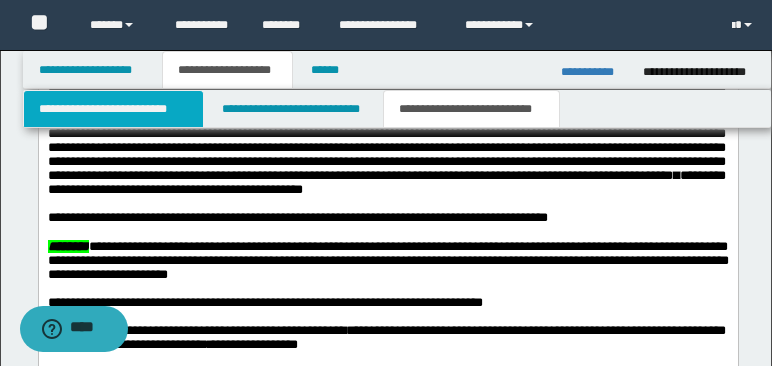 click on "**********" at bounding box center [114, 109] 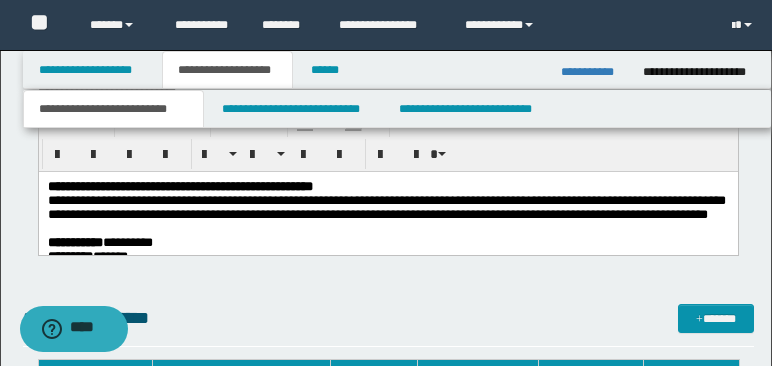 scroll, scrollTop: 1524, scrollLeft: 0, axis: vertical 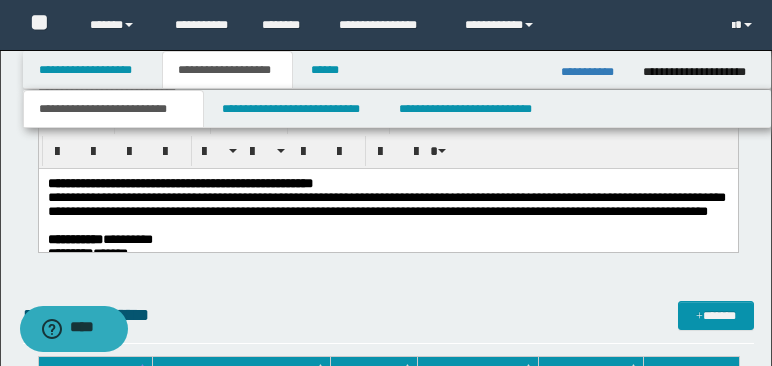 click on "**********" at bounding box center [386, 204] 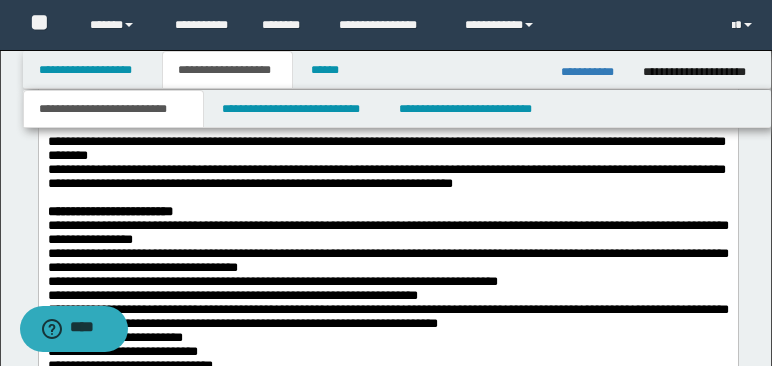 scroll, scrollTop: 2517, scrollLeft: 0, axis: vertical 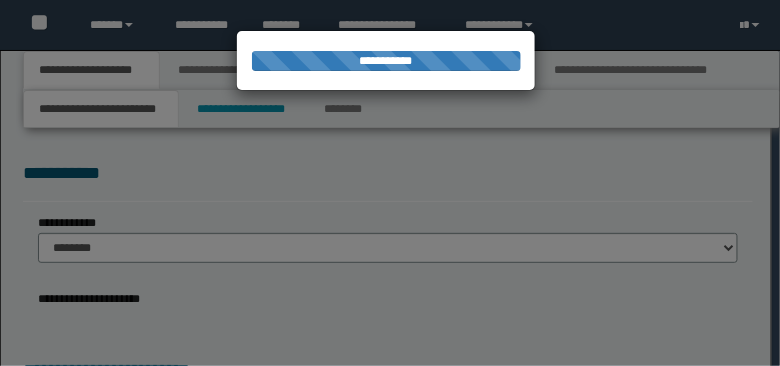 type on "**********" 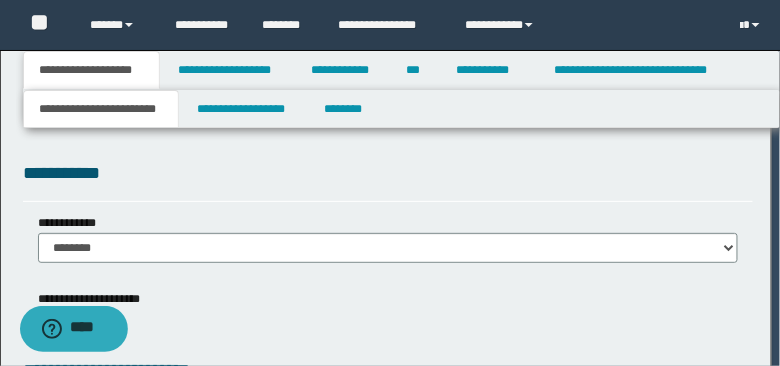 scroll, scrollTop: 0, scrollLeft: 0, axis: both 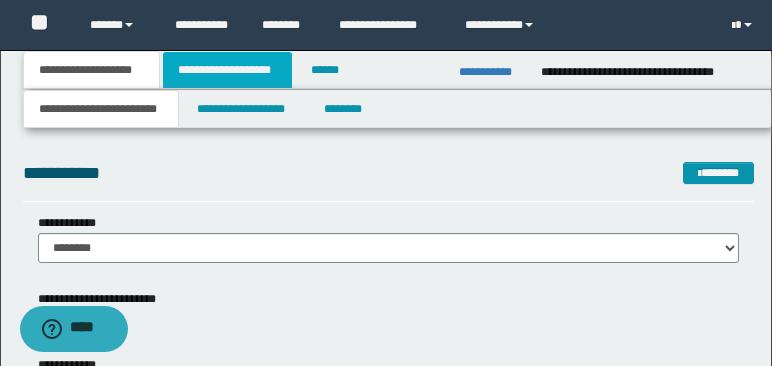 click on "**********" at bounding box center [227, 70] 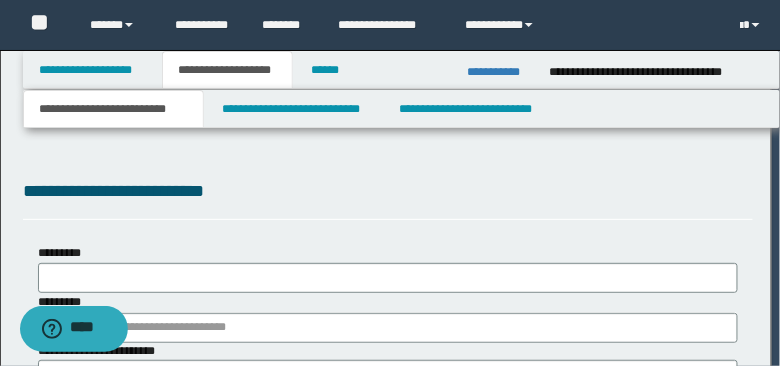 type on "**********" 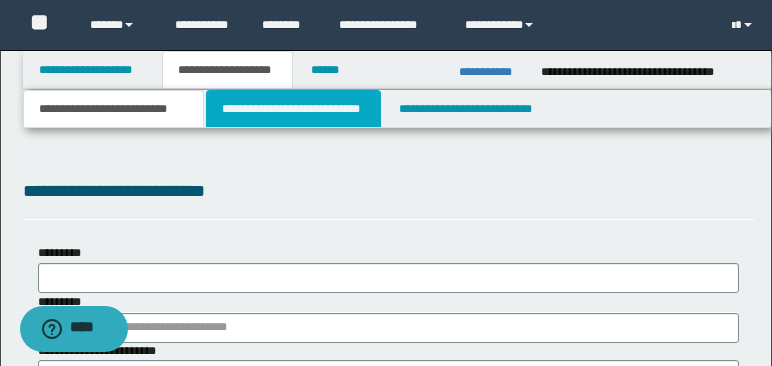 select on "*" 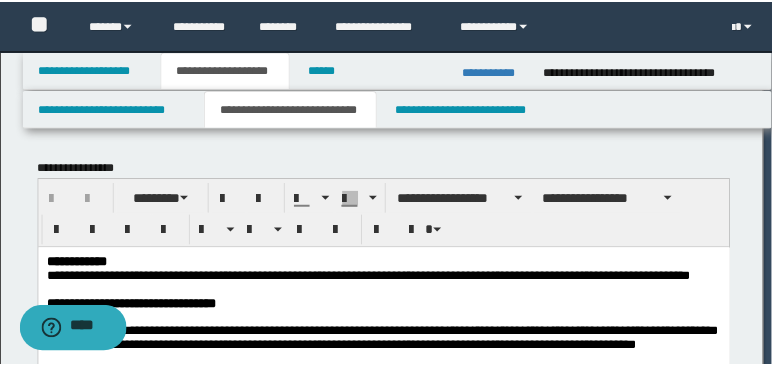 scroll, scrollTop: 0, scrollLeft: 0, axis: both 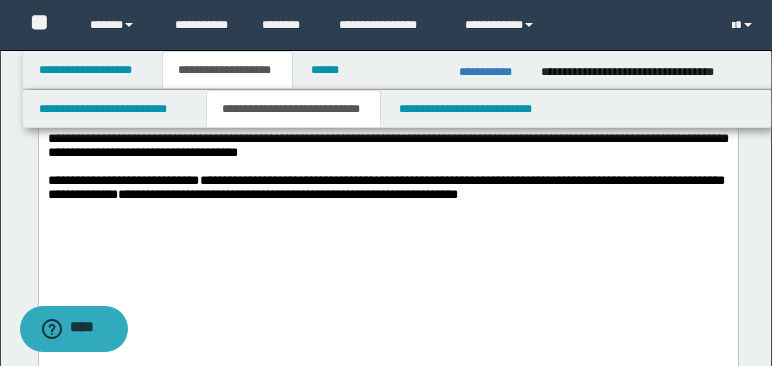 click on "**********" at bounding box center (386, 188) 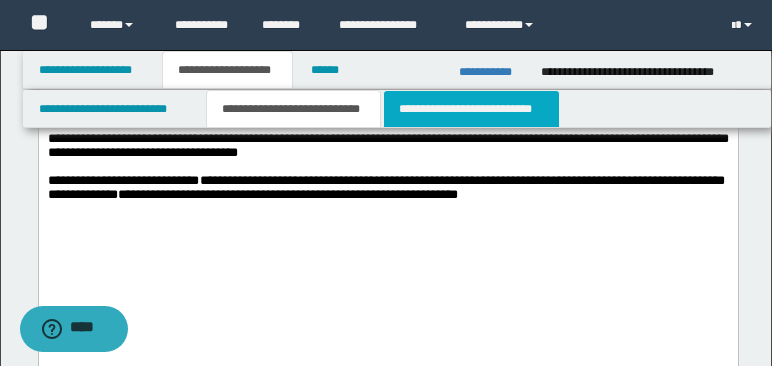 click on "**********" at bounding box center (471, 109) 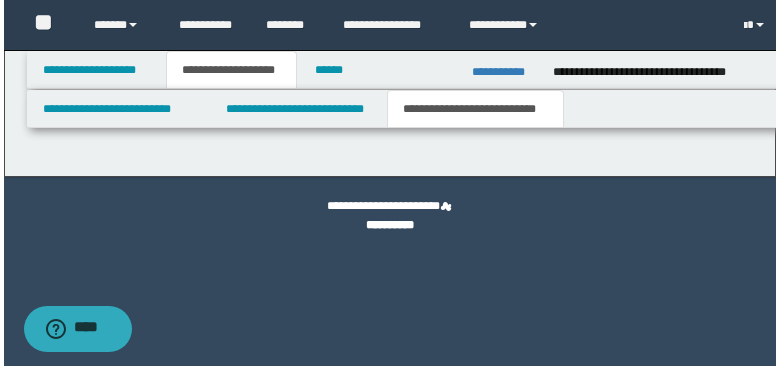 scroll, scrollTop: 0, scrollLeft: 0, axis: both 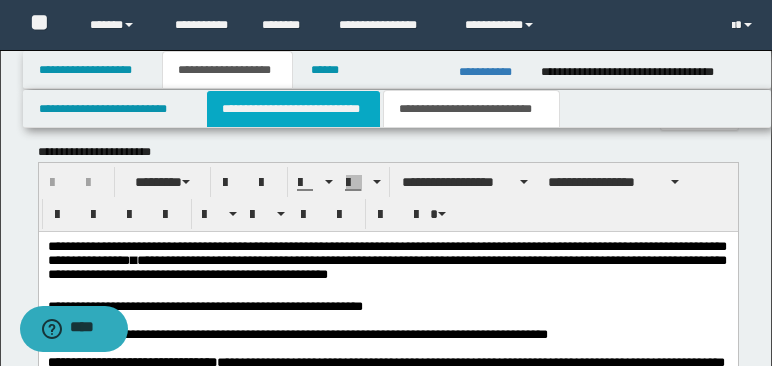 click on "**********" at bounding box center [293, 109] 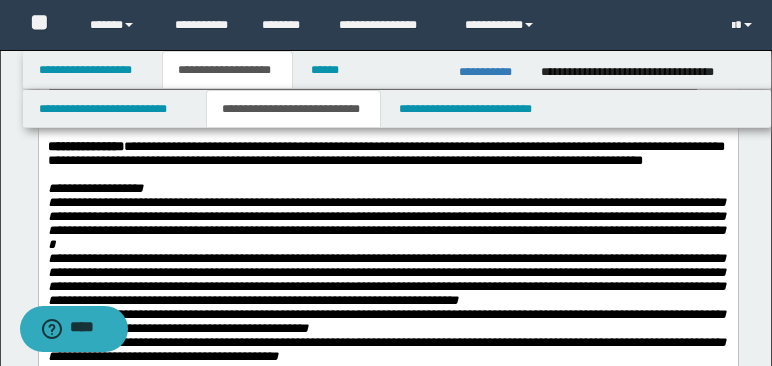 scroll, scrollTop: 0, scrollLeft: 0, axis: both 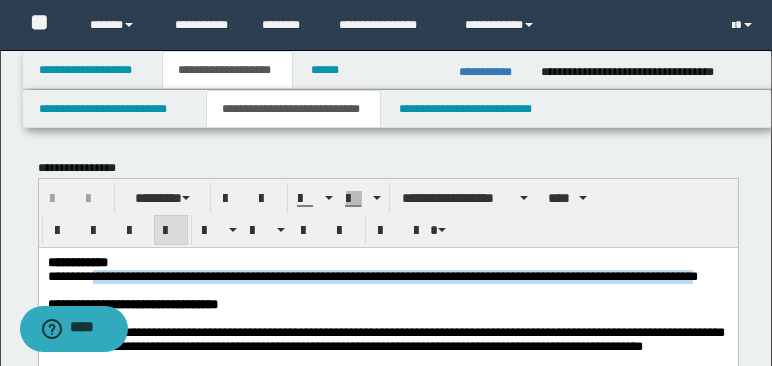 drag, startPoint x: 96, startPoint y: 279, endPoint x: 87, endPoint y: 296, distance: 19.235384 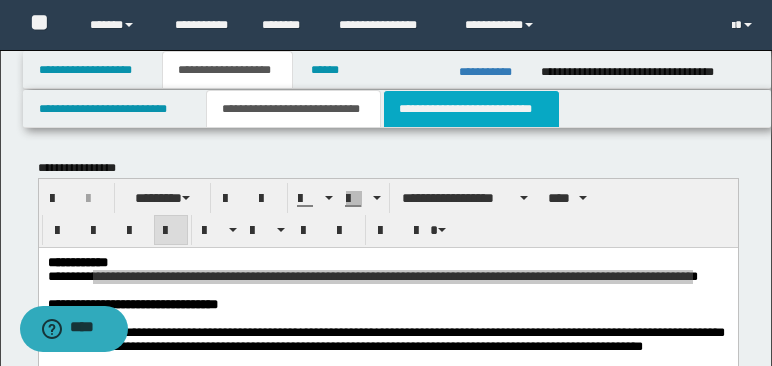 click on "**********" at bounding box center [471, 109] 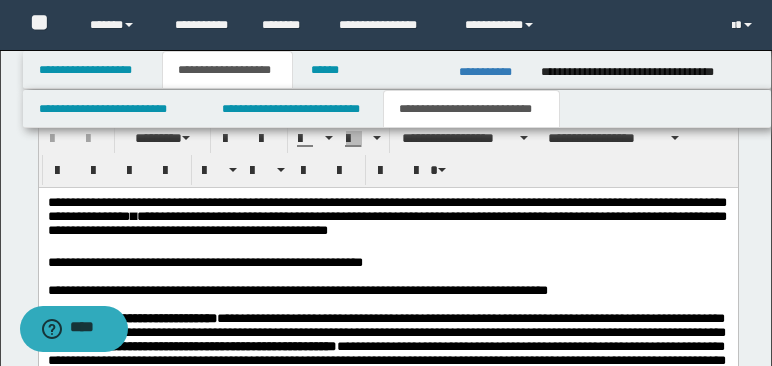 scroll, scrollTop: 960, scrollLeft: 0, axis: vertical 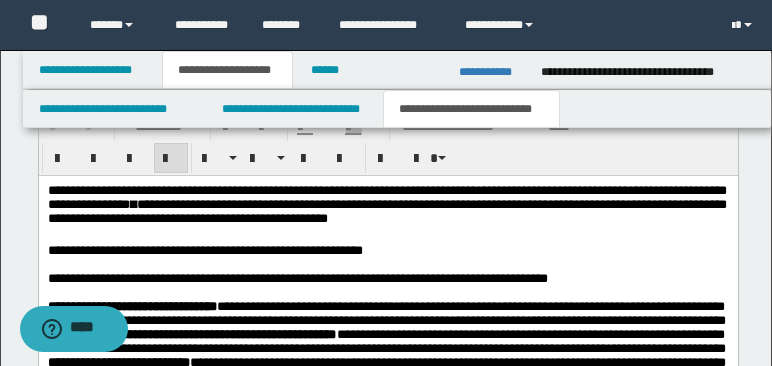 click on "**********" at bounding box center [386, 197] 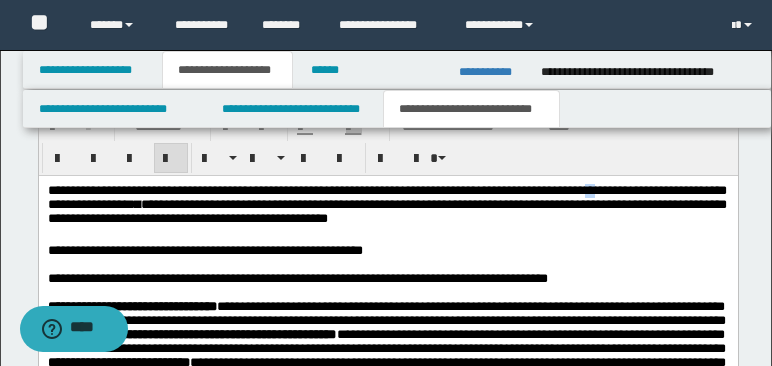 drag, startPoint x: 612, startPoint y: 194, endPoint x: 633, endPoint y: 194, distance: 21 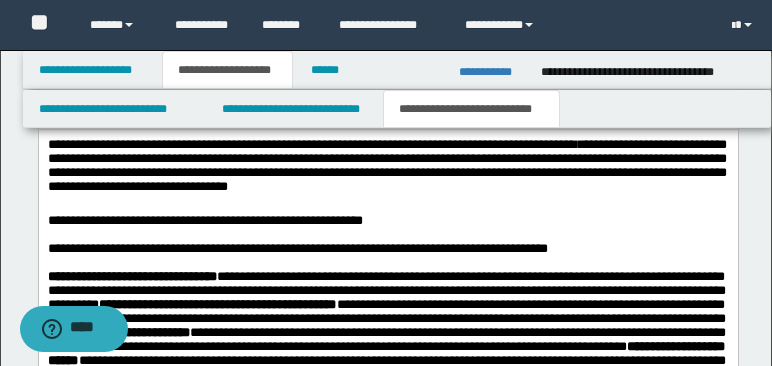 scroll, scrollTop: 1014, scrollLeft: 0, axis: vertical 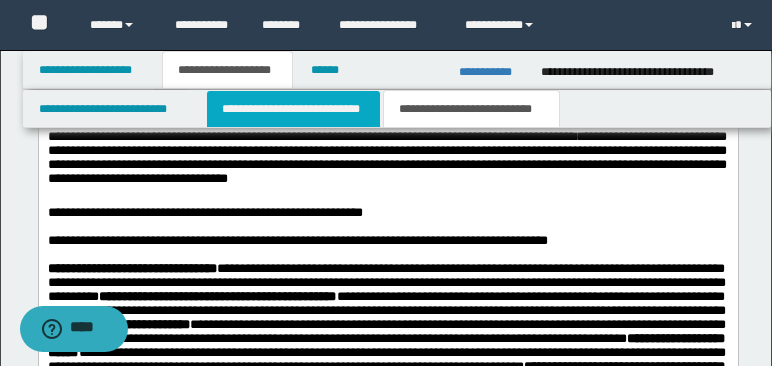click on "**********" at bounding box center [293, 109] 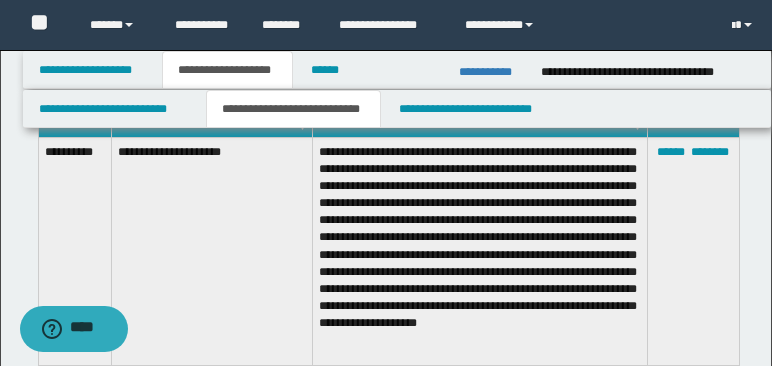 scroll, scrollTop: 3600, scrollLeft: 0, axis: vertical 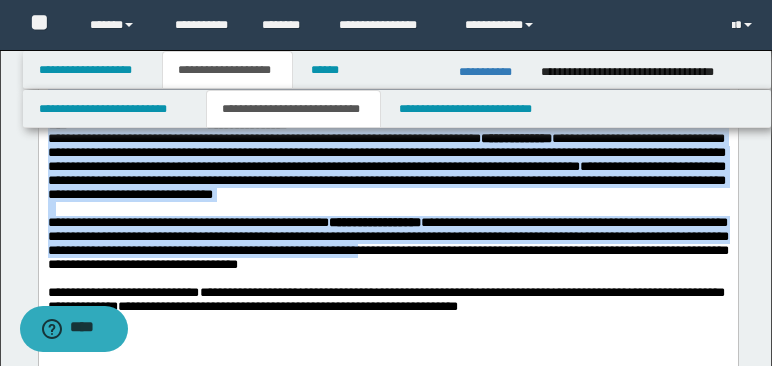 drag, startPoint x: 97, startPoint y: 98, endPoint x: 518, endPoint y: 305, distance: 469.1375 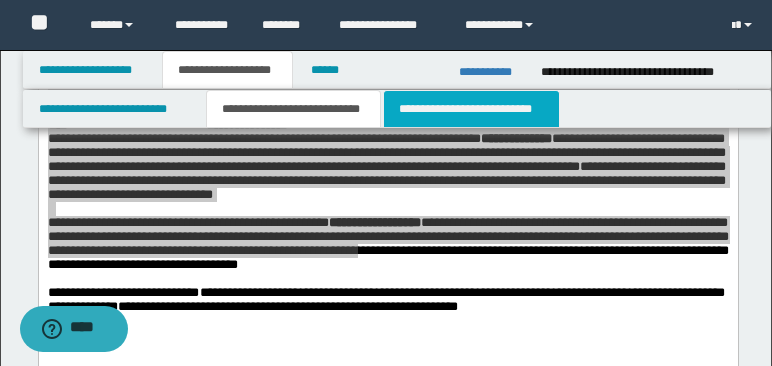 click on "**********" at bounding box center [471, 109] 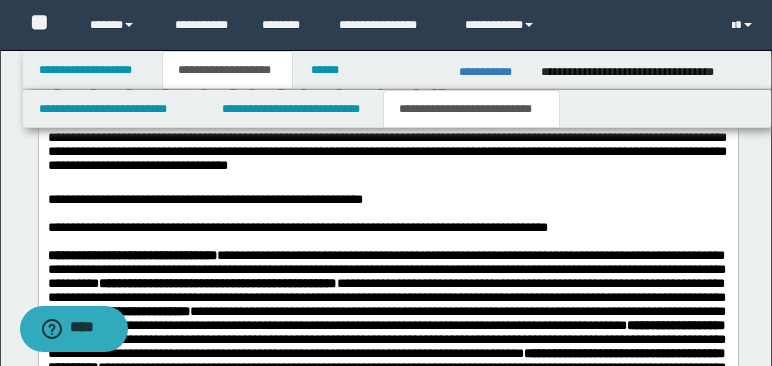 scroll, scrollTop: 1023, scrollLeft: 0, axis: vertical 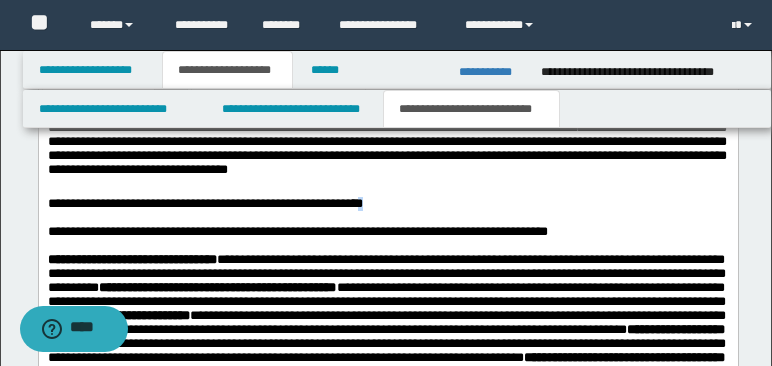 drag, startPoint x: 365, startPoint y: 206, endPoint x: 381, endPoint y: 206, distance: 16 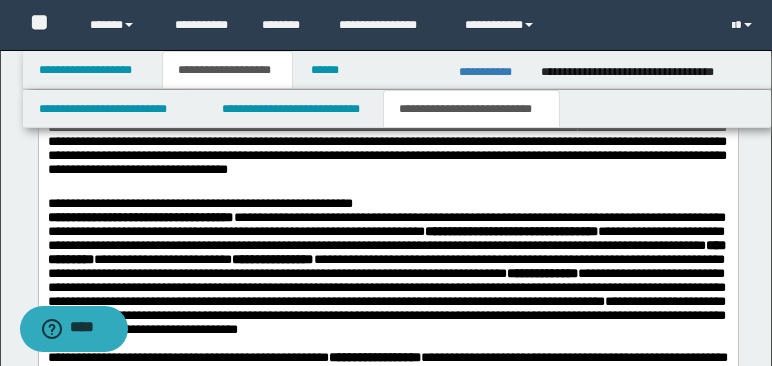 click on "**********" at bounding box center [386, 204] 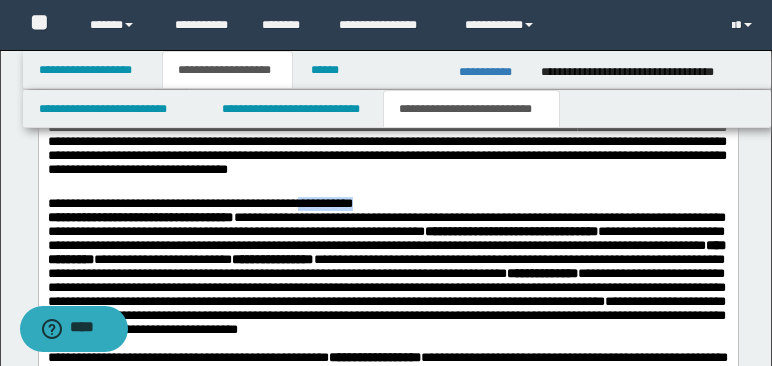 drag, startPoint x: 301, startPoint y: 204, endPoint x: 380, endPoint y: 204, distance: 79 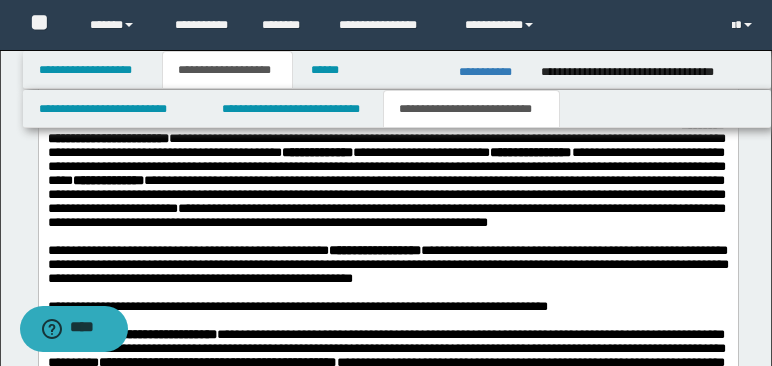scroll, scrollTop: 1138, scrollLeft: 0, axis: vertical 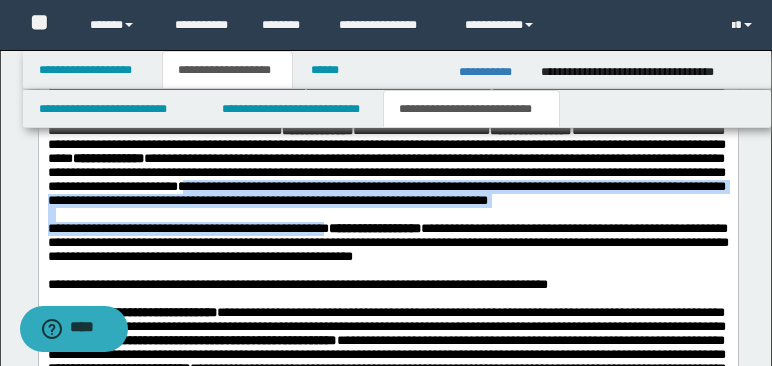 drag, startPoint x: 110, startPoint y: 217, endPoint x: 369, endPoint y: 260, distance: 262.54523 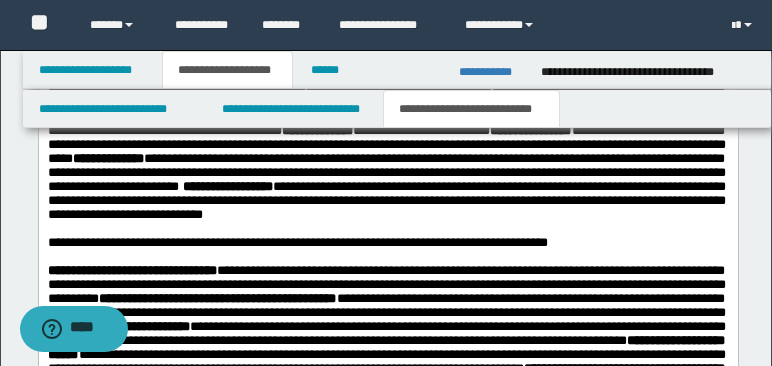 click on "**********" at bounding box center (386, 201) 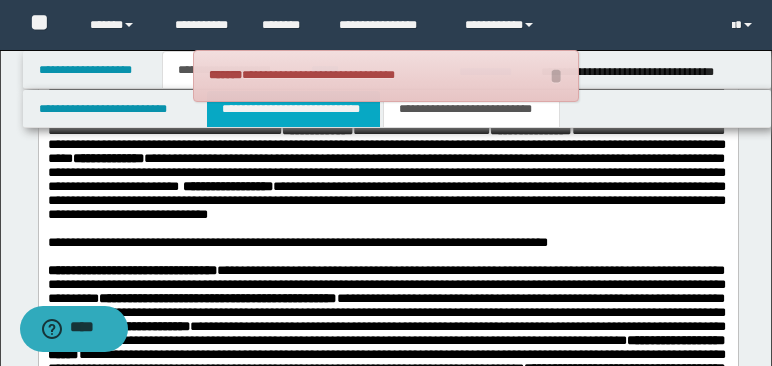 click on "**********" at bounding box center [293, 109] 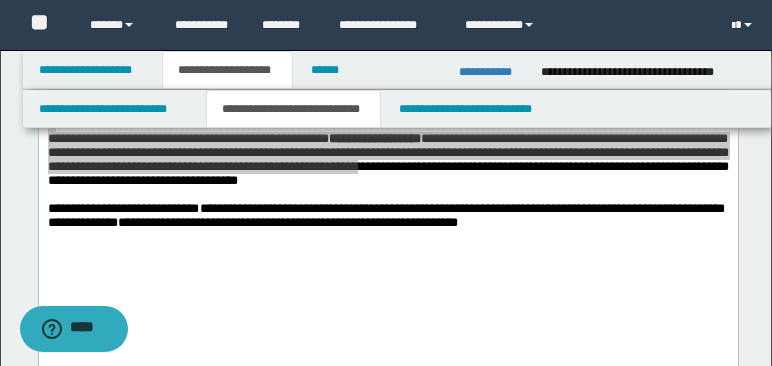 scroll, scrollTop: 3223, scrollLeft: 0, axis: vertical 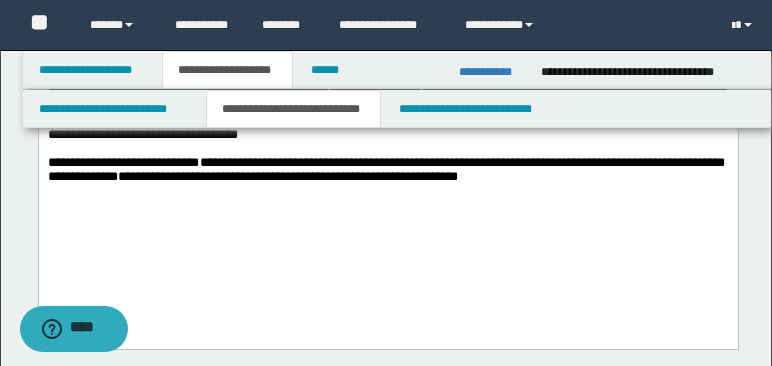 click on "**********" at bounding box center [385, 169] 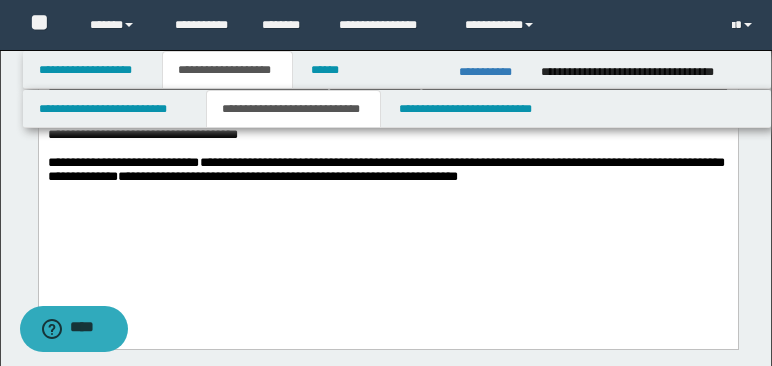 click on "**********" at bounding box center (385, 169) 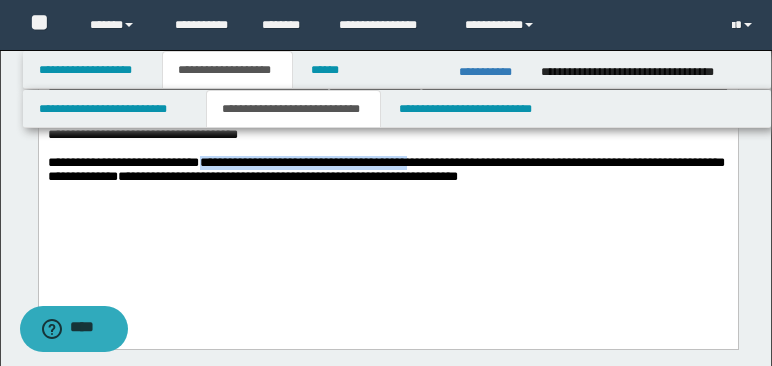 drag, startPoint x: 217, startPoint y: 218, endPoint x: 445, endPoint y: 213, distance: 228.05482 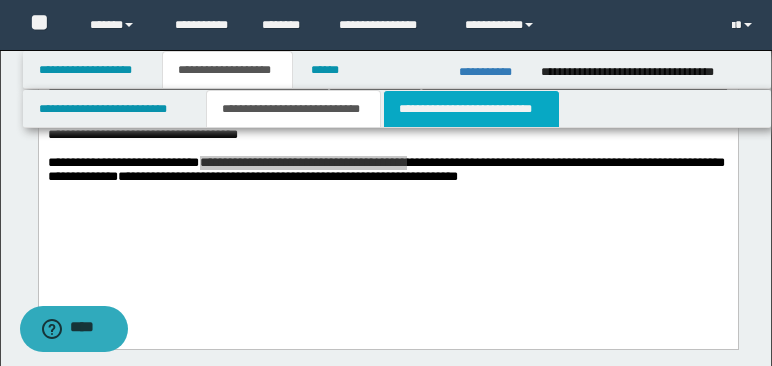 click on "**********" at bounding box center (471, 109) 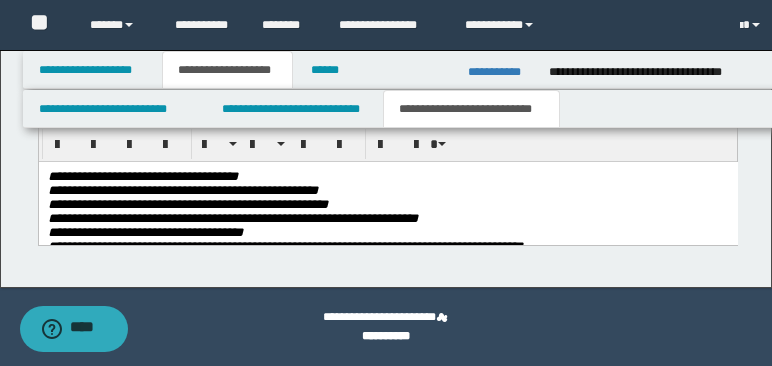 scroll, scrollTop: 2297, scrollLeft: 0, axis: vertical 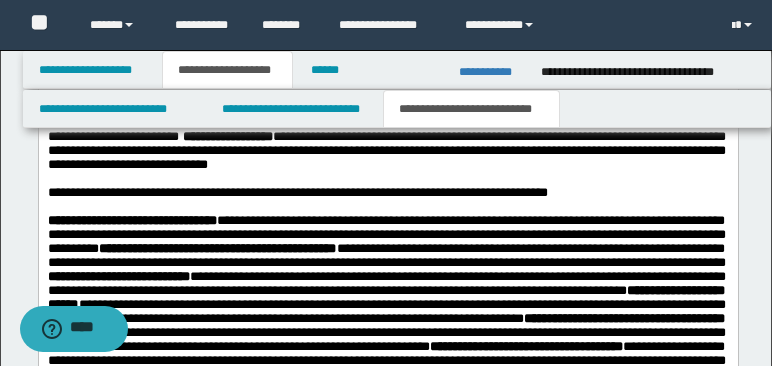 click on "**********" at bounding box center [297, 193] 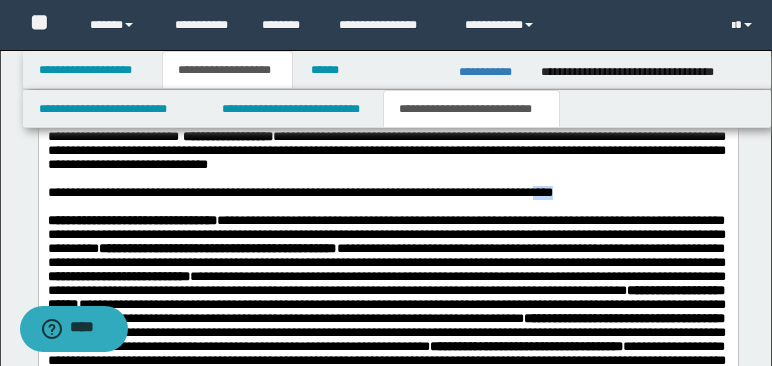 drag, startPoint x: 564, startPoint y: 228, endPoint x: 618, endPoint y: 229, distance: 54.00926 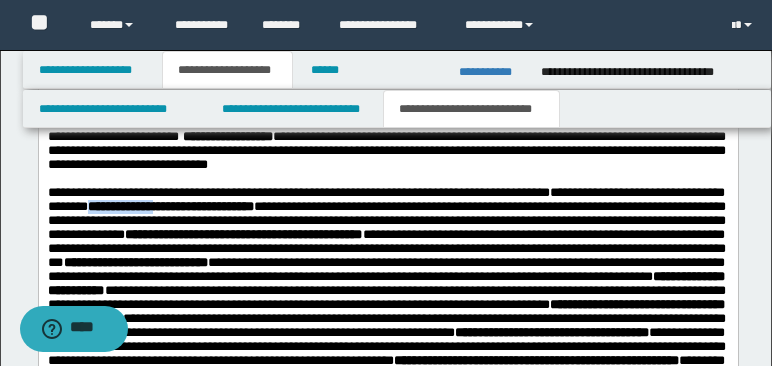 drag, startPoint x: 113, startPoint y: 242, endPoint x: 208, endPoint y: 242, distance: 95 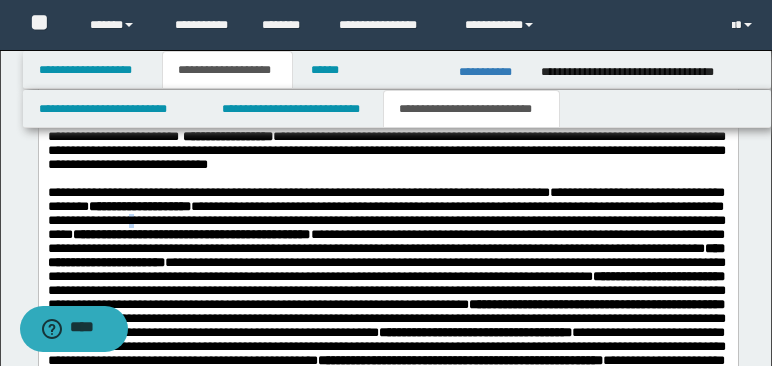 click on "**********" at bounding box center [386, 333] 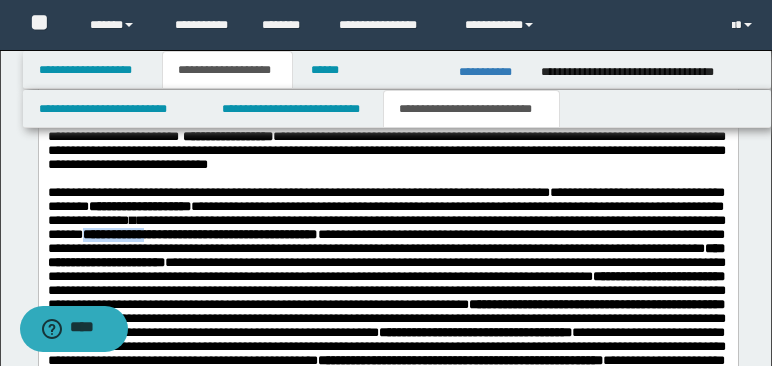 drag, startPoint x: 221, startPoint y: 272, endPoint x: 311, endPoint y: 272, distance: 90 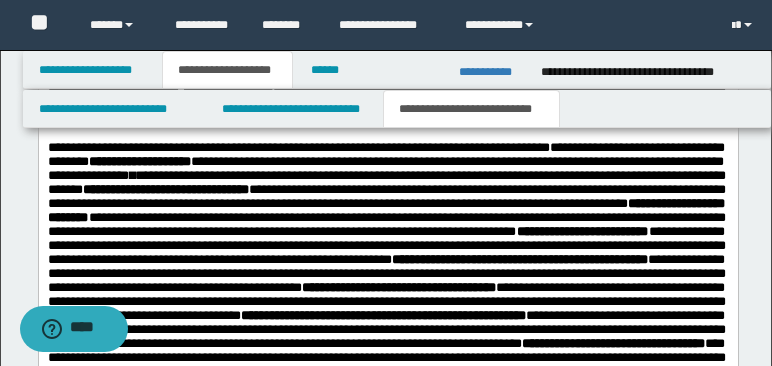 scroll, scrollTop: 1279, scrollLeft: 0, axis: vertical 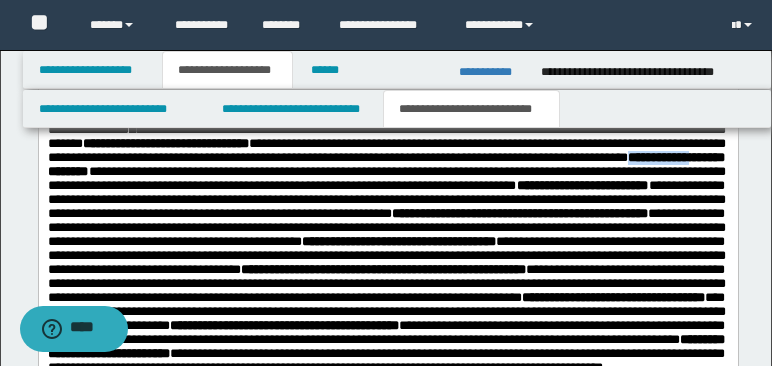 drag, startPoint x: 258, startPoint y: 212, endPoint x: 352, endPoint y: 211, distance: 94.00532 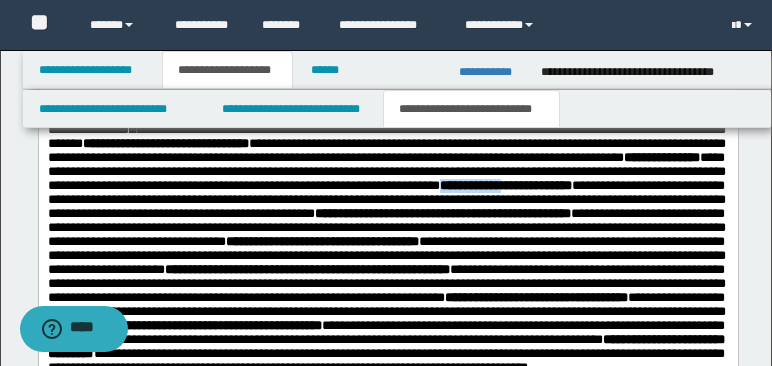 drag, startPoint x: 194, startPoint y: 244, endPoint x: 282, endPoint y: 244, distance: 88 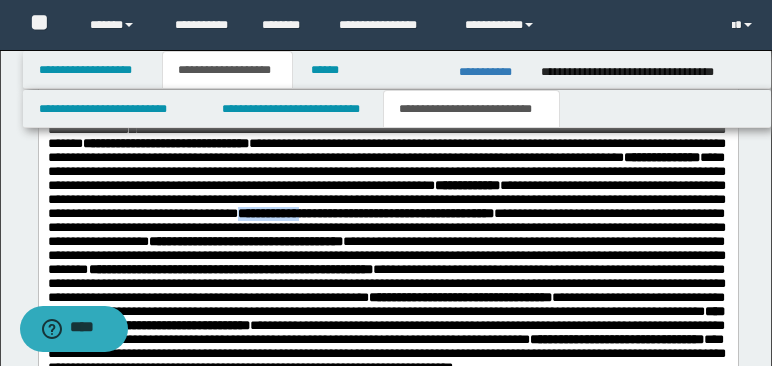 drag, startPoint x: 191, startPoint y: 275, endPoint x: 281, endPoint y: 274, distance: 90.005554 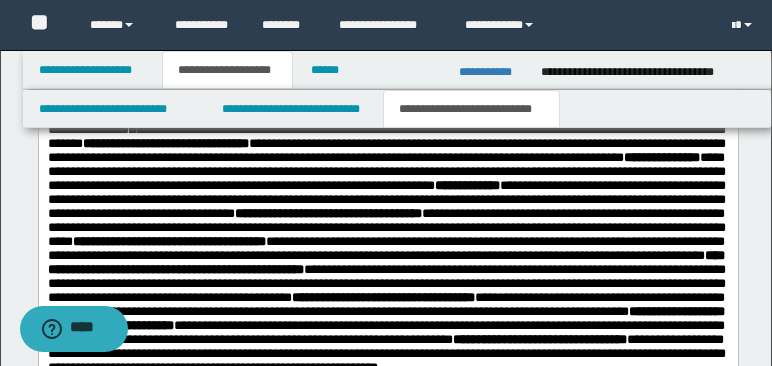 click on "**********" at bounding box center [386, 23] 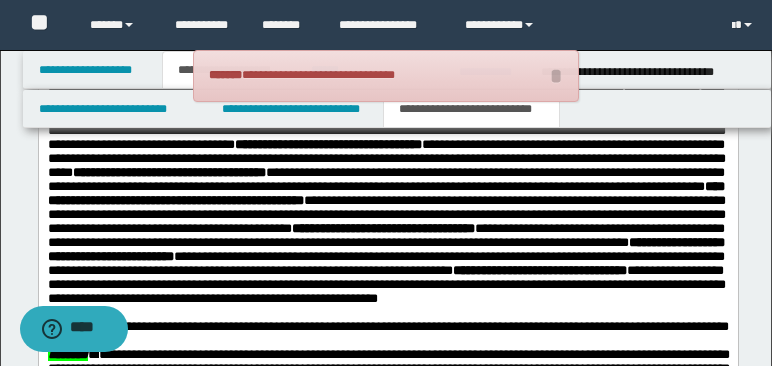 scroll, scrollTop: 1370, scrollLeft: 0, axis: vertical 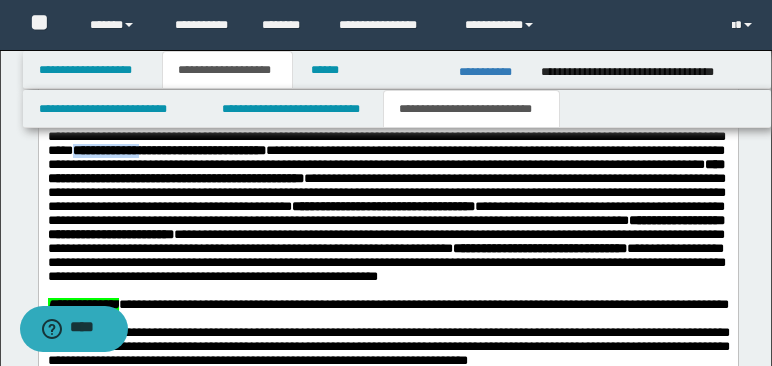 drag, startPoint x: 149, startPoint y: 216, endPoint x: 241, endPoint y: 213, distance: 92.0489 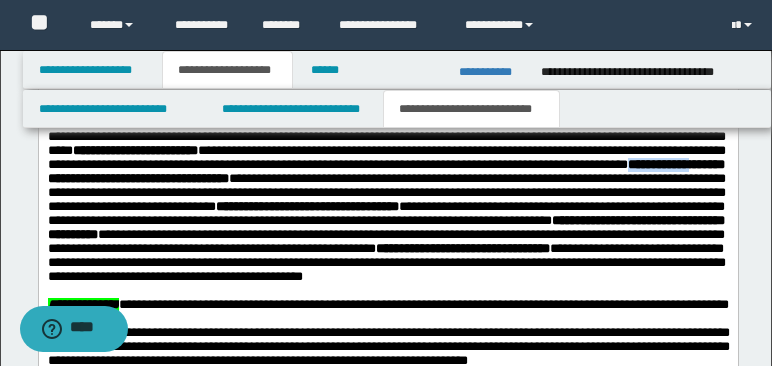 drag, startPoint x: 138, startPoint y: 245, endPoint x: 225, endPoint y: 243, distance: 87.02299 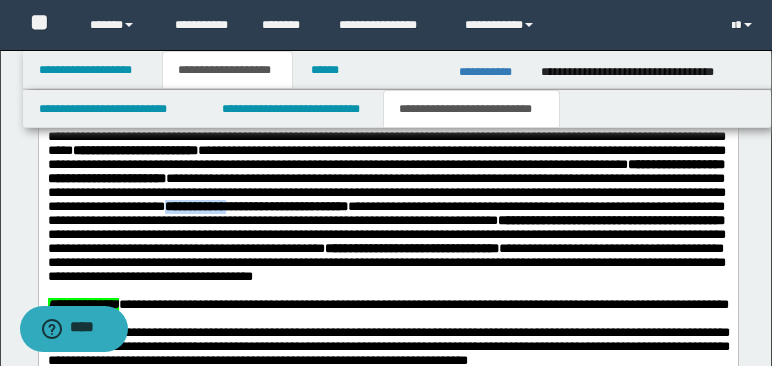 drag, startPoint x: 560, startPoint y: 277, endPoint x: 649, endPoint y: 276, distance: 89.005615 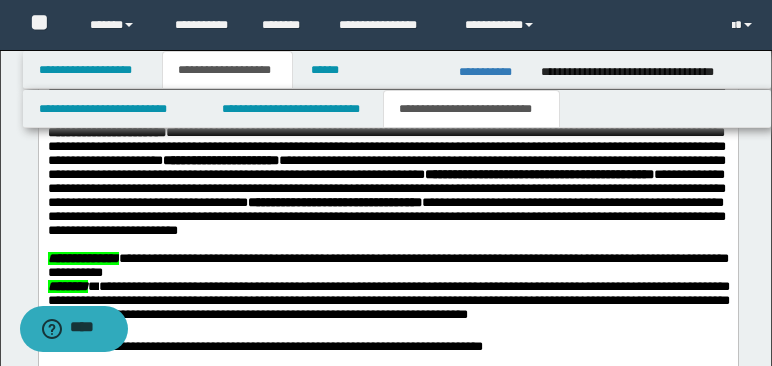 scroll, scrollTop: 1439, scrollLeft: 0, axis: vertical 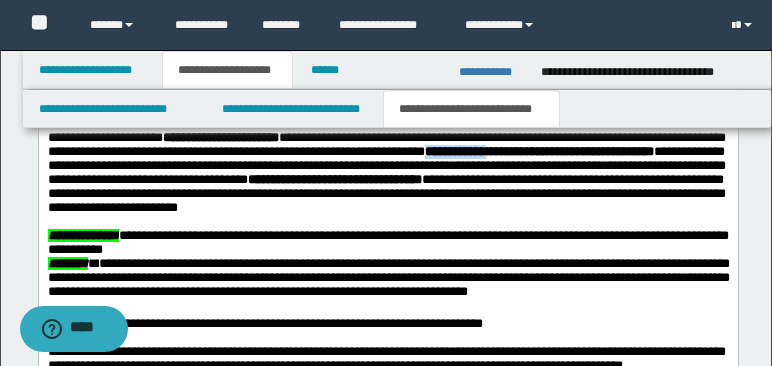 drag, startPoint x: 309, startPoint y: 236, endPoint x: 396, endPoint y: 236, distance: 87 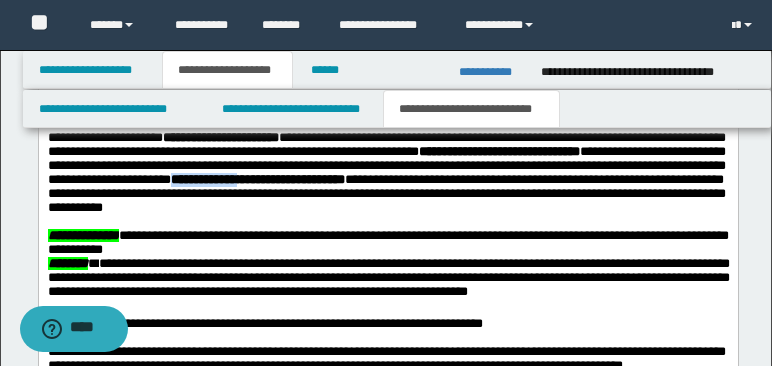drag, startPoint x: 180, startPoint y: 269, endPoint x: 276, endPoint y: 269, distance: 96 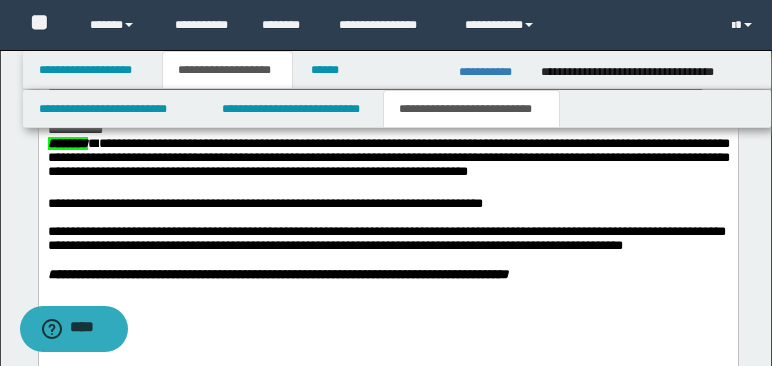 scroll, scrollTop: 1553, scrollLeft: 0, axis: vertical 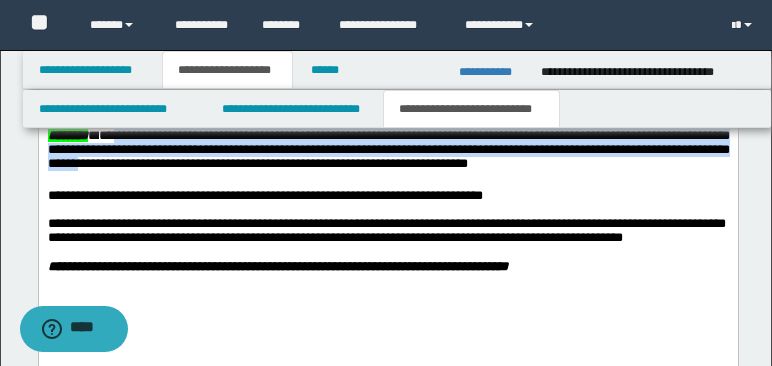 drag, startPoint x: 143, startPoint y: 249, endPoint x: 248, endPoint y: 272, distance: 107.48953 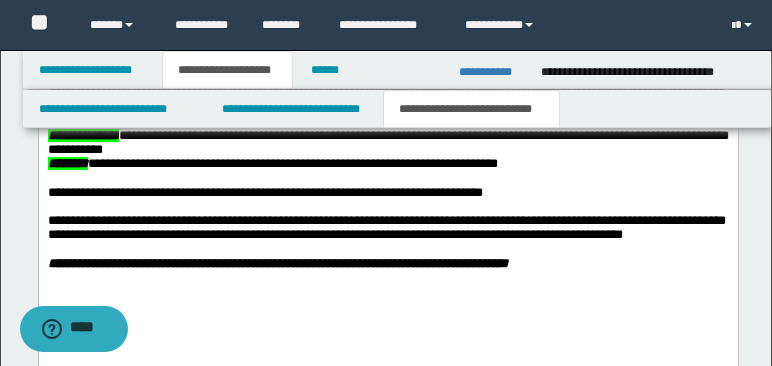 click on "**********" at bounding box center (386, -25) 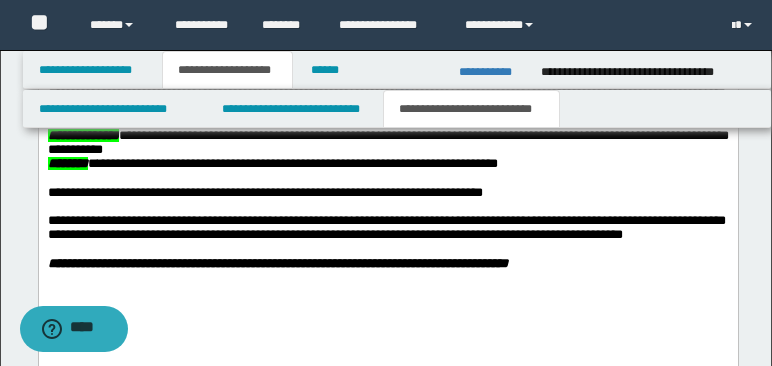 drag, startPoint x: 611, startPoint y: 185, endPoint x: 630, endPoint y: 186, distance: 19.026299 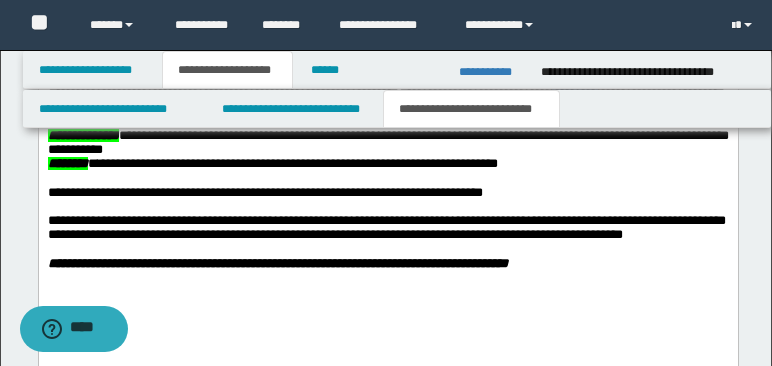 drag, startPoint x: 49, startPoint y: 201, endPoint x: 97, endPoint y: 203, distance: 48.04165 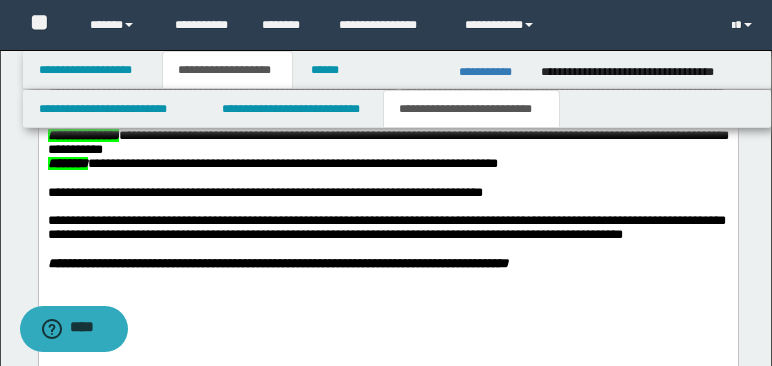click on "**********" at bounding box center (386, -25) 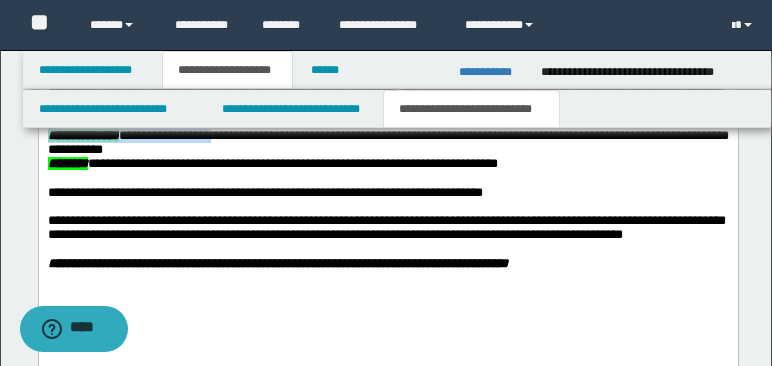 drag, startPoint x: 439, startPoint y: 202, endPoint x: 252, endPoint y: 249, distance: 192.81598 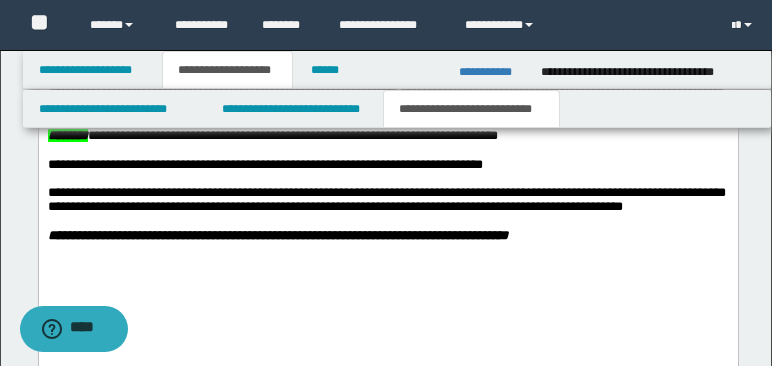 drag, startPoint x: 598, startPoint y: 204, endPoint x: 639, endPoint y: 201, distance: 41.109608 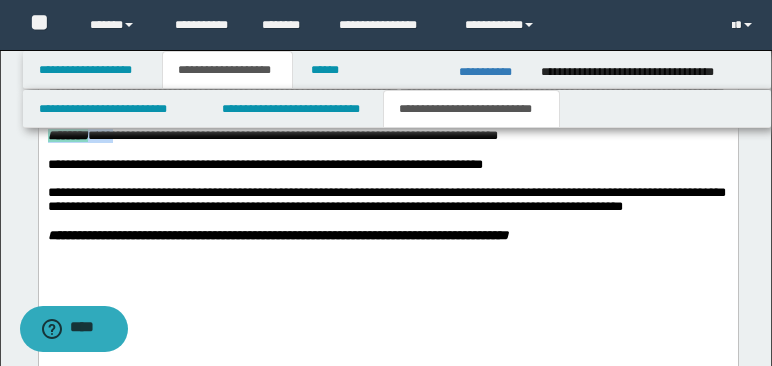 drag, startPoint x: 361, startPoint y: 216, endPoint x: 143, endPoint y: 235, distance: 218.82642 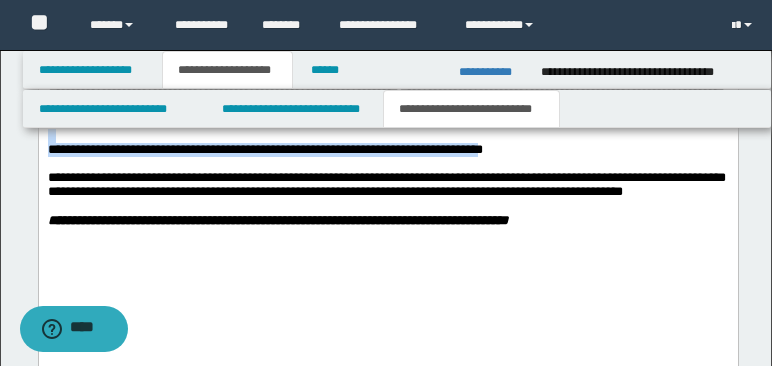 drag, startPoint x: 85, startPoint y: 235, endPoint x: 496, endPoint y: 256, distance: 411.53613 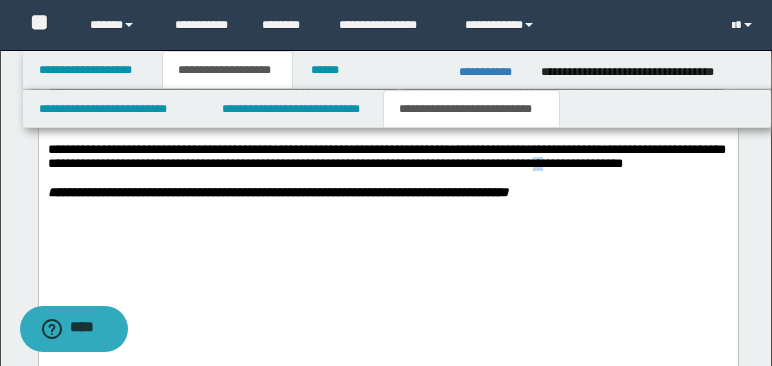 drag, startPoint x: 596, startPoint y: 279, endPoint x: 607, endPoint y: 279, distance: 11 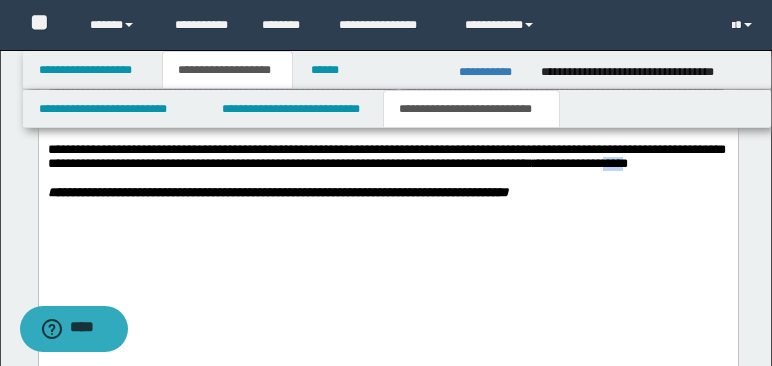 drag, startPoint x: 673, startPoint y: 281, endPoint x: 696, endPoint y: 282, distance: 23.021729 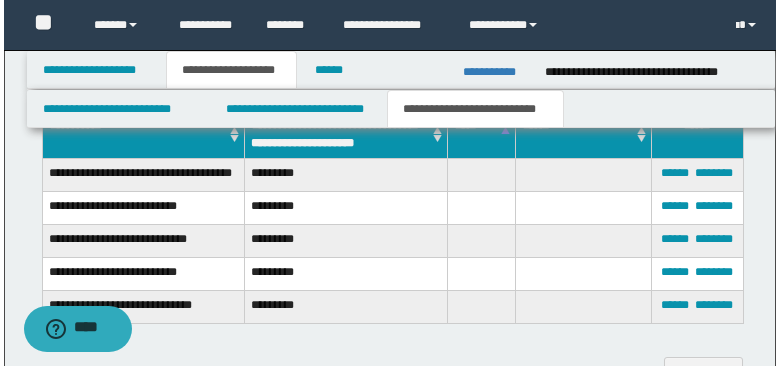 scroll, scrollTop: 640, scrollLeft: 0, axis: vertical 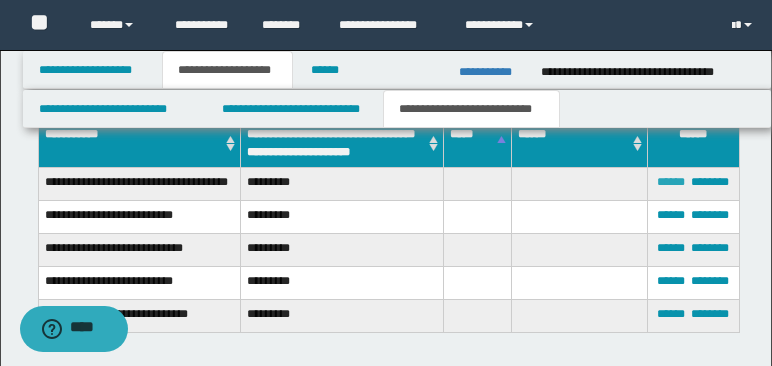 click on "******" at bounding box center (671, 182) 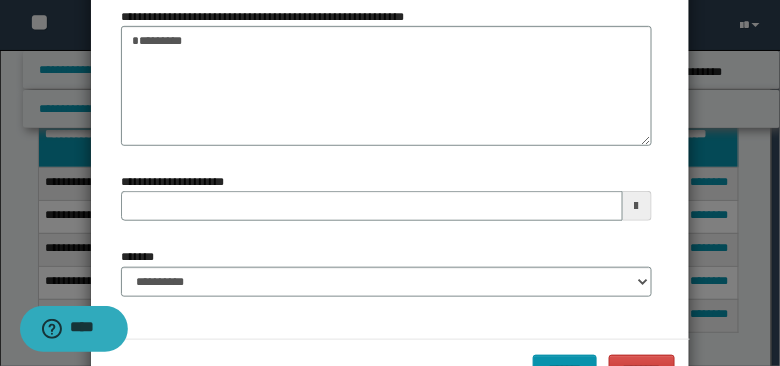 scroll, scrollTop: 184, scrollLeft: 0, axis: vertical 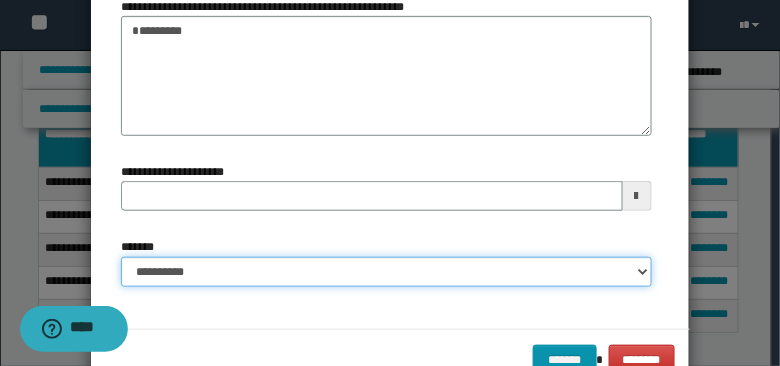 click on "**********" at bounding box center [386, 272] 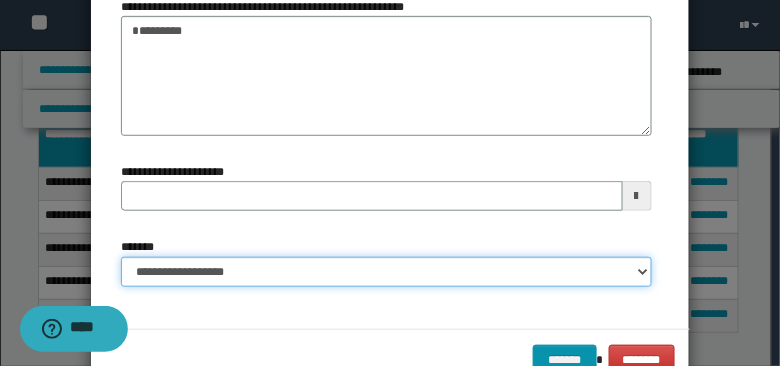 type 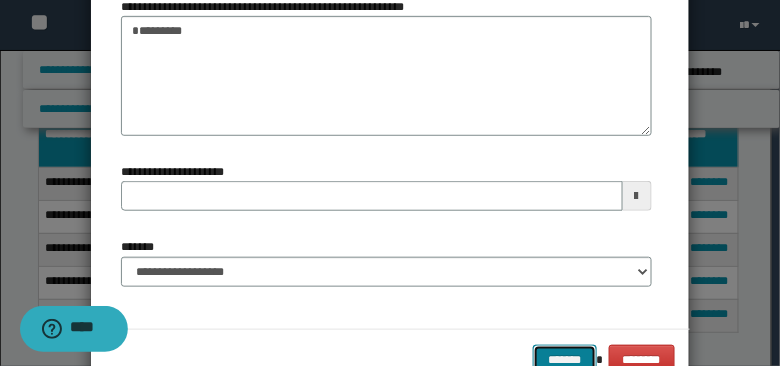 click on "*******" at bounding box center (565, 359) 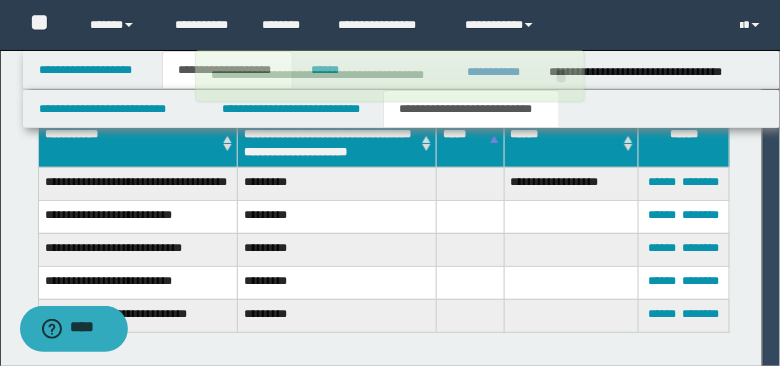 type 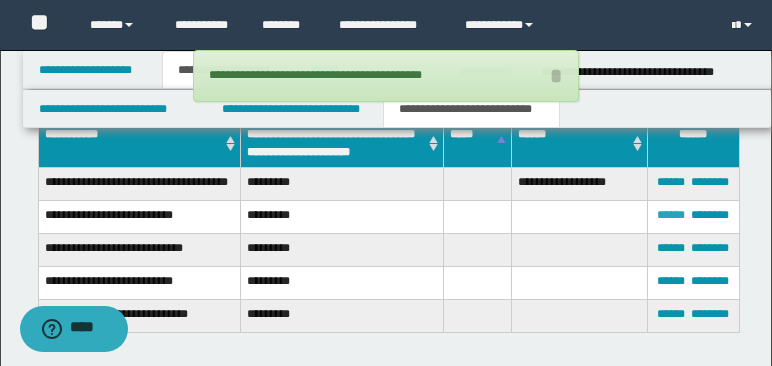 click on "******" at bounding box center (671, 215) 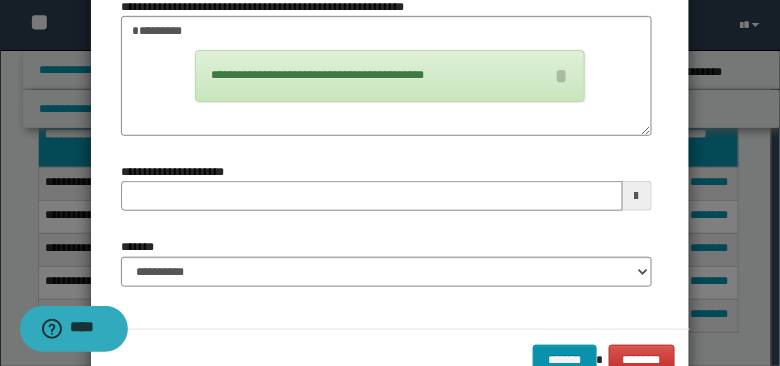 scroll, scrollTop: 0, scrollLeft: 0, axis: both 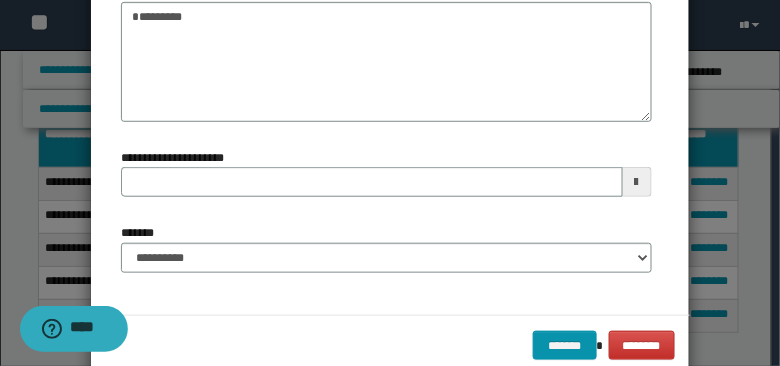 type 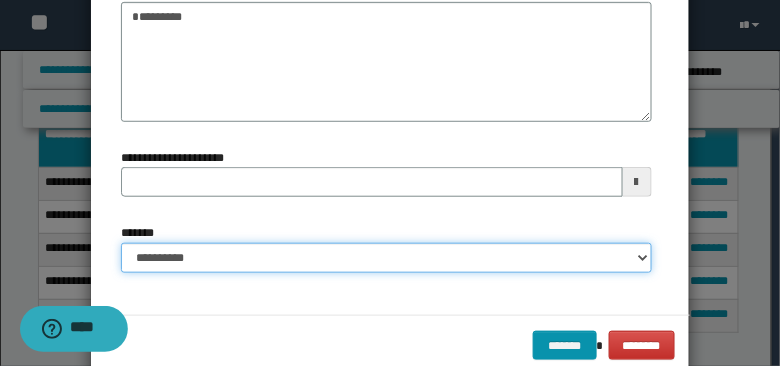 click on "**********" at bounding box center (386, 258) 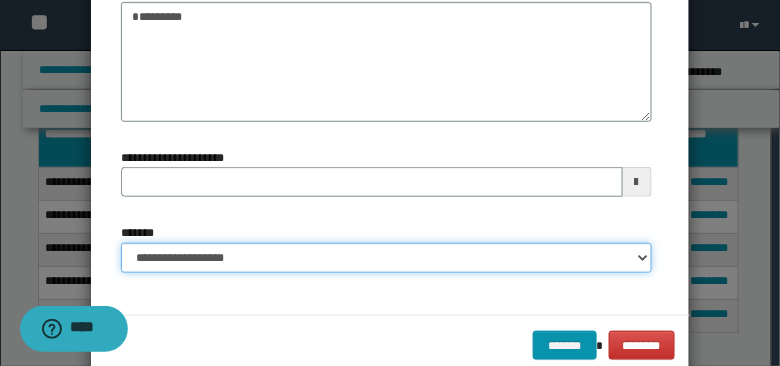 type 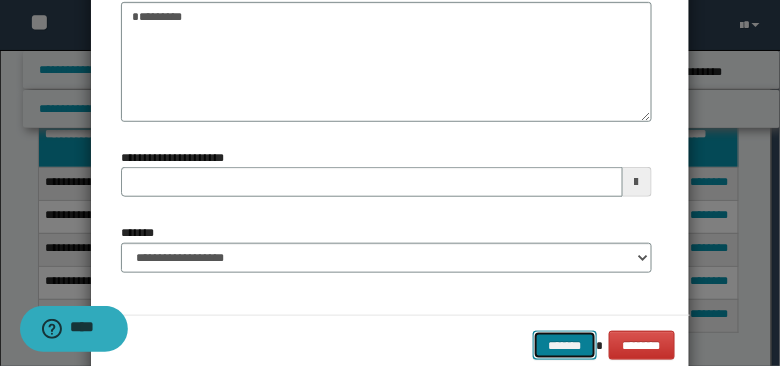 click on "*******" at bounding box center [565, 345] 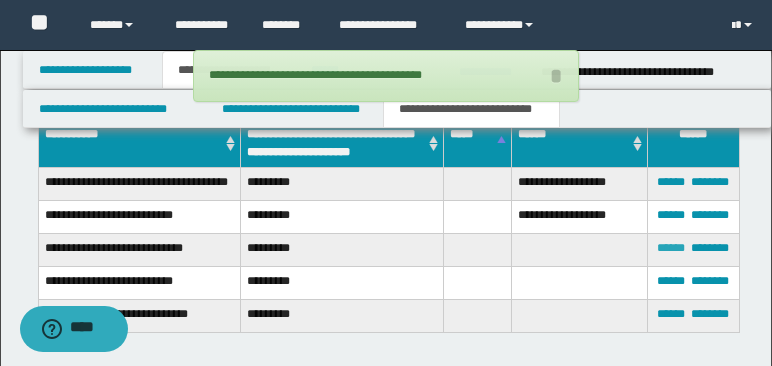 click on "******" at bounding box center (671, 248) 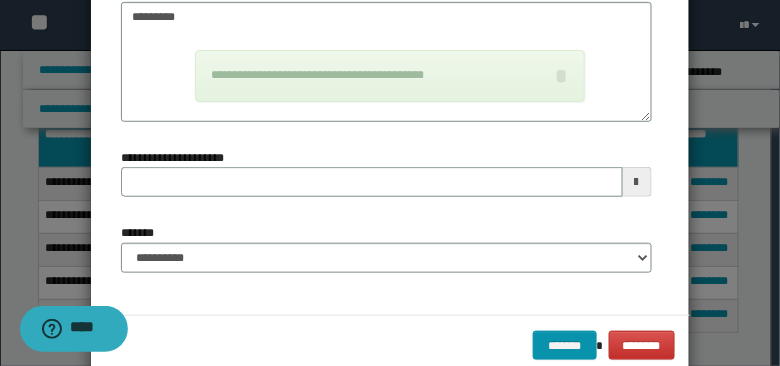 scroll, scrollTop: 0, scrollLeft: 0, axis: both 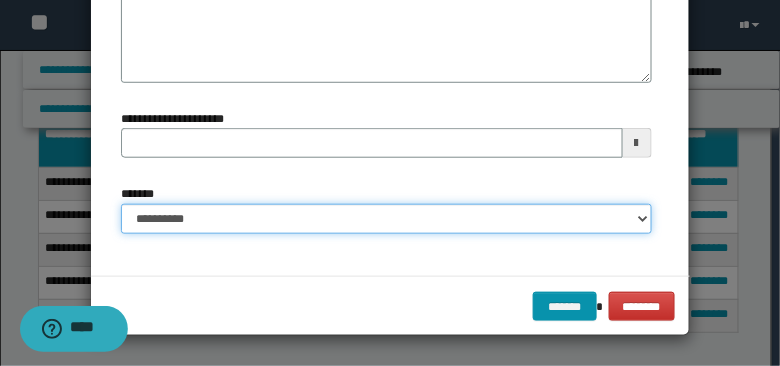 click on "**********" at bounding box center [386, 219] 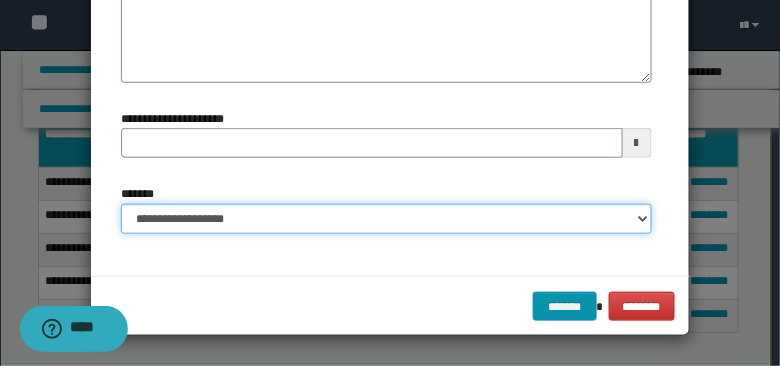 type 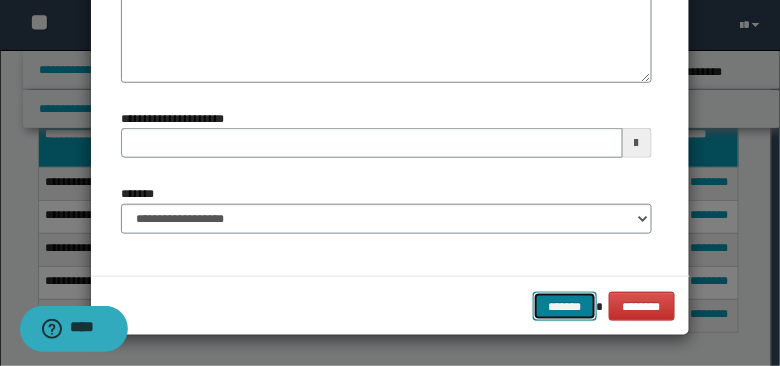 click on "*******" at bounding box center (565, 306) 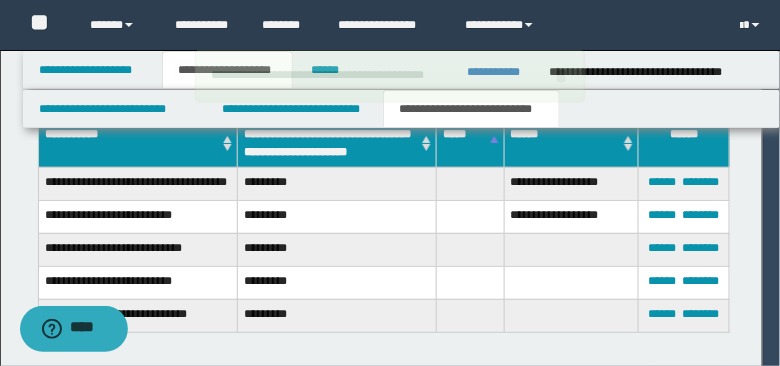 type 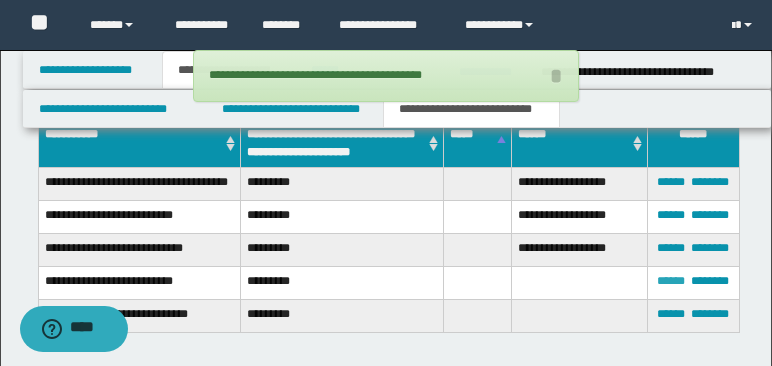 click on "******" at bounding box center (671, 281) 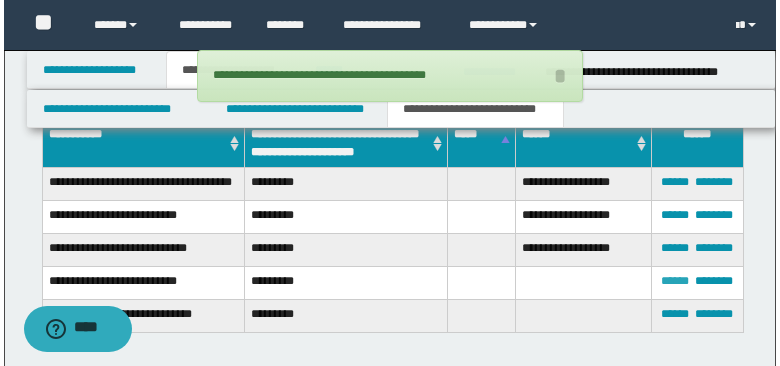type on "**********" 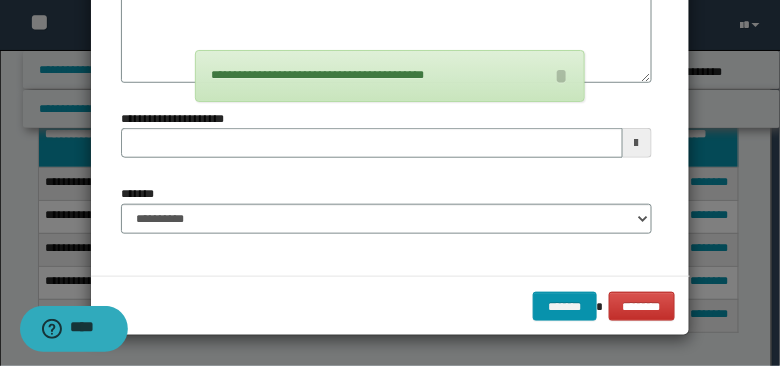 scroll, scrollTop: 0, scrollLeft: 0, axis: both 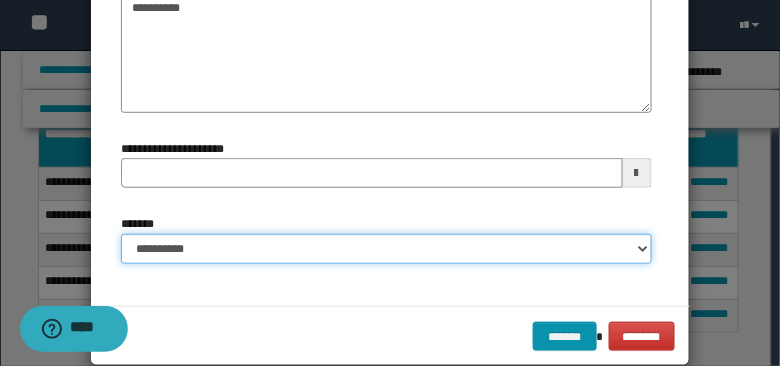 click on "**********" at bounding box center [386, 249] 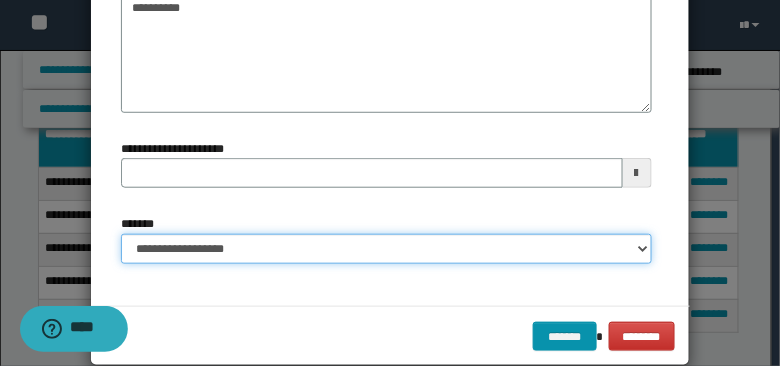 type 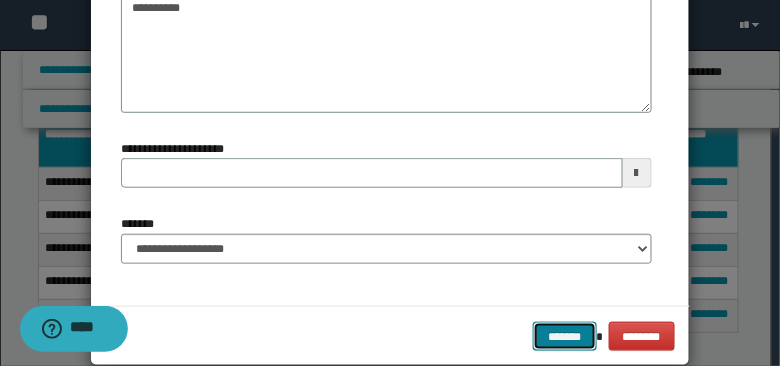 click on "*******" at bounding box center (565, 336) 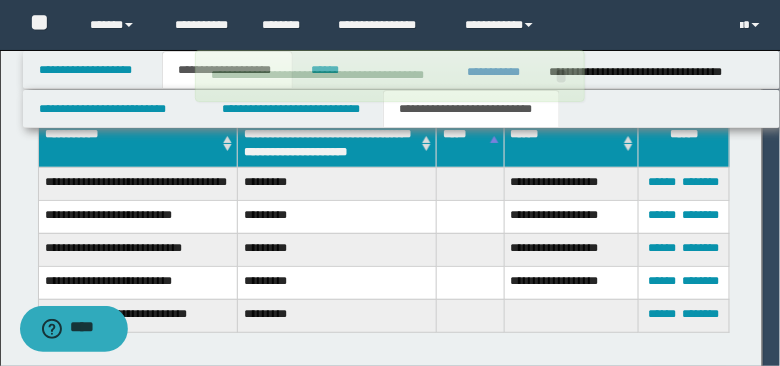 type 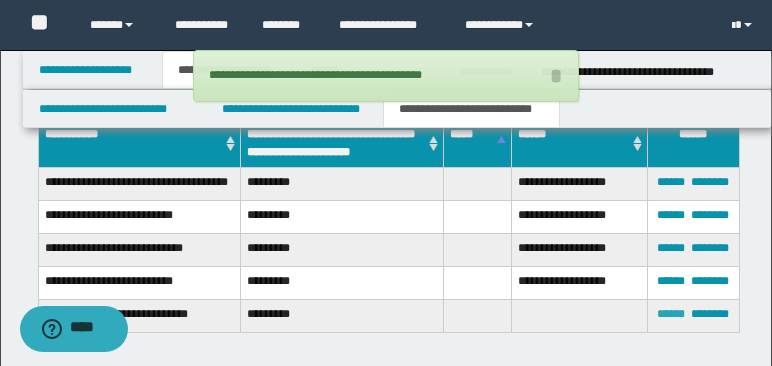 click on "******" at bounding box center (671, 314) 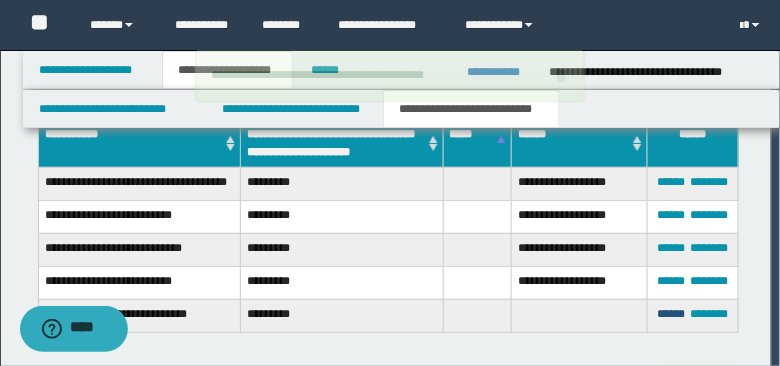 scroll, scrollTop: 0, scrollLeft: 0, axis: both 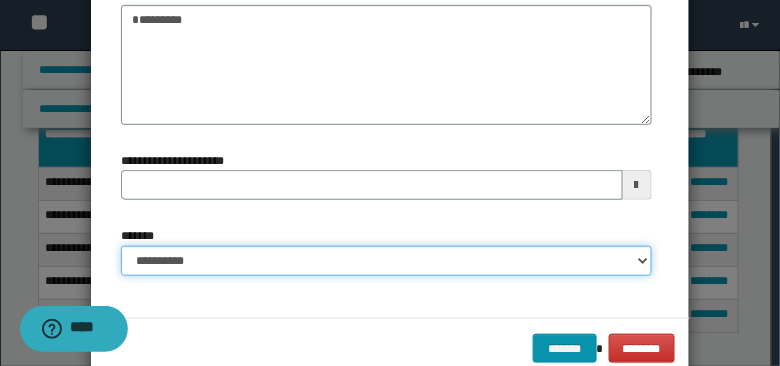 click on "**********" at bounding box center (386, 261) 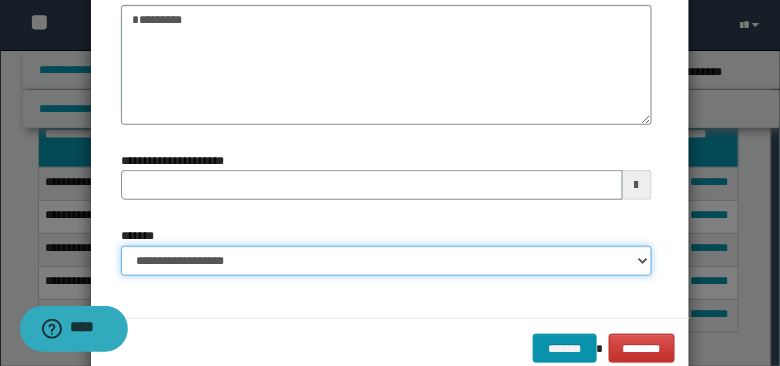 type 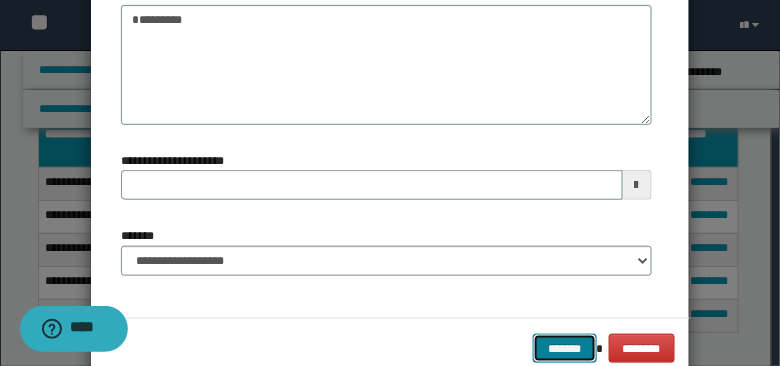 click on "*******" at bounding box center (565, 348) 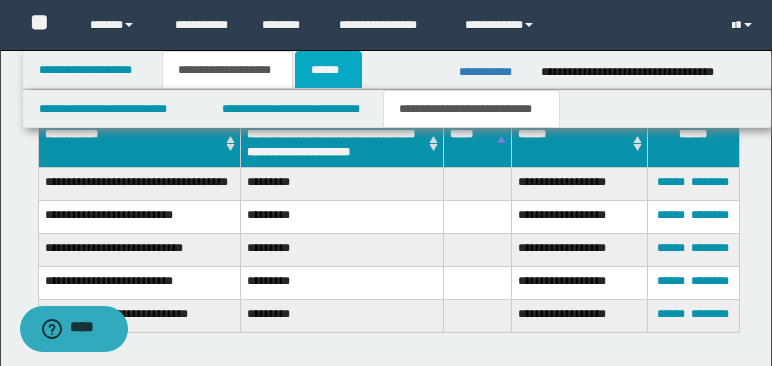click on "******" at bounding box center (328, 70) 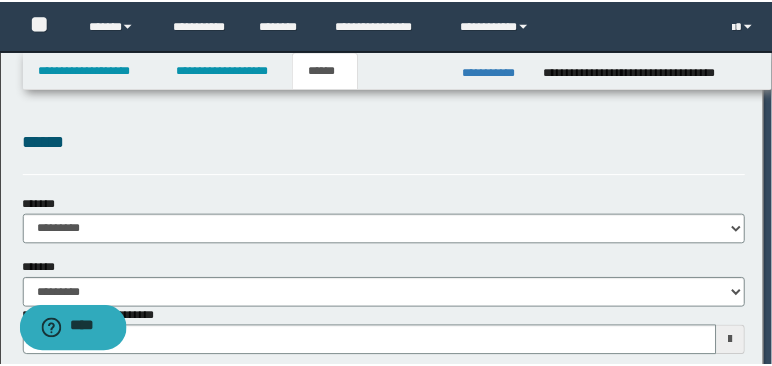 scroll, scrollTop: 0, scrollLeft: 0, axis: both 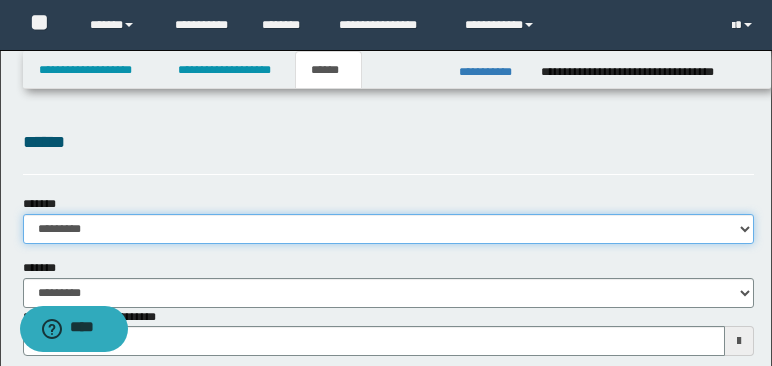 click on "**********" at bounding box center (388, 229) 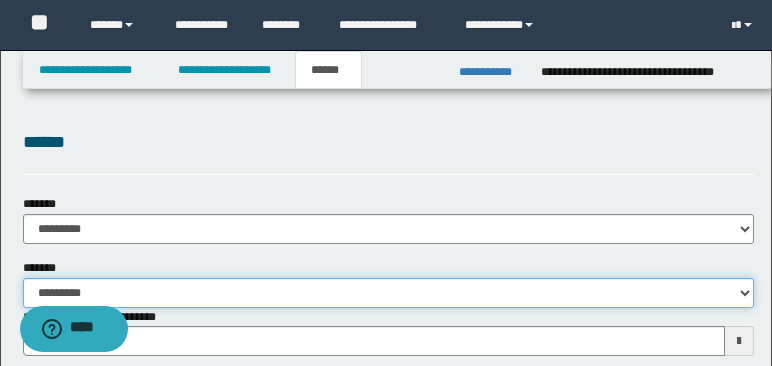 click on "**********" at bounding box center [388, 293] 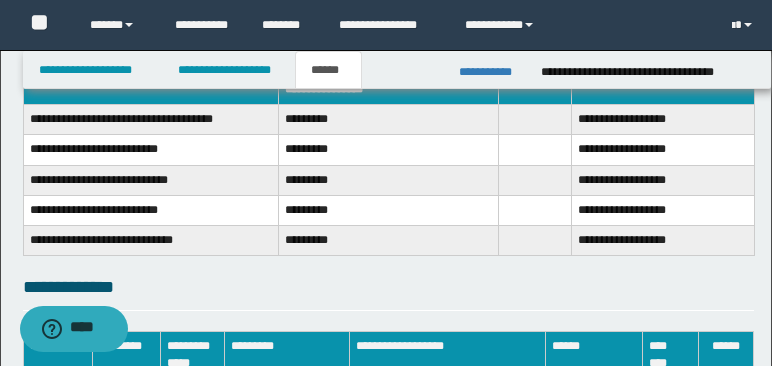 scroll, scrollTop: 556, scrollLeft: 0, axis: vertical 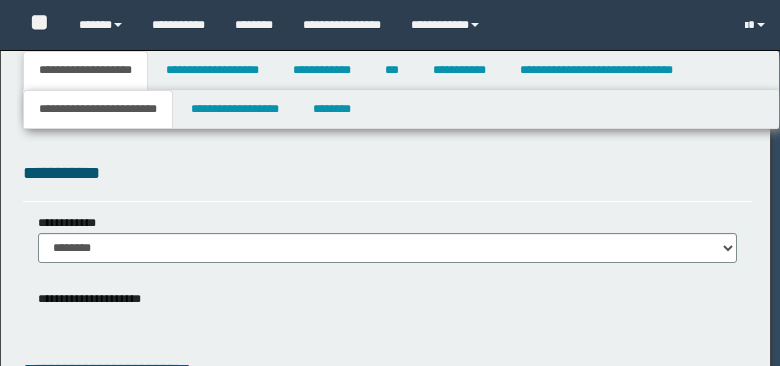 select on "*" 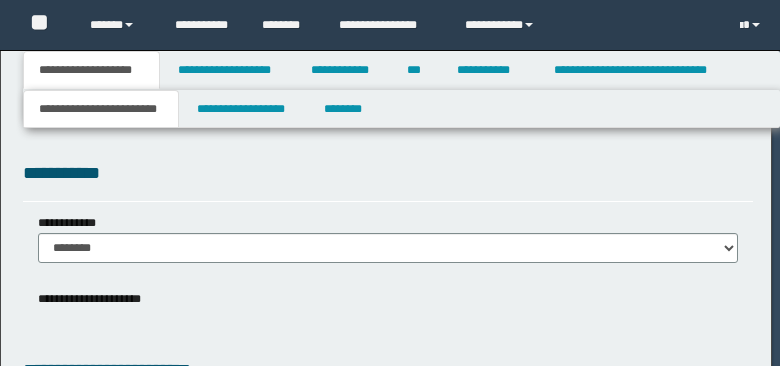 scroll, scrollTop: 0, scrollLeft: 0, axis: both 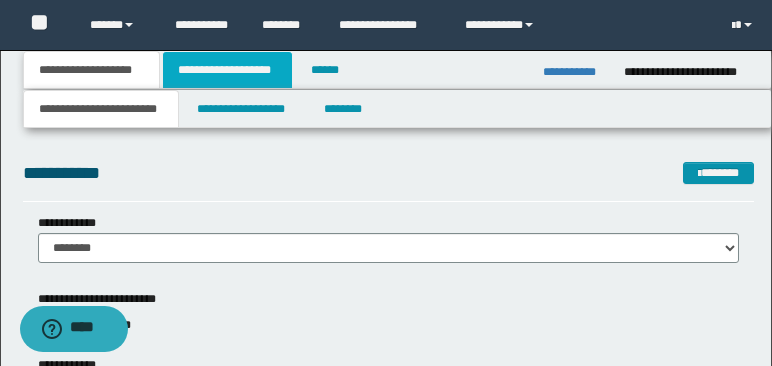 click on "**********" at bounding box center (227, 70) 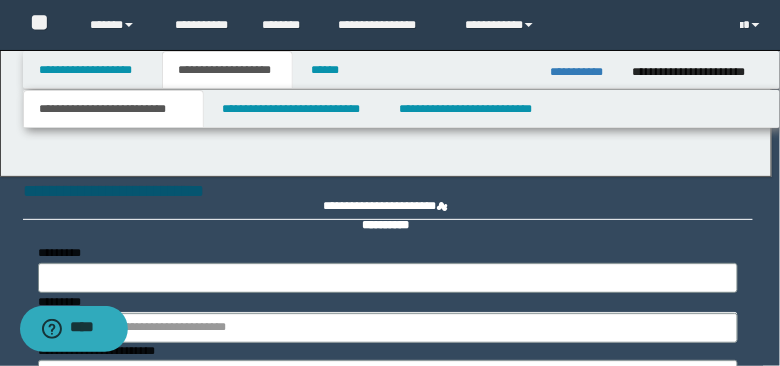 type 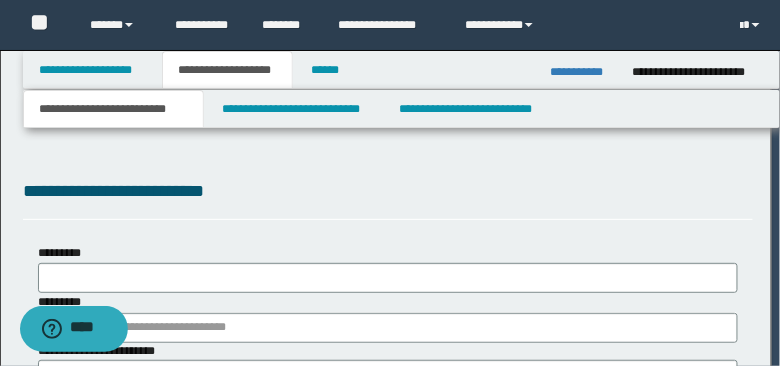 scroll, scrollTop: 0, scrollLeft: 0, axis: both 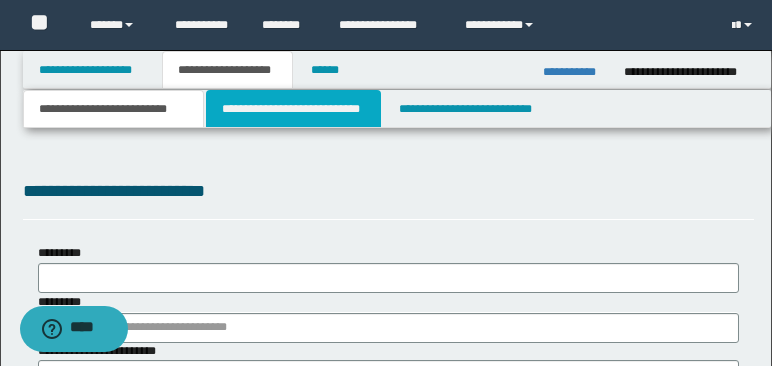 click on "**********" at bounding box center (293, 109) 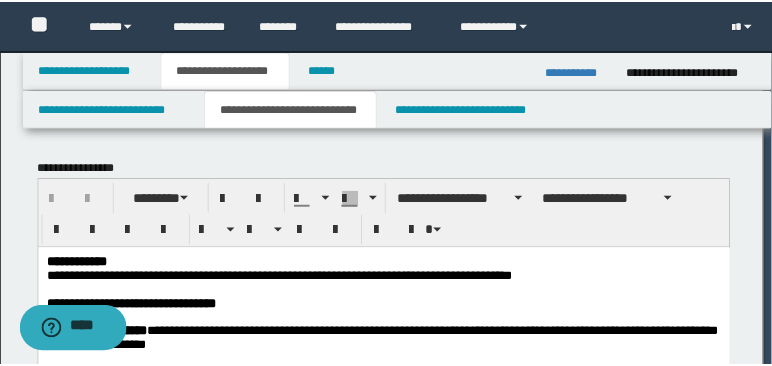 scroll, scrollTop: 0, scrollLeft: 0, axis: both 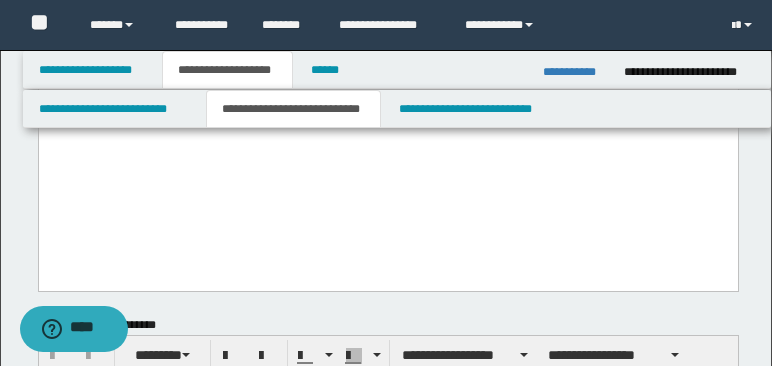 drag, startPoint x: 647, startPoint y: 175, endPoint x: 647, endPoint y: 212, distance: 37 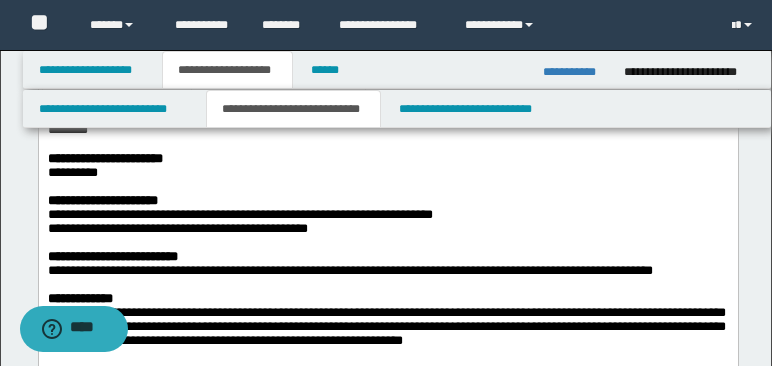 scroll, scrollTop: 958, scrollLeft: 0, axis: vertical 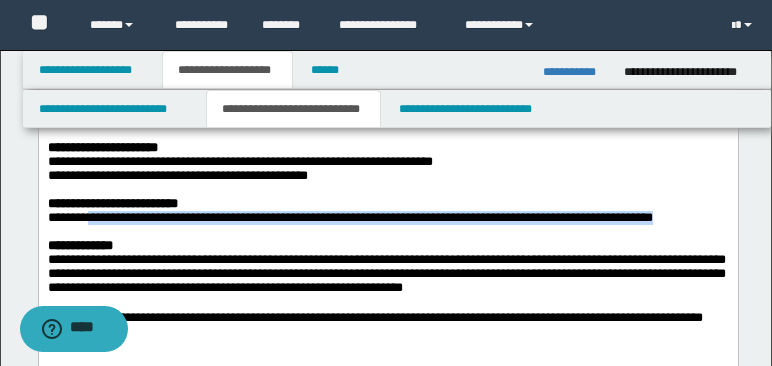 drag, startPoint x: 99, startPoint y: 231, endPoint x: 713, endPoint y: 231, distance: 614 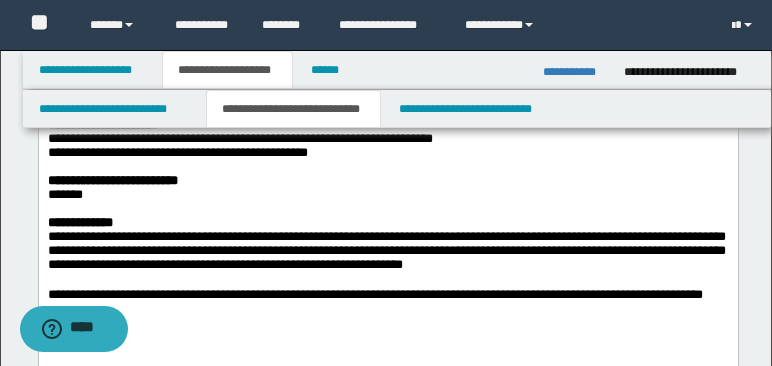 scroll, scrollTop: 1041, scrollLeft: 0, axis: vertical 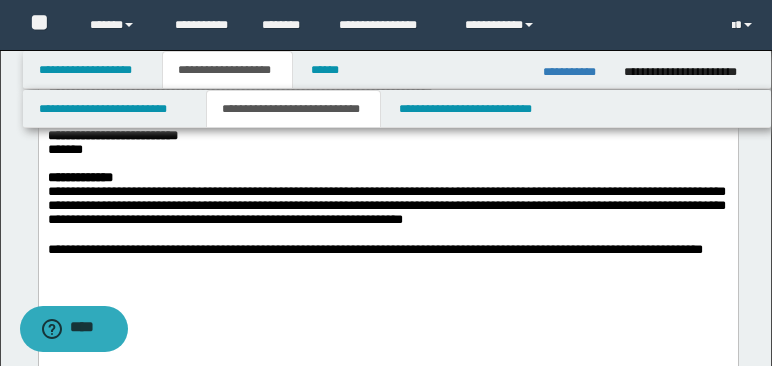 click on "**********" at bounding box center [386, 205] 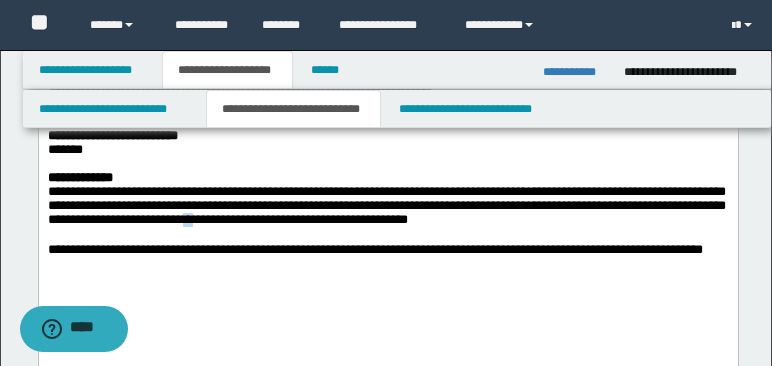 click on "**********" at bounding box center [386, 205] 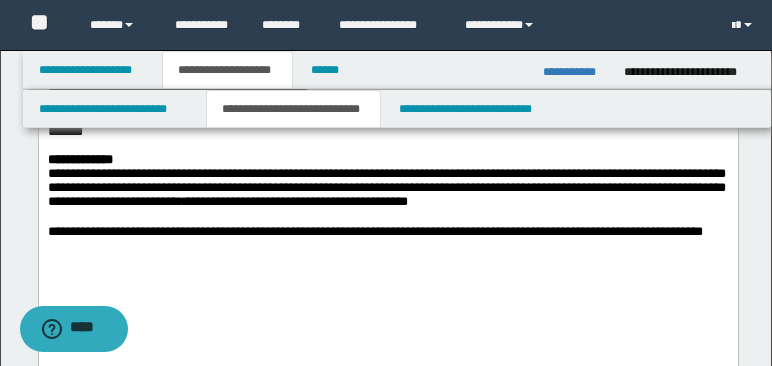 scroll, scrollTop: 1064, scrollLeft: 0, axis: vertical 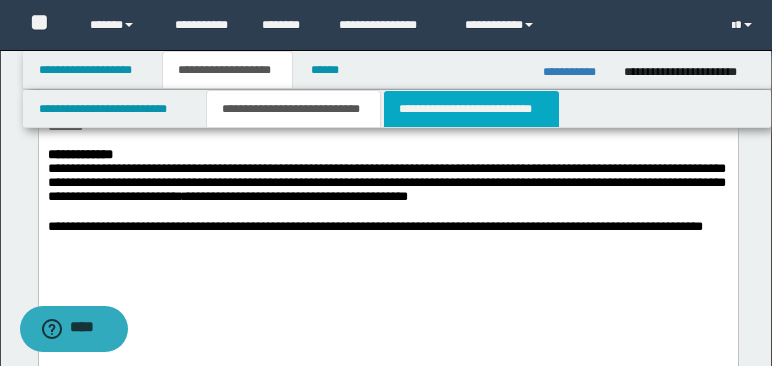 click on "**********" at bounding box center (471, 109) 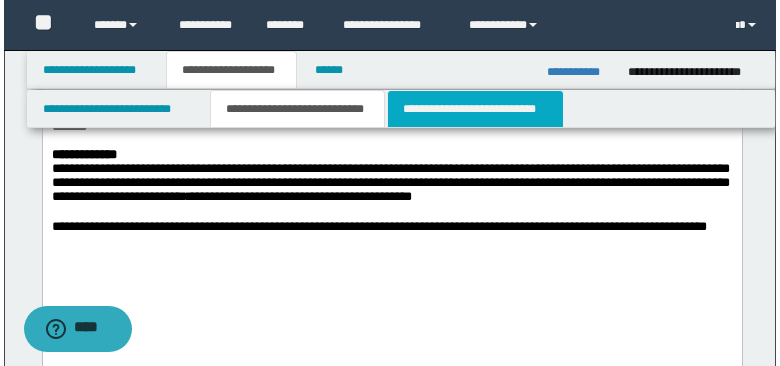 scroll, scrollTop: 0, scrollLeft: 0, axis: both 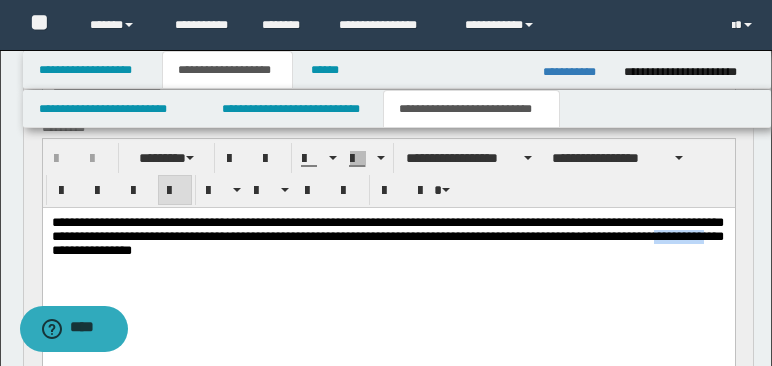 drag, startPoint x: 92, startPoint y: 258, endPoint x: 184, endPoint y: 296, distance: 99.53894 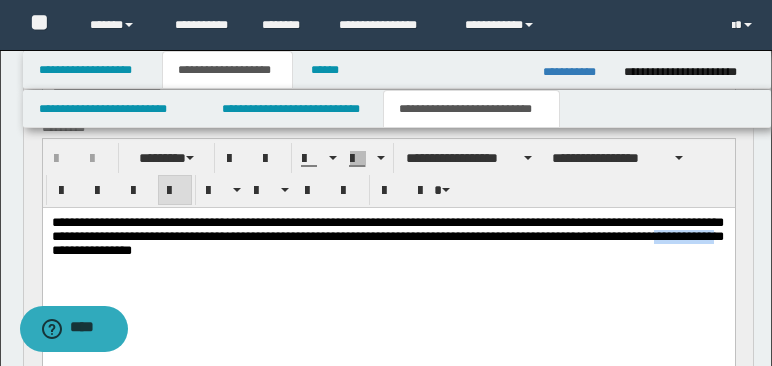 type 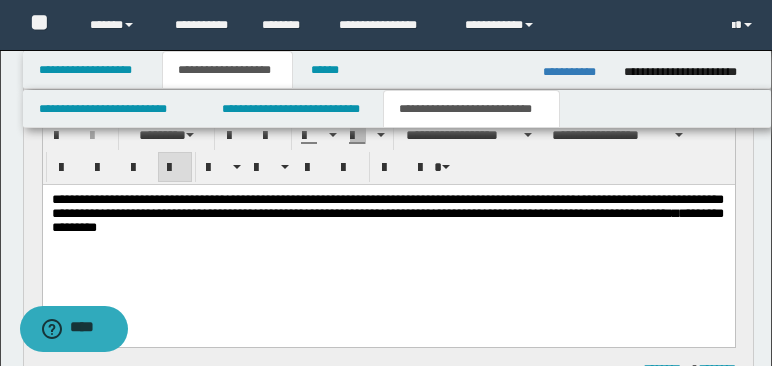 scroll, scrollTop: 373, scrollLeft: 0, axis: vertical 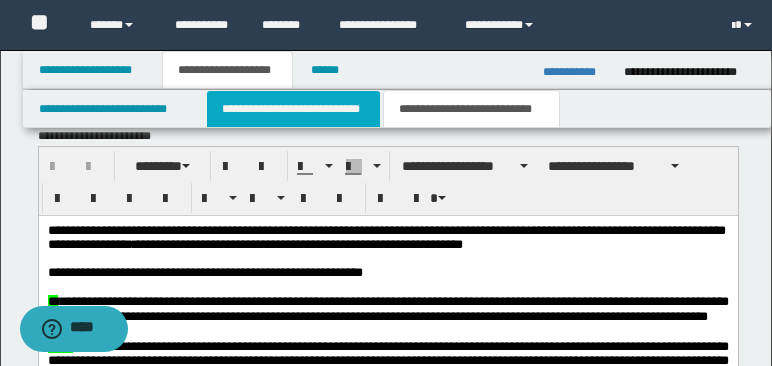 click on "**********" at bounding box center [293, 109] 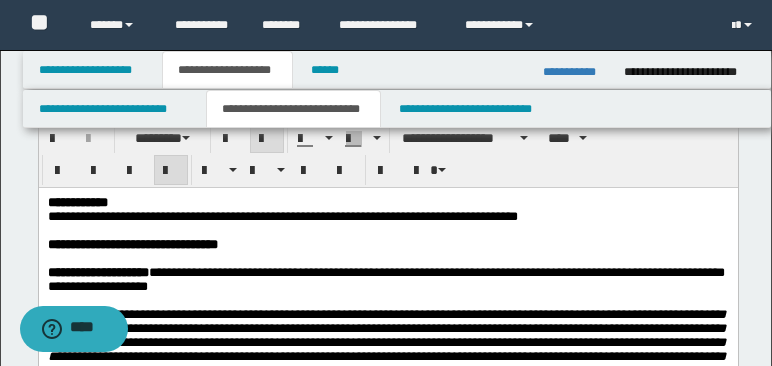 scroll, scrollTop: 2, scrollLeft: 0, axis: vertical 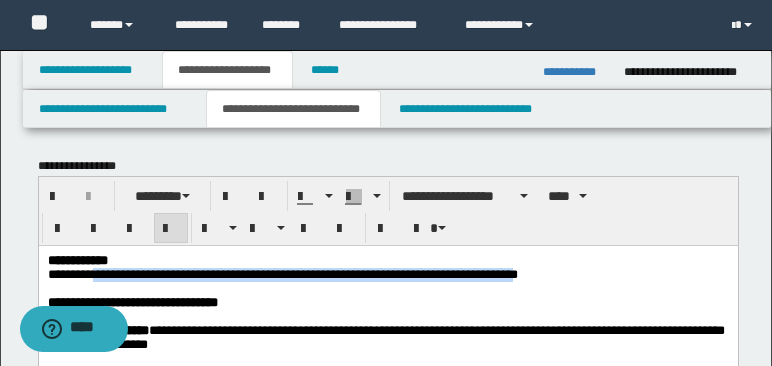 drag, startPoint x: 96, startPoint y: 276, endPoint x: 592, endPoint y: 273, distance: 496.00906 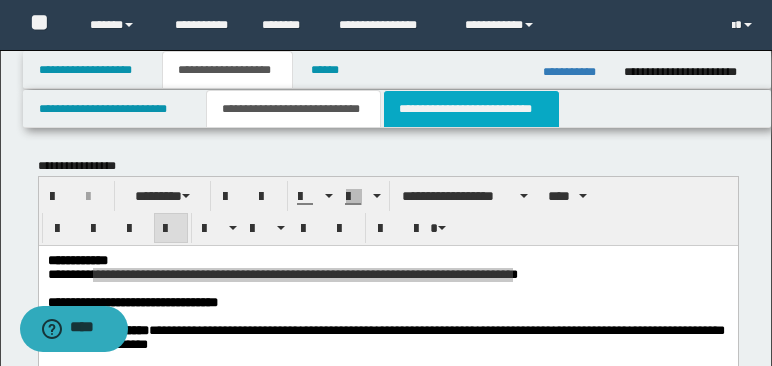 click on "**********" at bounding box center (471, 109) 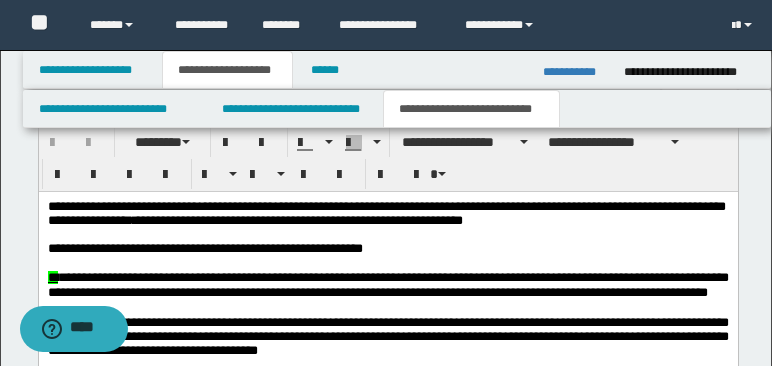 scroll, scrollTop: 844, scrollLeft: 0, axis: vertical 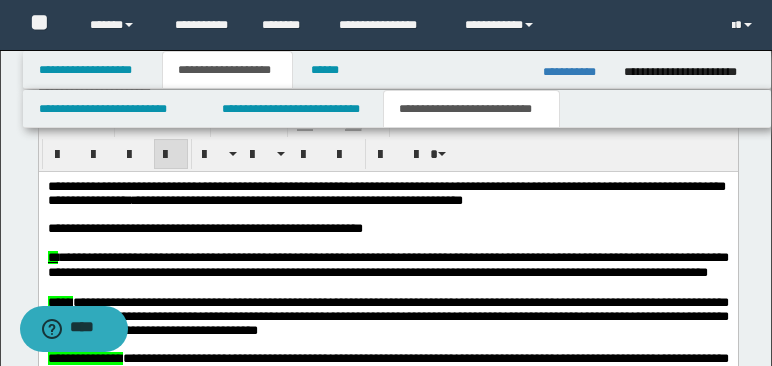 click on "**********" at bounding box center (386, 192) 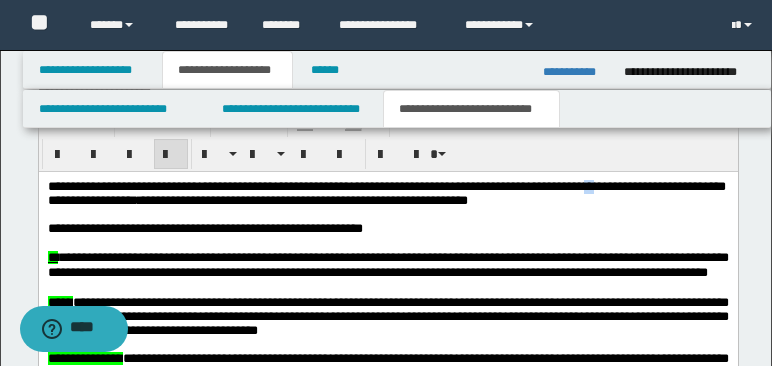 drag, startPoint x: 612, startPoint y: 185, endPoint x: 633, endPoint y: 186, distance: 21.023796 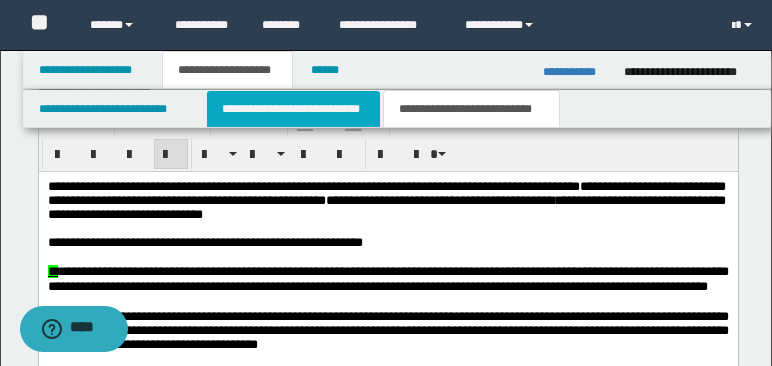 click on "**********" at bounding box center (293, 109) 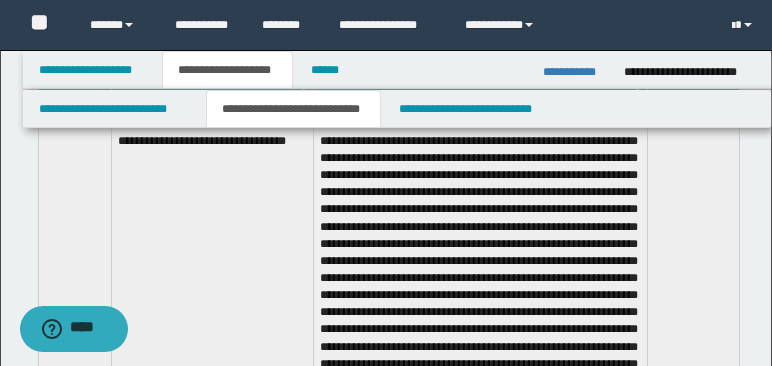 scroll, scrollTop: 1490, scrollLeft: 0, axis: vertical 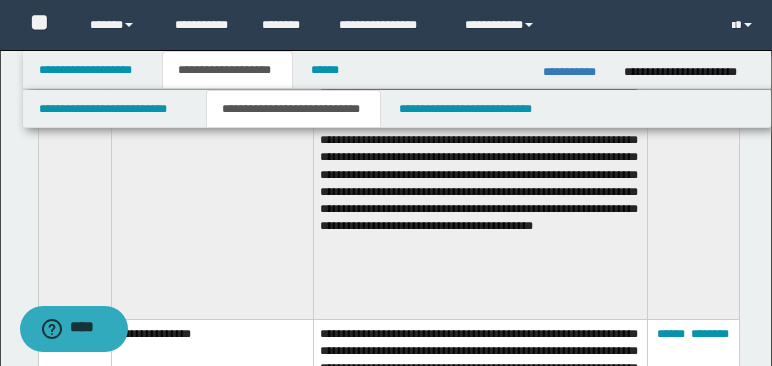 click on "******    ********" at bounding box center [693, -1] 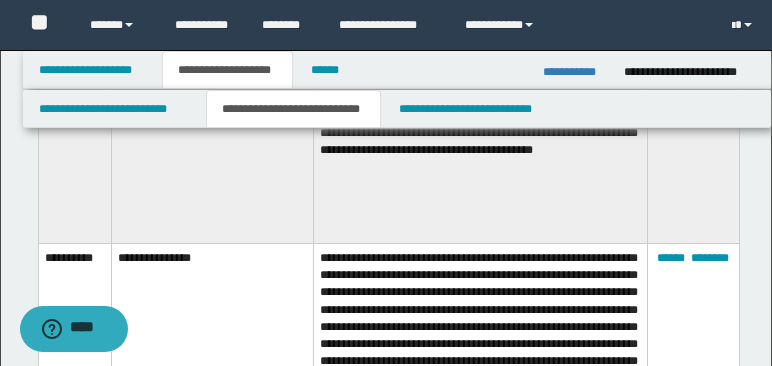 scroll, scrollTop: 2015, scrollLeft: 0, axis: vertical 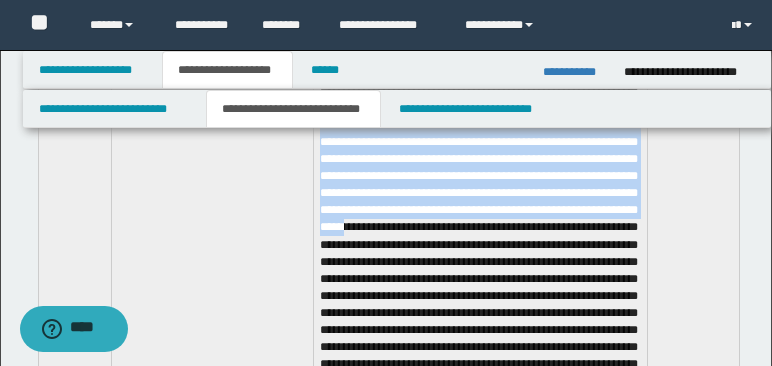 drag, startPoint x: 566, startPoint y: 260, endPoint x: 334, endPoint y: 147, distance: 258.05618 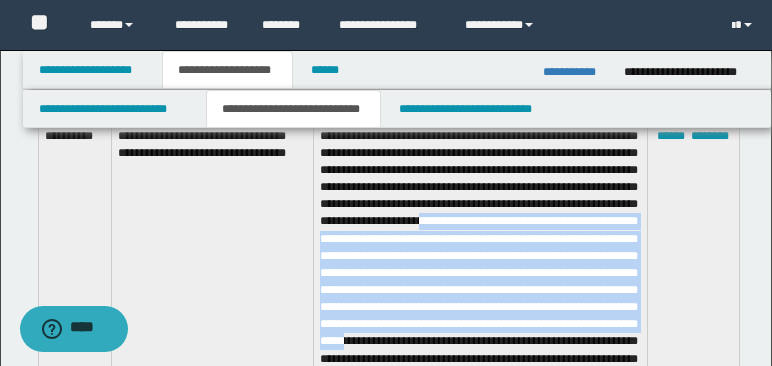 scroll, scrollTop: 1436, scrollLeft: 0, axis: vertical 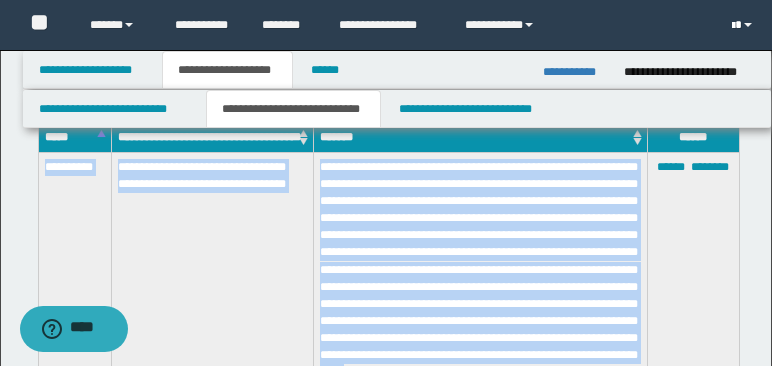 copy on "**********" 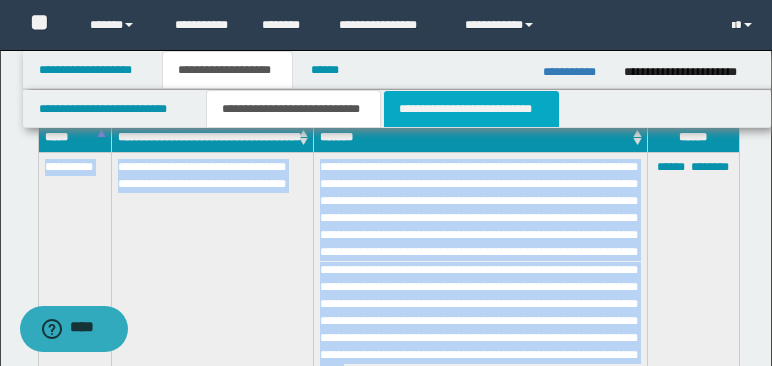 click on "**********" at bounding box center (471, 109) 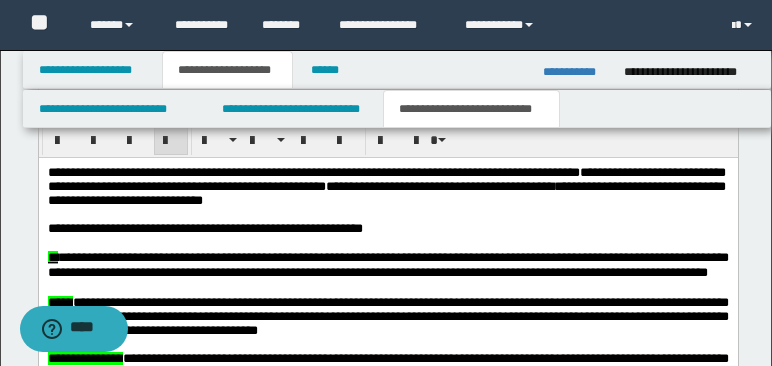 scroll, scrollTop: 862, scrollLeft: 0, axis: vertical 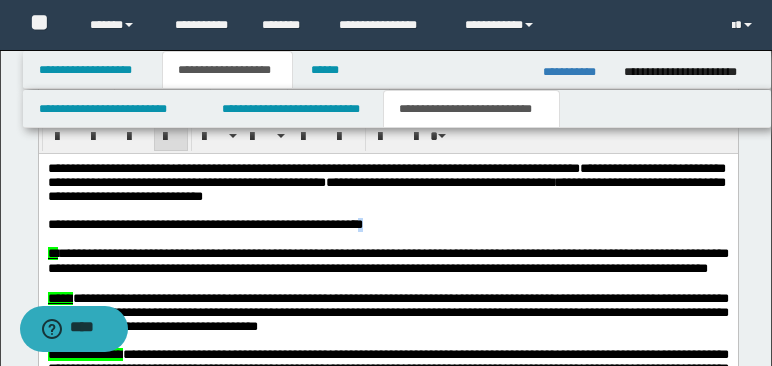 drag, startPoint x: 363, startPoint y: 231, endPoint x: 377, endPoint y: 231, distance: 14 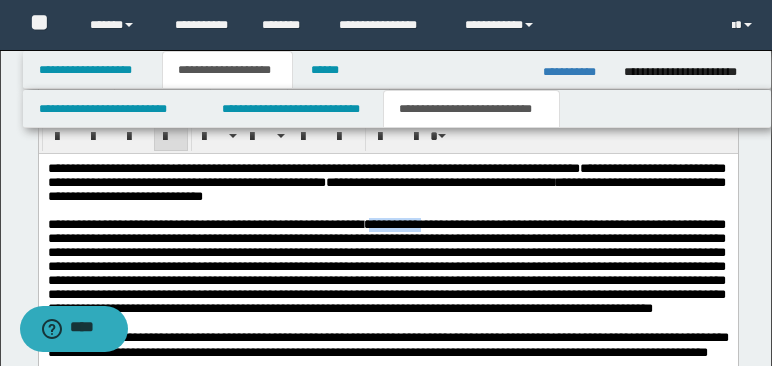 drag, startPoint x: 380, startPoint y: 227, endPoint x: 441, endPoint y: 229, distance: 61.03278 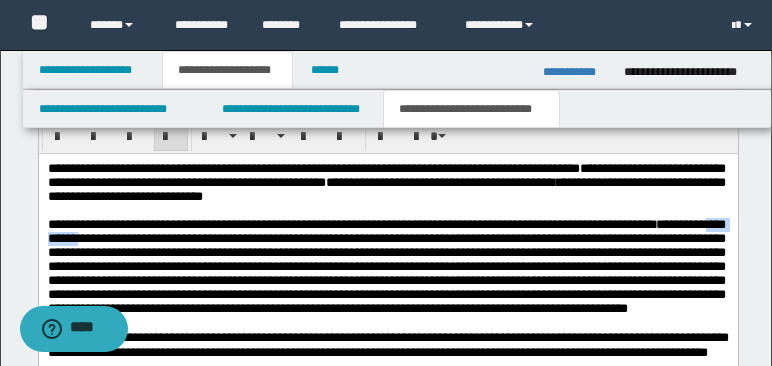 drag, startPoint x: 106, startPoint y: 247, endPoint x: 162, endPoint y: 245, distance: 56.0357 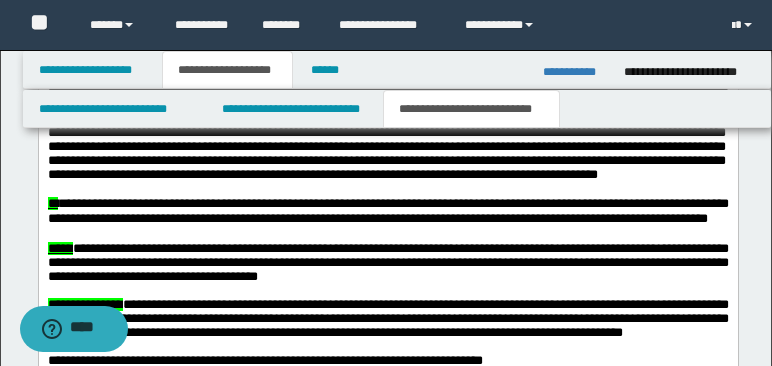 scroll, scrollTop: 1006, scrollLeft: 0, axis: vertical 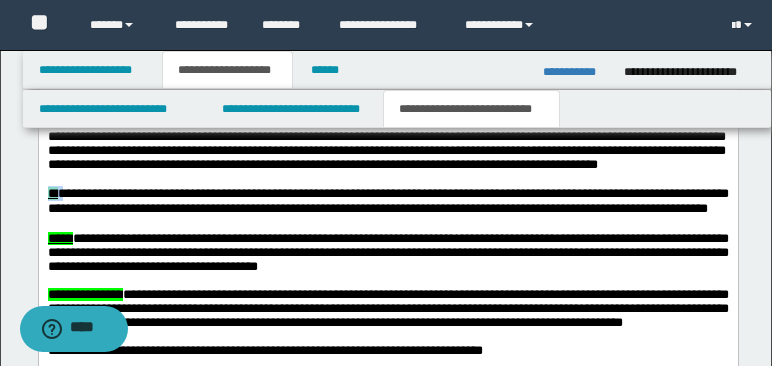 drag, startPoint x: 67, startPoint y: 224, endPoint x: 33, endPoint y: 225, distance: 34.0147 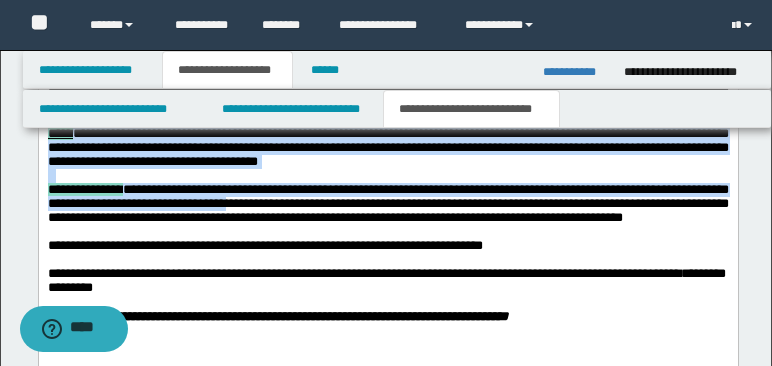 scroll, scrollTop: 1122, scrollLeft: 0, axis: vertical 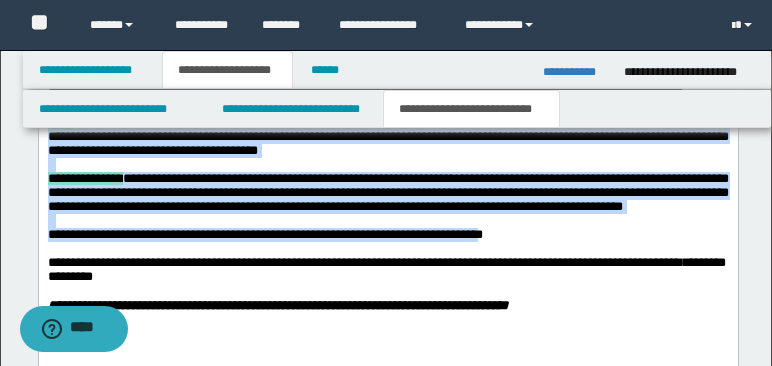 drag, startPoint x: 108, startPoint y: 141, endPoint x: 498, endPoint y: 312, distance: 425.84152 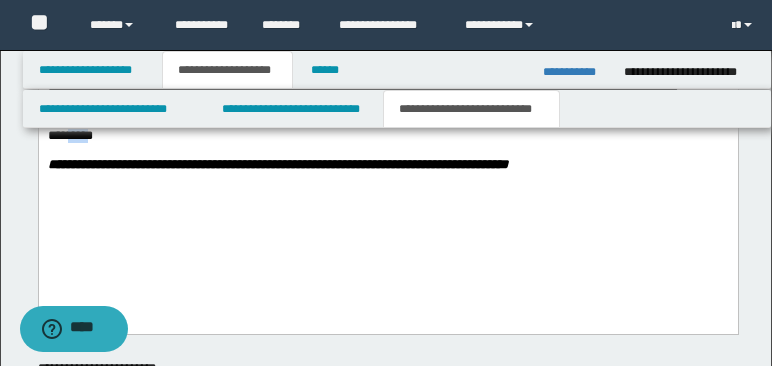 drag, startPoint x: 123, startPoint y: 188, endPoint x: 147, endPoint y: 189, distance: 24.020824 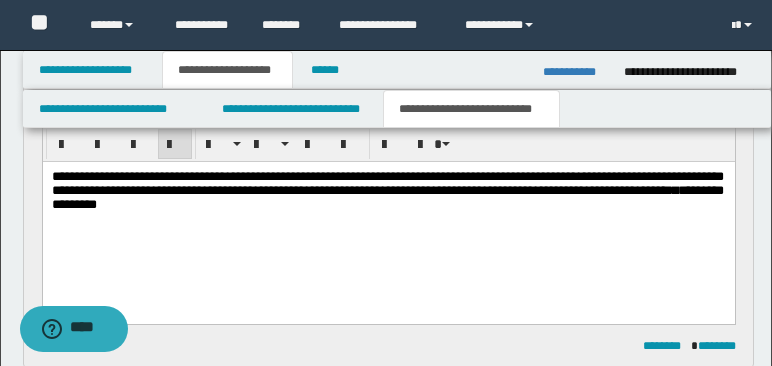 scroll, scrollTop: 286, scrollLeft: 0, axis: vertical 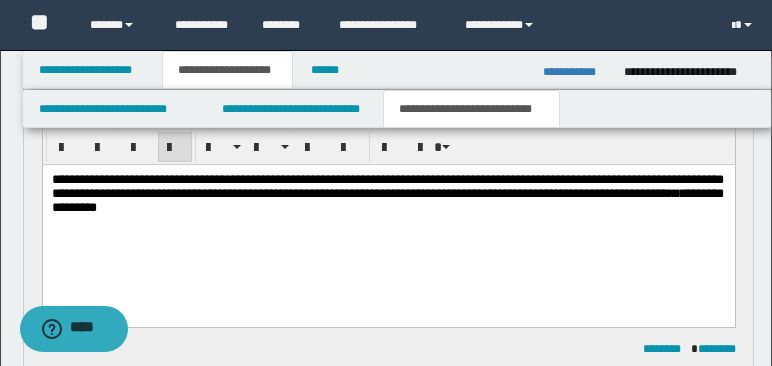 click on "**********" at bounding box center [387, 195] 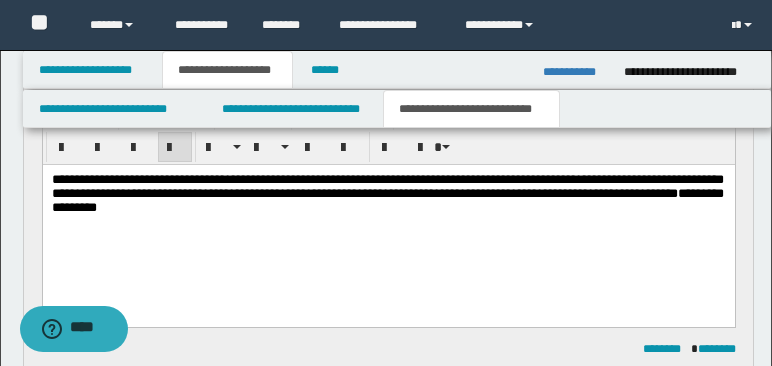 click on "**********" at bounding box center (387, 195) 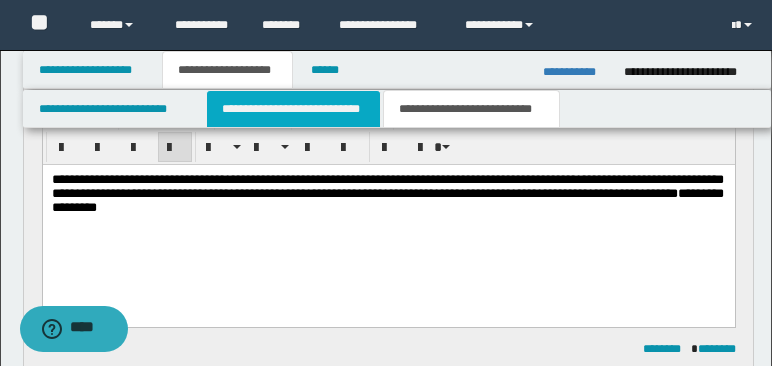 click on "**********" at bounding box center (293, 109) 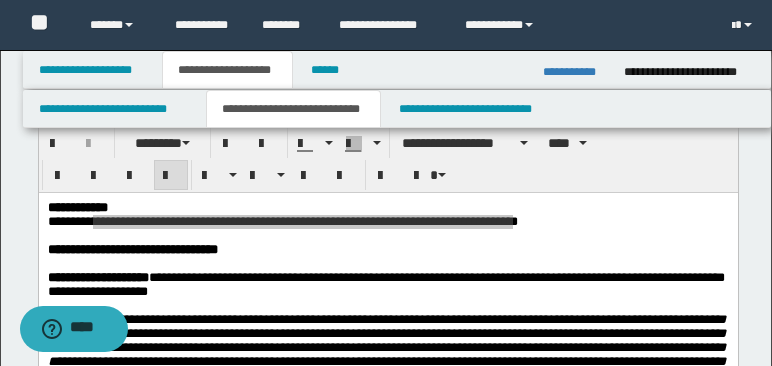 scroll, scrollTop: 101, scrollLeft: 0, axis: vertical 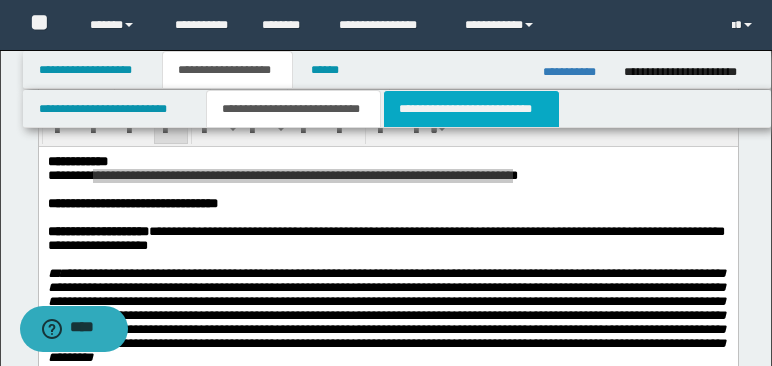 click on "**********" at bounding box center (471, 109) 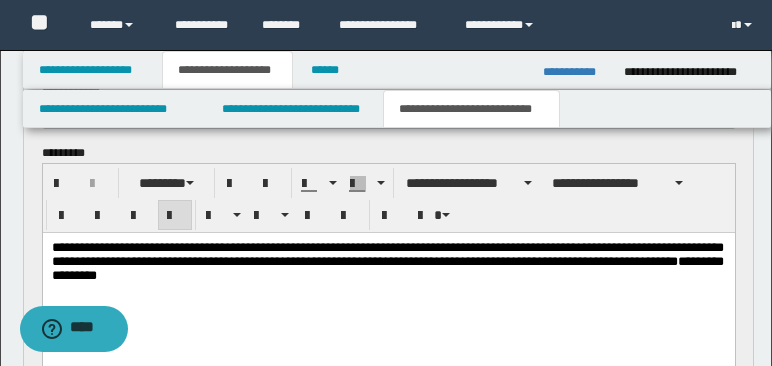scroll, scrollTop: 298, scrollLeft: 0, axis: vertical 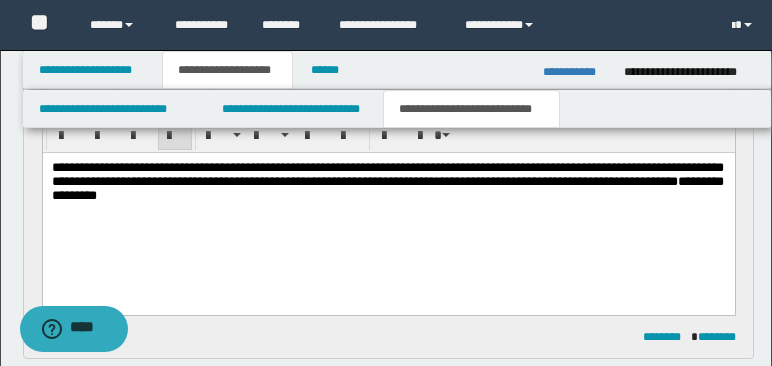 click on "**********" at bounding box center (387, 183) 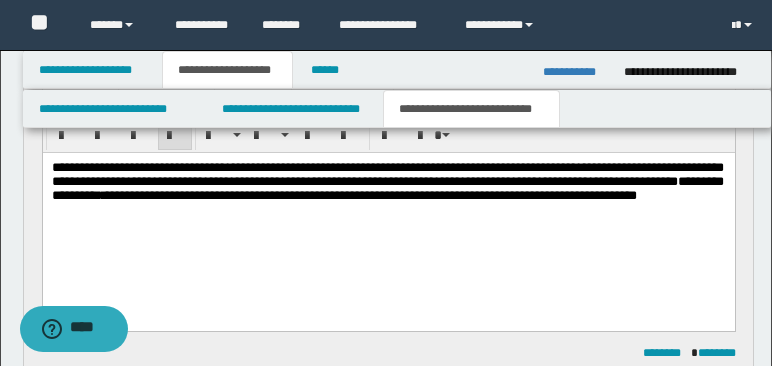 click on "**********" at bounding box center [387, 191] 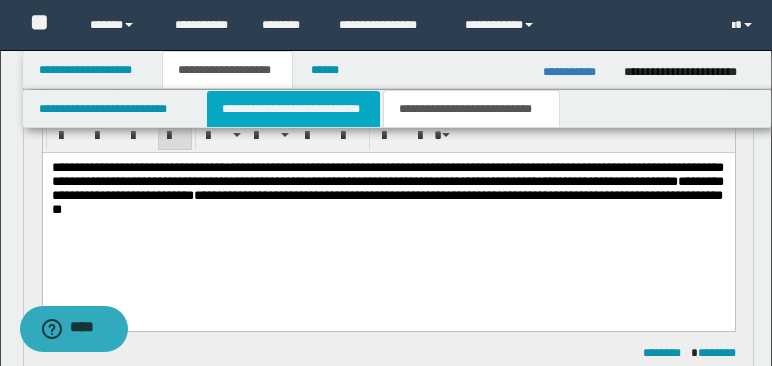 click on "**********" at bounding box center (293, 109) 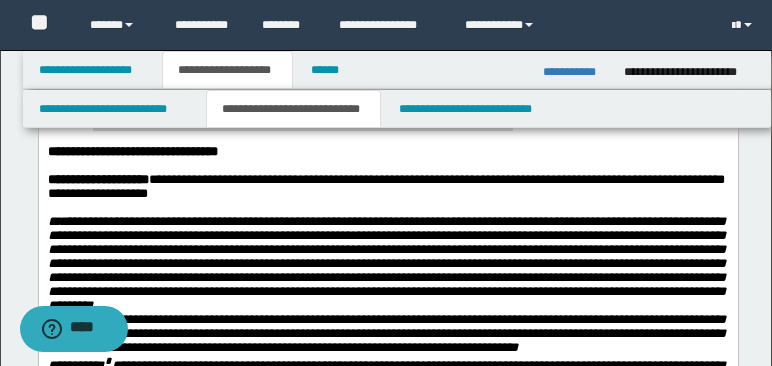 scroll, scrollTop: 165, scrollLeft: 0, axis: vertical 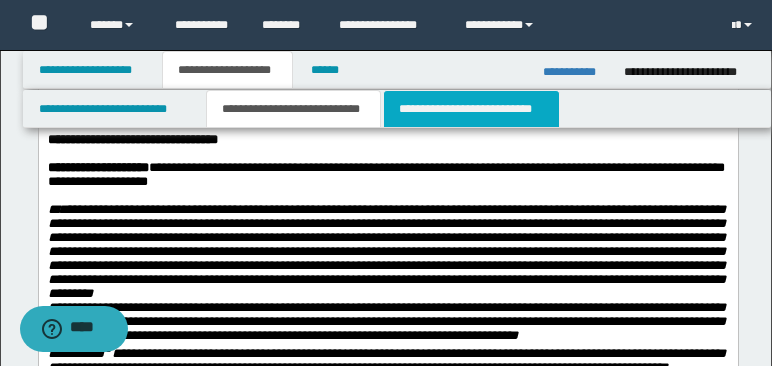 drag, startPoint x: 430, startPoint y: 105, endPoint x: 426, endPoint y: 116, distance: 11.7046995 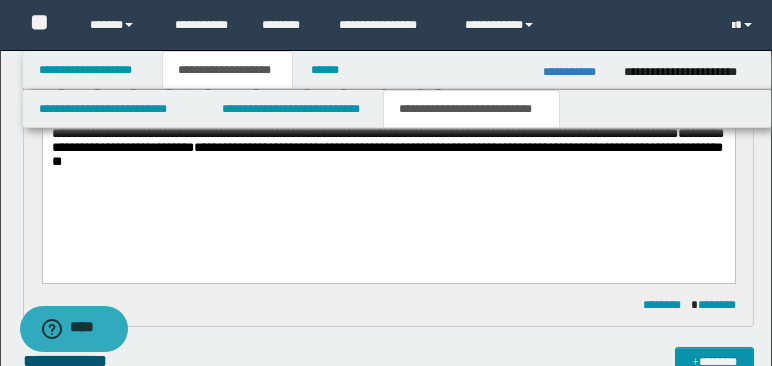 scroll, scrollTop: 309, scrollLeft: 0, axis: vertical 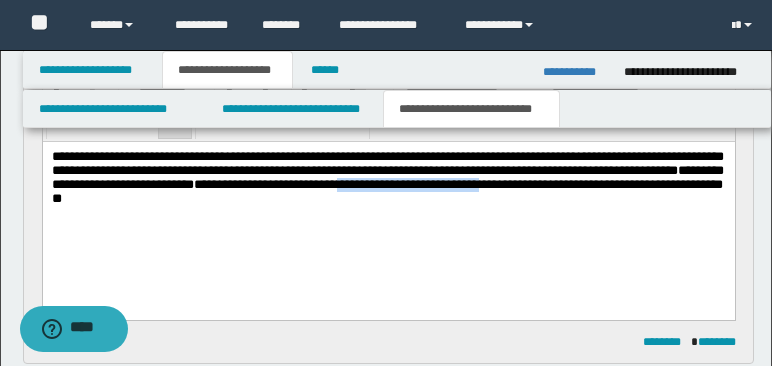 drag, startPoint x: 482, startPoint y: 186, endPoint x: 628, endPoint y: 189, distance: 146.03082 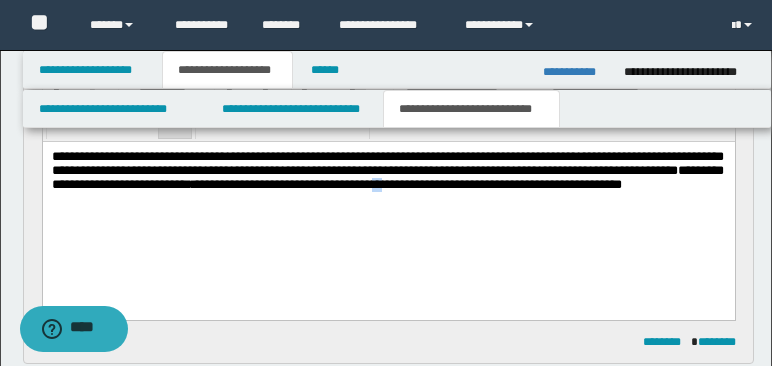 click on "**********" at bounding box center [387, 180] 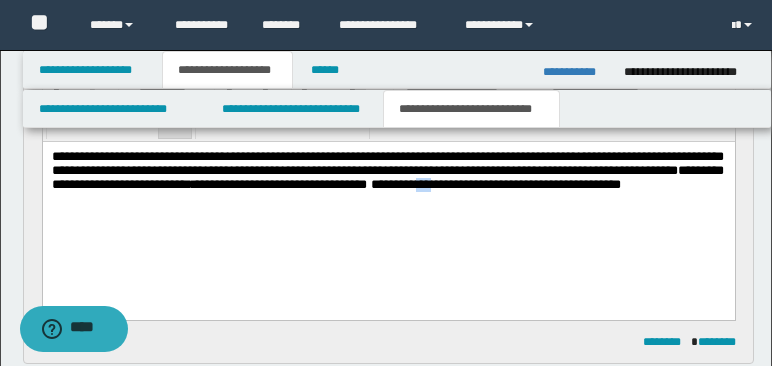 drag, startPoint x: 556, startPoint y: 192, endPoint x: 566, endPoint y: 189, distance: 10.440307 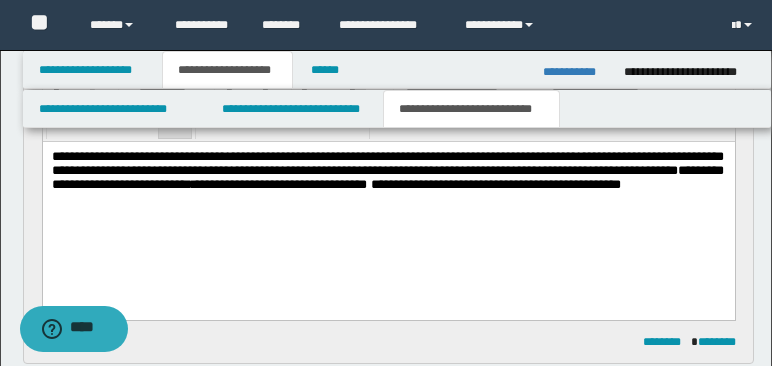 click on "**********" at bounding box center [387, 180] 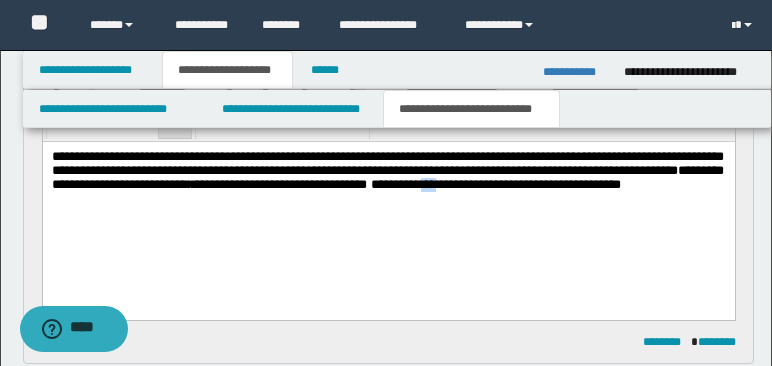 drag, startPoint x: 560, startPoint y: 188, endPoint x: 572, endPoint y: 189, distance: 12.0415945 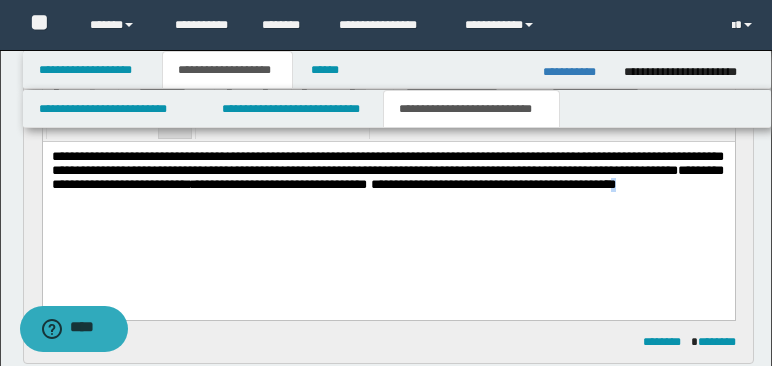 drag, startPoint x: 76, startPoint y: 209, endPoint x: 86, endPoint y: 206, distance: 10.440307 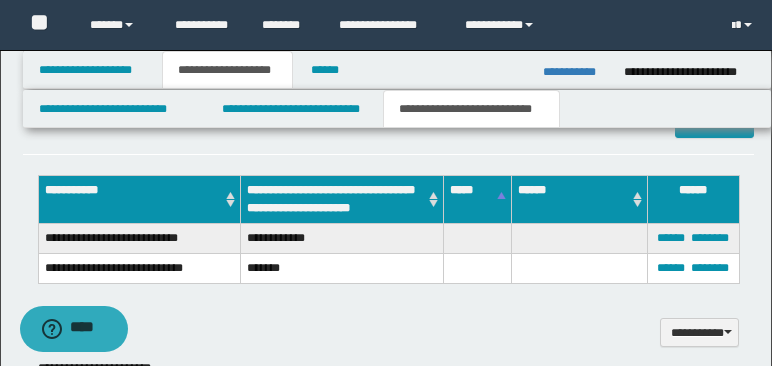scroll, scrollTop: 644, scrollLeft: 0, axis: vertical 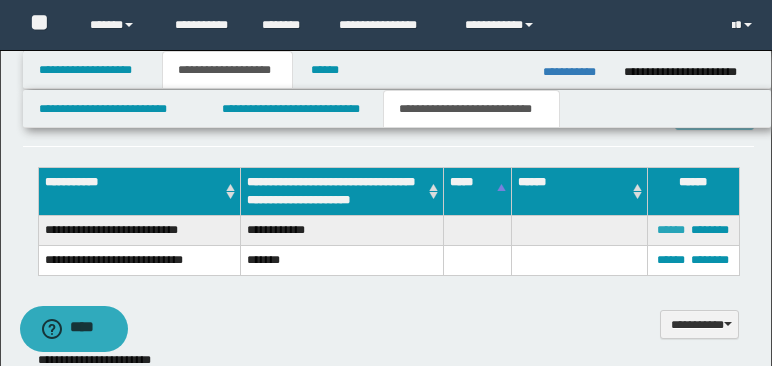 click on "******" at bounding box center [671, 230] 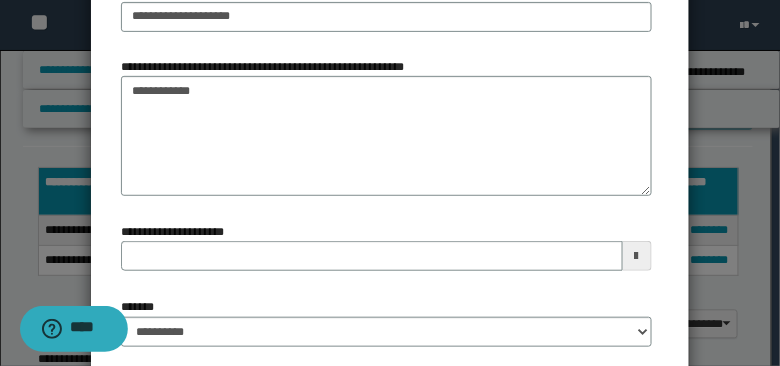 scroll, scrollTop: 158, scrollLeft: 0, axis: vertical 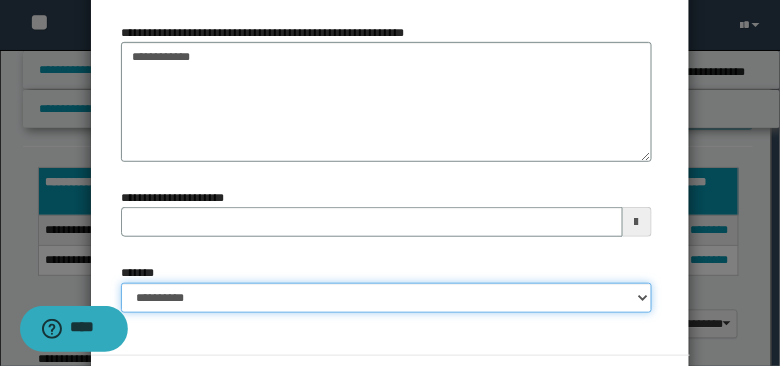 click on "**********" at bounding box center [386, 298] 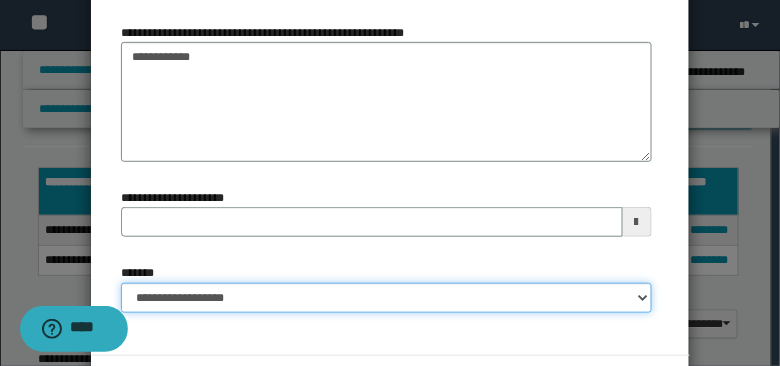 click on "**********" at bounding box center [386, 298] 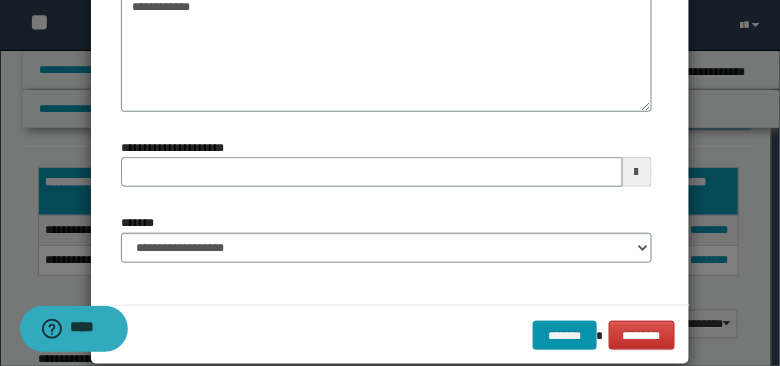 scroll, scrollTop: 237, scrollLeft: 0, axis: vertical 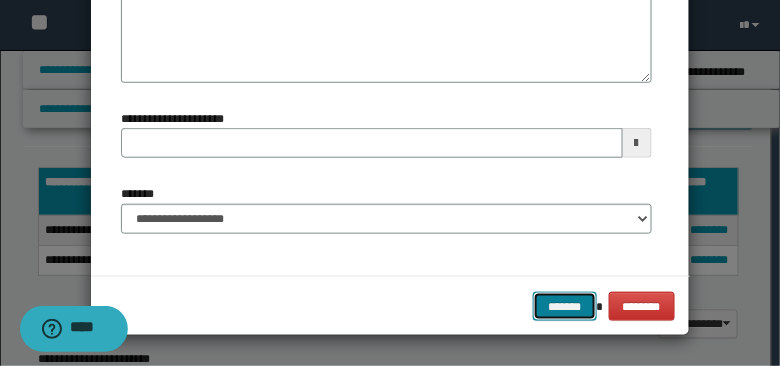 click on "*******" at bounding box center (565, 306) 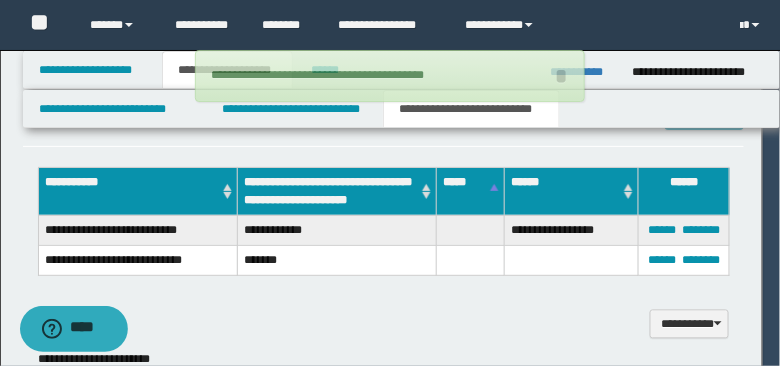 type 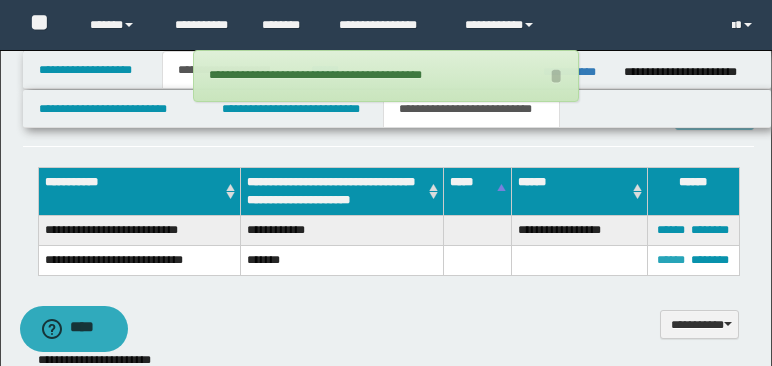 click on "******" at bounding box center [671, 260] 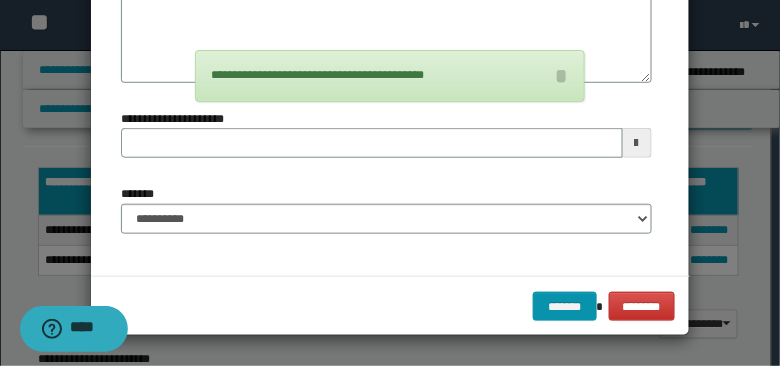 scroll, scrollTop: 0, scrollLeft: 0, axis: both 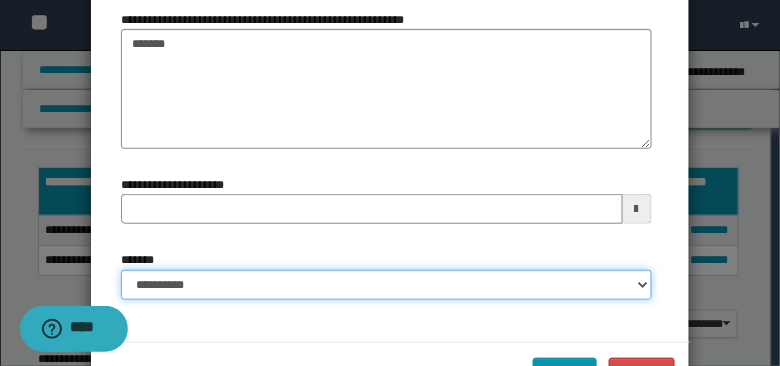 click on "**********" at bounding box center (386, 285) 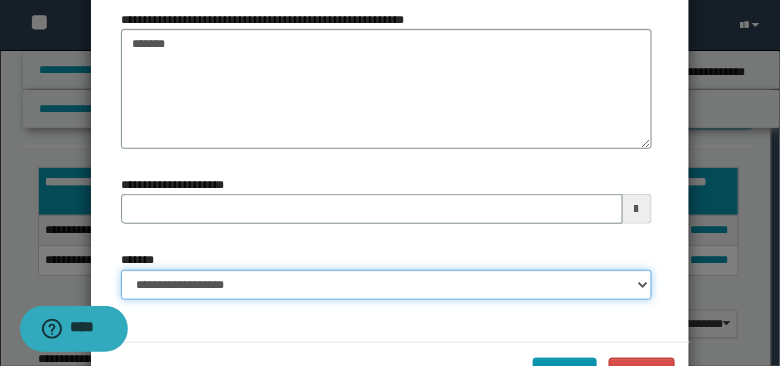 type 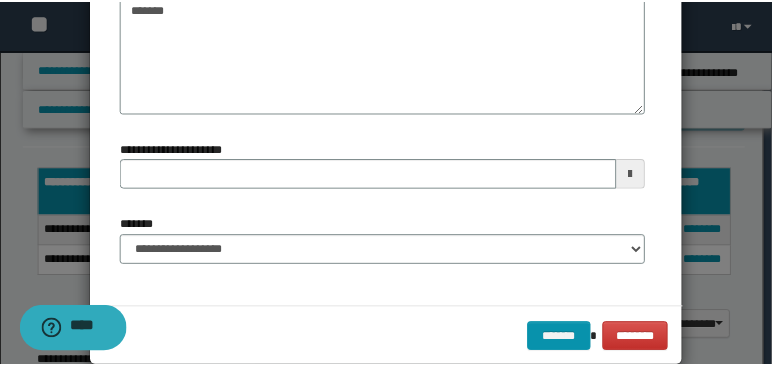 scroll, scrollTop: 237, scrollLeft: 0, axis: vertical 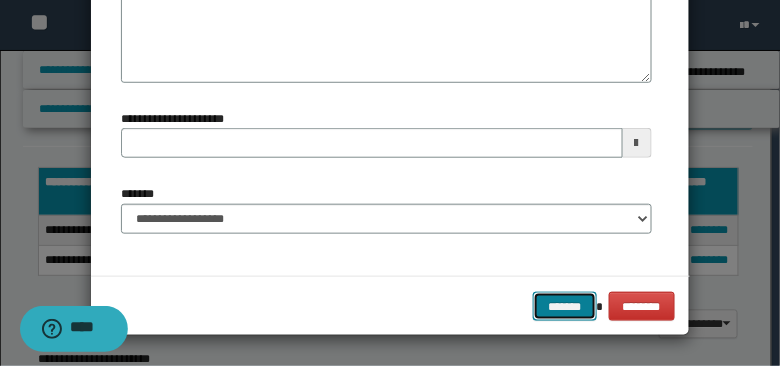 click on "*******" at bounding box center [565, 306] 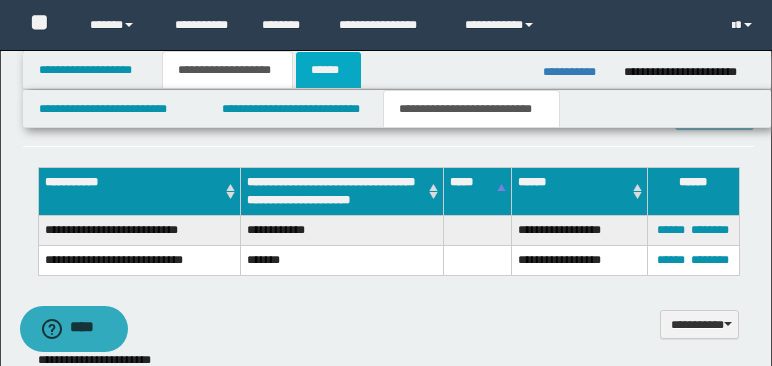 click on "******" at bounding box center (328, 70) 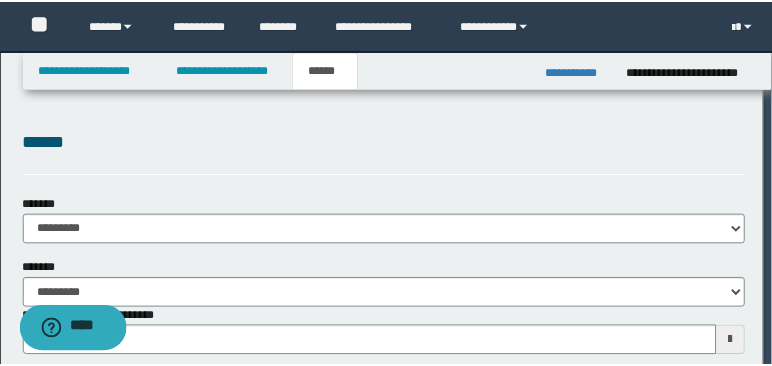 scroll, scrollTop: 0, scrollLeft: 0, axis: both 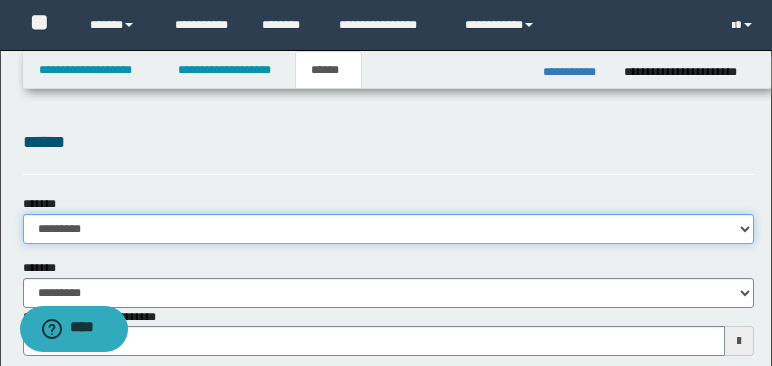 click on "**********" at bounding box center (388, 229) 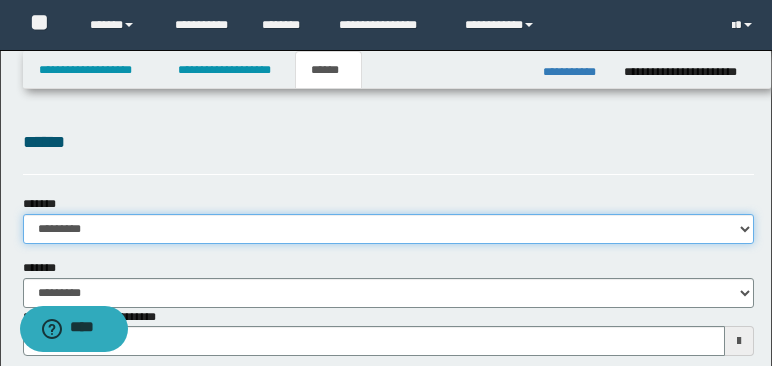 select on "*" 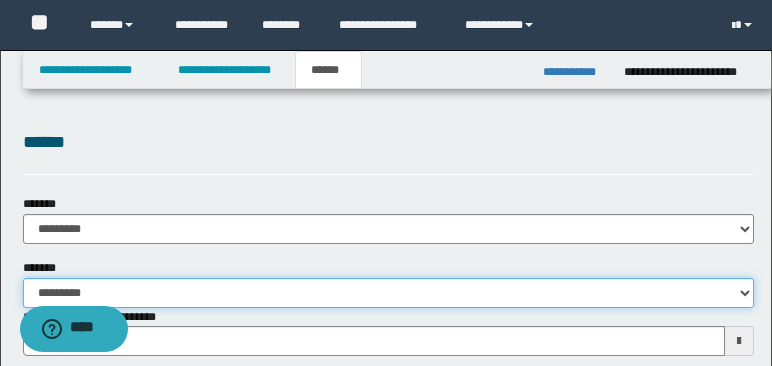 click on "**********" at bounding box center (388, 293) 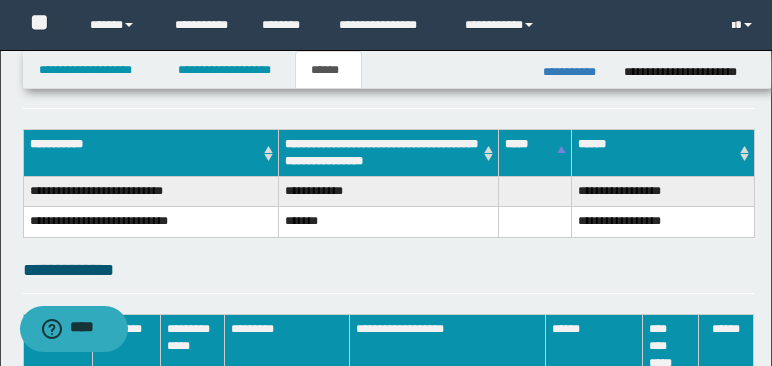 scroll, scrollTop: 538, scrollLeft: 0, axis: vertical 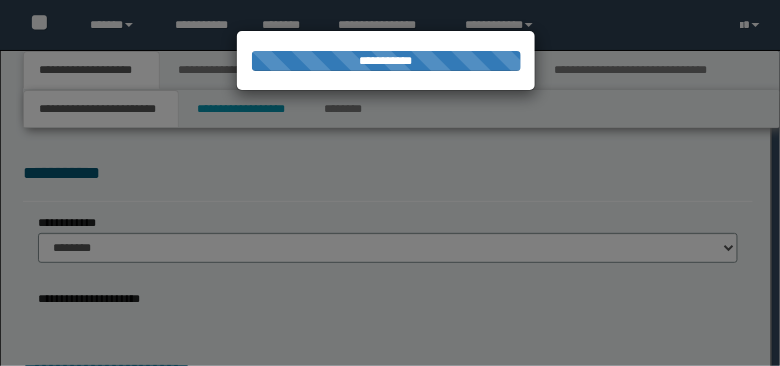 type on "**********" 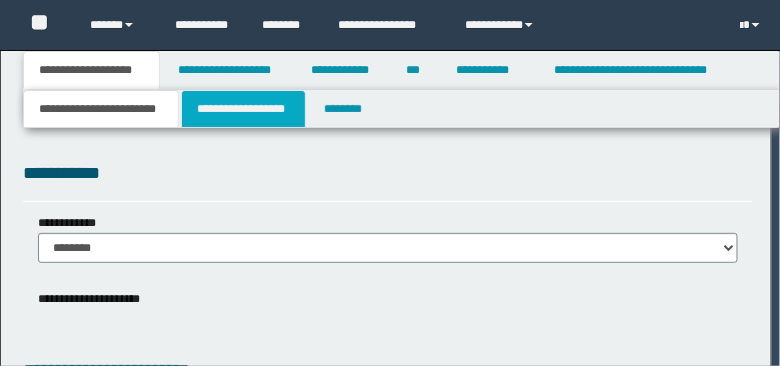 scroll, scrollTop: 0, scrollLeft: 0, axis: both 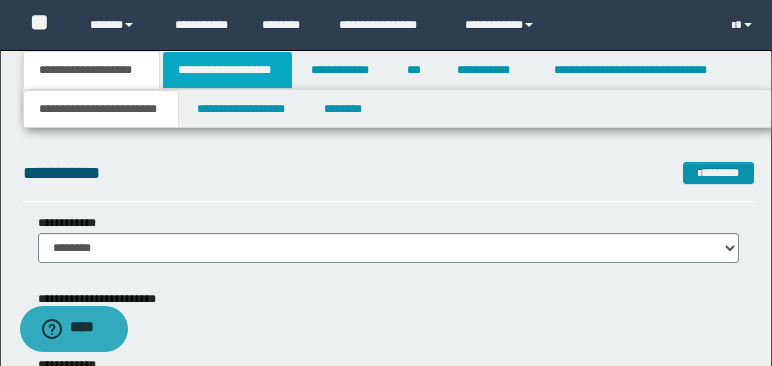 click on "**********" at bounding box center (227, 70) 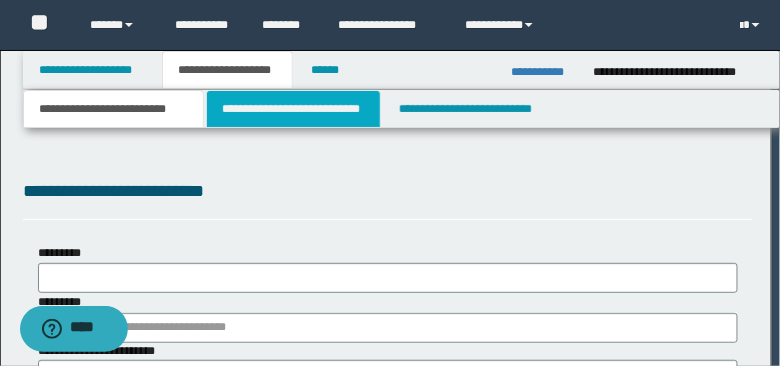 scroll, scrollTop: 0, scrollLeft: 0, axis: both 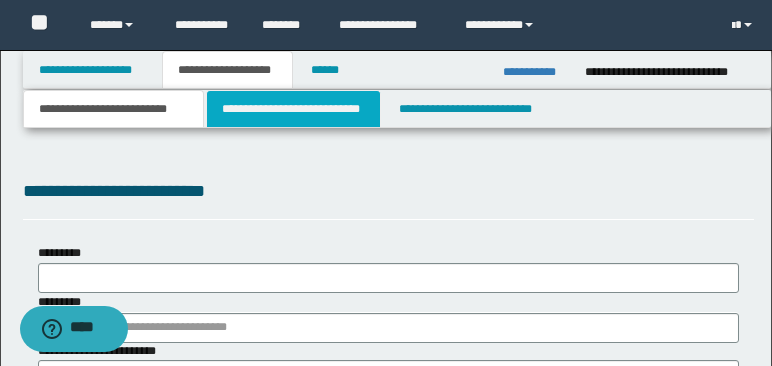 click on "**********" at bounding box center [293, 109] 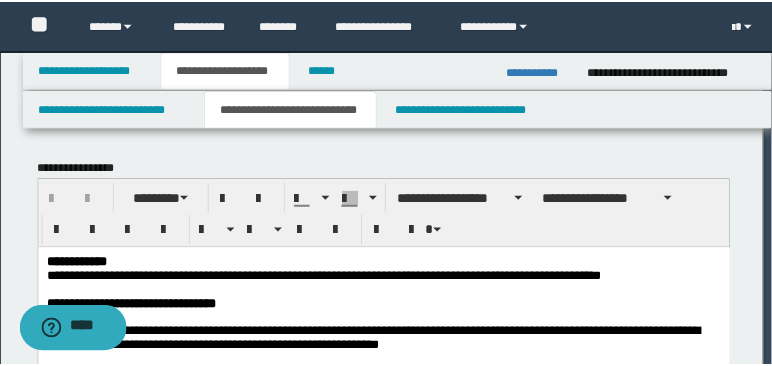 scroll, scrollTop: 0, scrollLeft: 0, axis: both 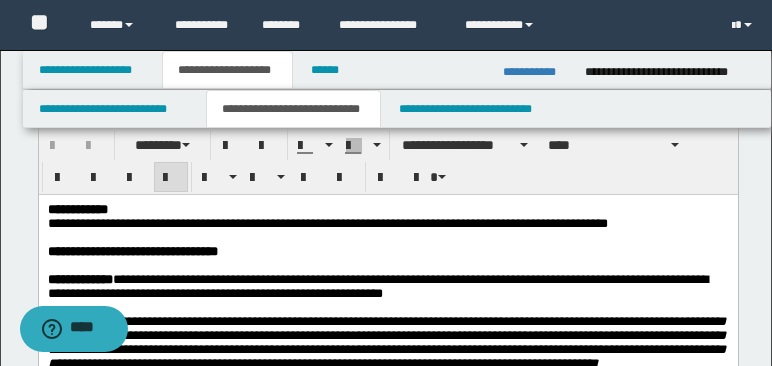 click on "**********" at bounding box center [386, 223] 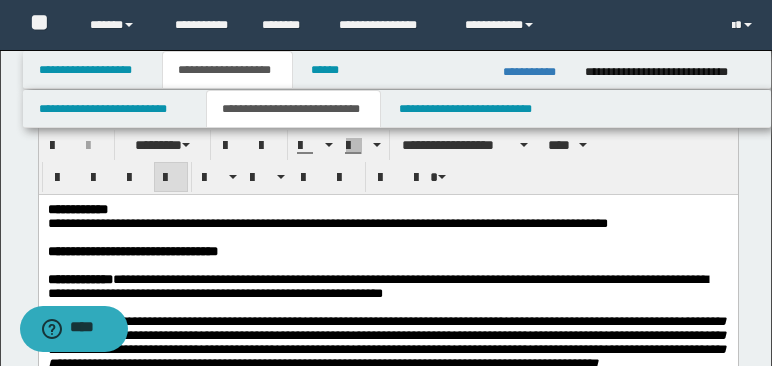 type 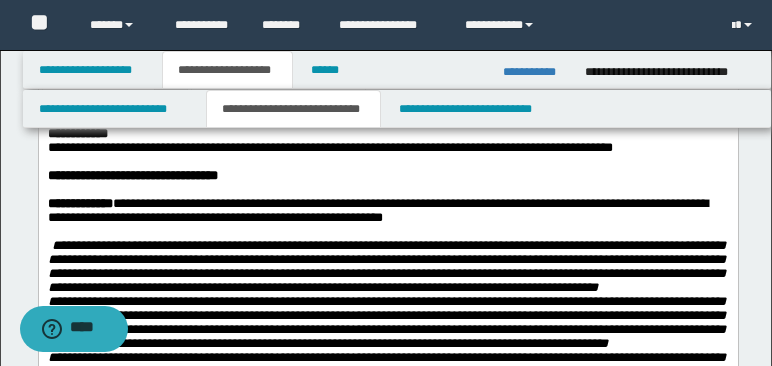 scroll, scrollTop: 137, scrollLeft: 0, axis: vertical 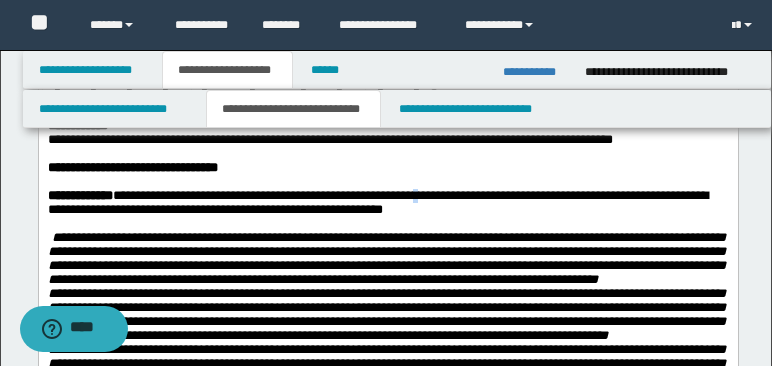 click on "**********" at bounding box center (377, 201) 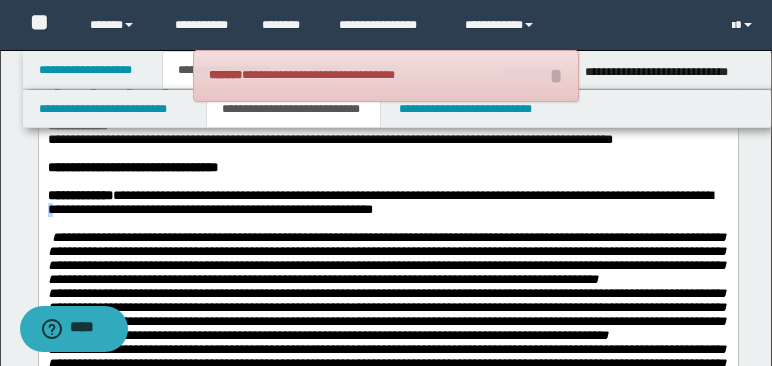 click on "**********" at bounding box center [379, 201] 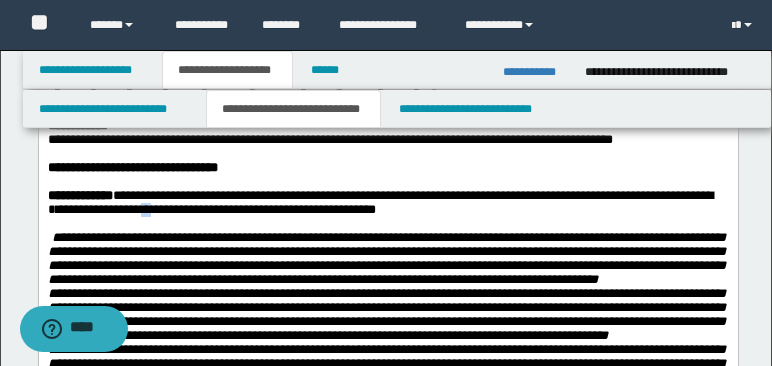 click on "**********" at bounding box center [379, 201] 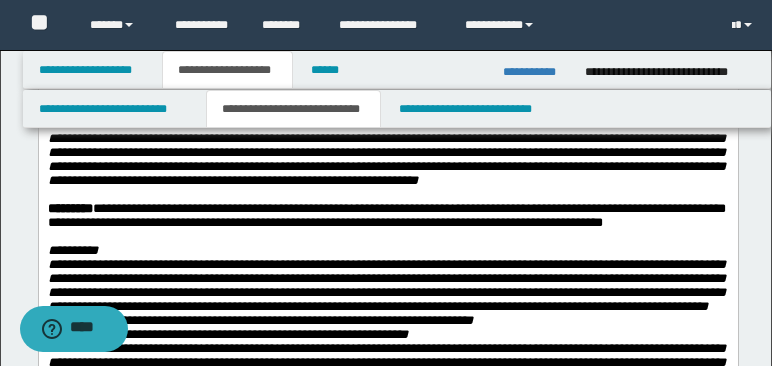 scroll, scrollTop: 517, scrollLeft: 0, axis: vertical 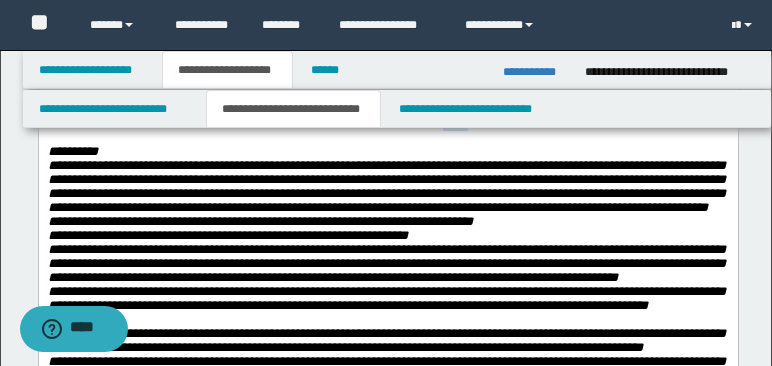 drag, startPoint x: 580, startPoint y: 207, endPoint x: 607, endPoint y: 207, distance: 27 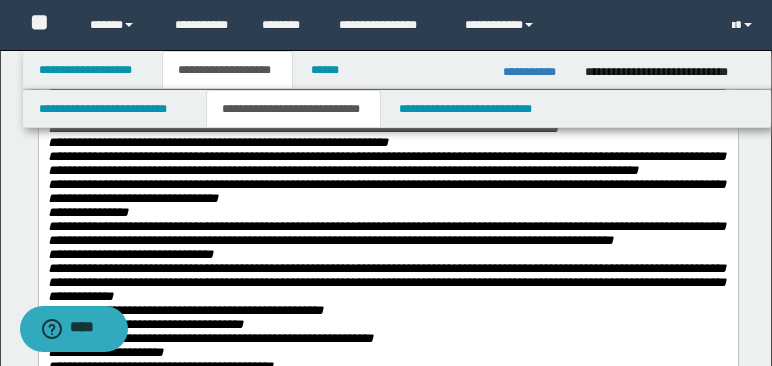 scroll, scrollTop: 951, scrollLeft: 0, axis: vertical 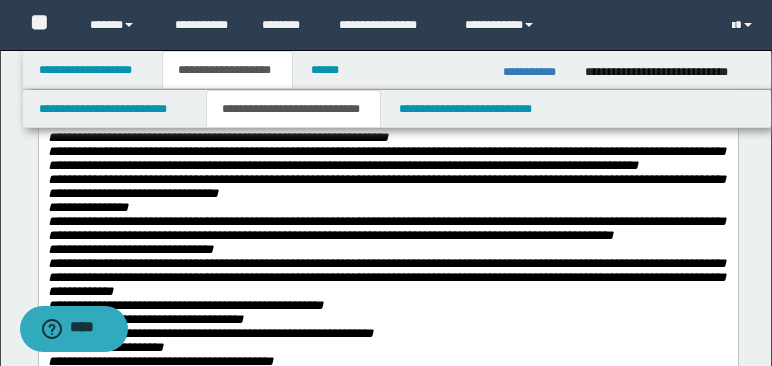 drag, startPoint x: 641, startPoint y: 260, endPoint x: 668, endPoint y: 255, distance: 27.45906 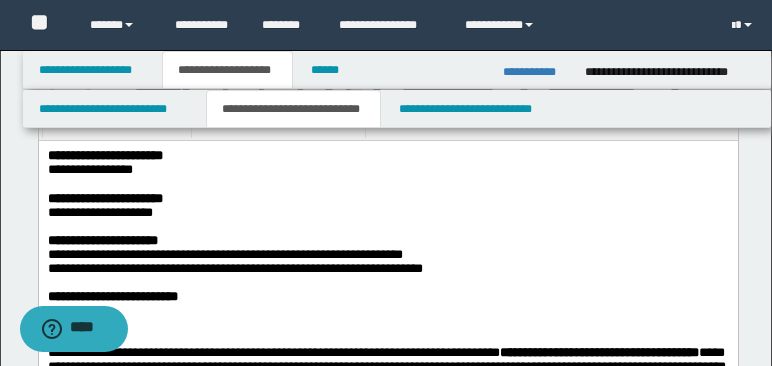 scroll, scrollTop: 2465, scrollLeft: 0, axis: vertical 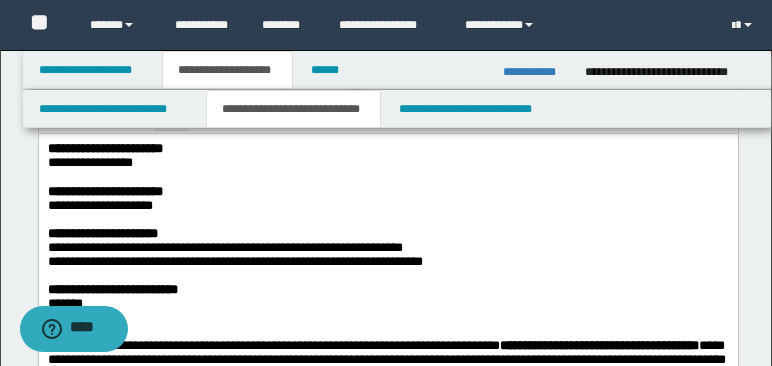 click on "**********" at bounding box center (224, 246) 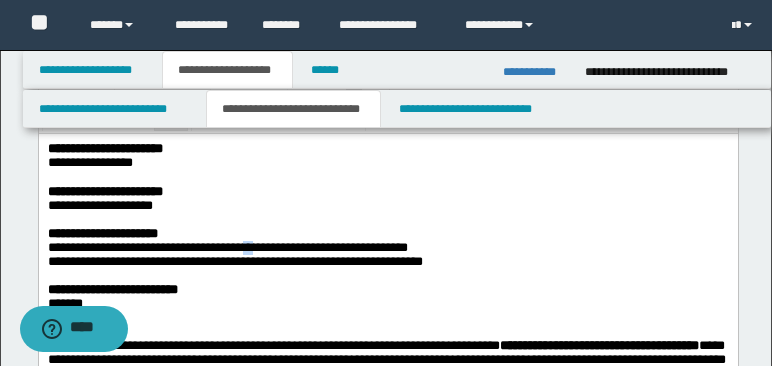 click on "**********" at bounding box center (227, 246) 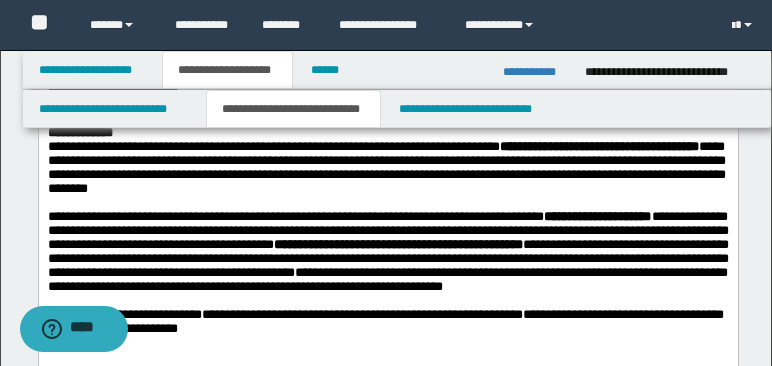scroll, scrollTop: 2724, scrollLeft: 0, axis: vertical 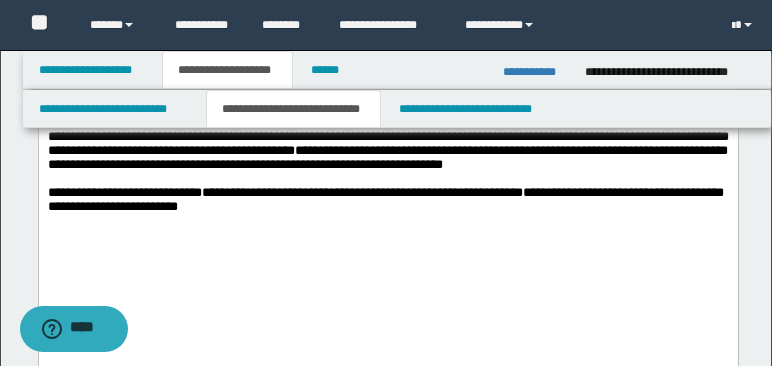 click on "**********" at bounding box center [385, 199] 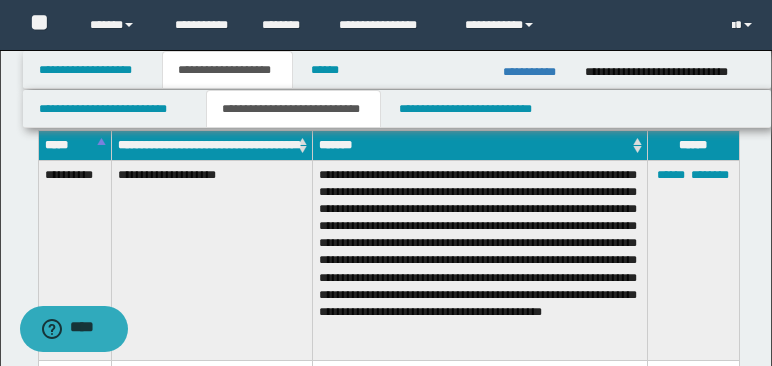 scroll, scrollTop: 3166, scrollLeft: 0, axis: vertical 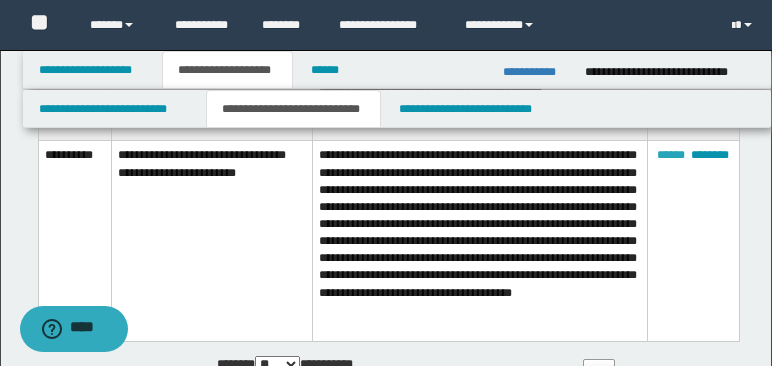 click on "******" at bounding box center (671, 155) 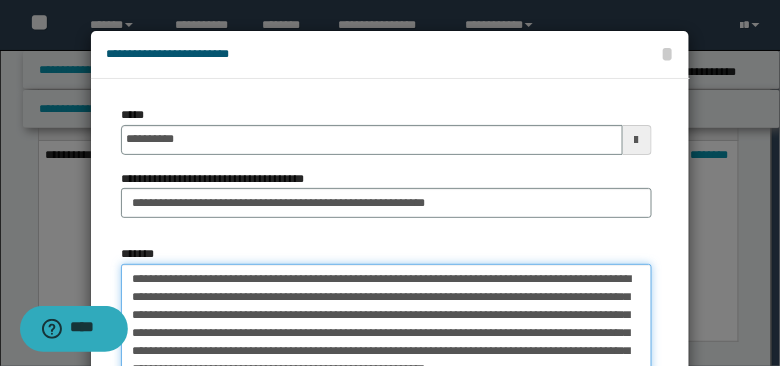 click on "**********" at bounding box center (386, 324) 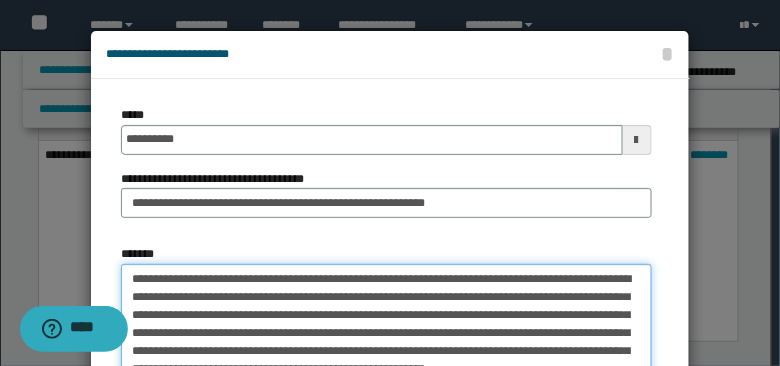 click on "**********" at bounding box center [386, 324] 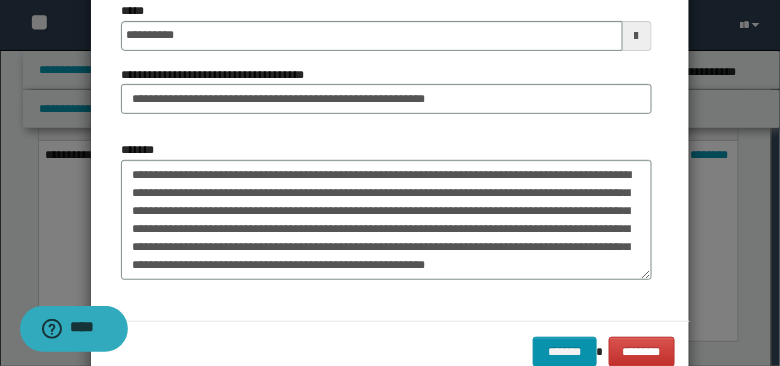 scroll, scrollTop: 104, scrollLeft: 0, axis: vertical 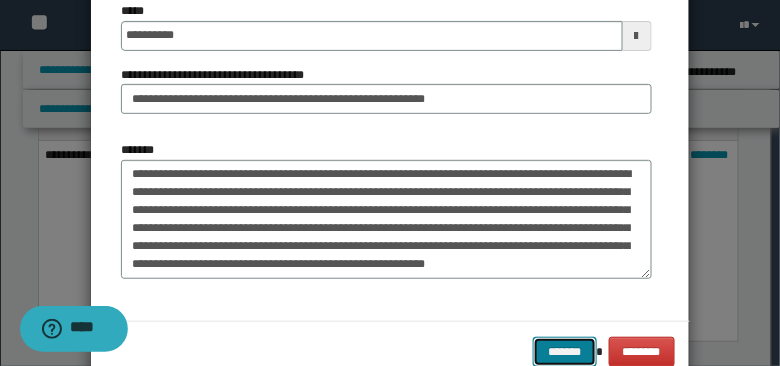 click on "*******" at bounding box center (565, 351) 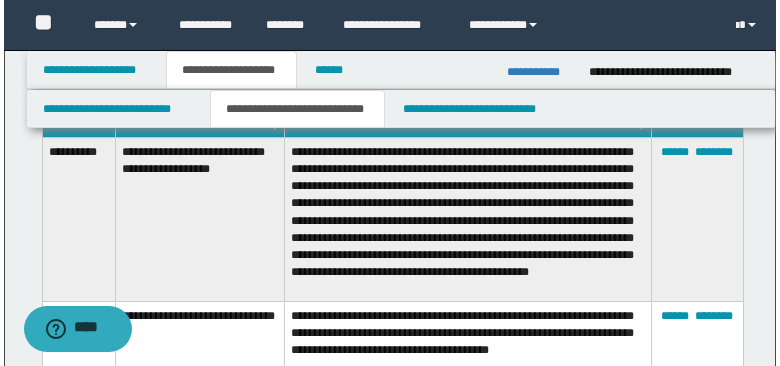 scroll, scrollTop: 3956, scrollLeft: 0, axis: vertical 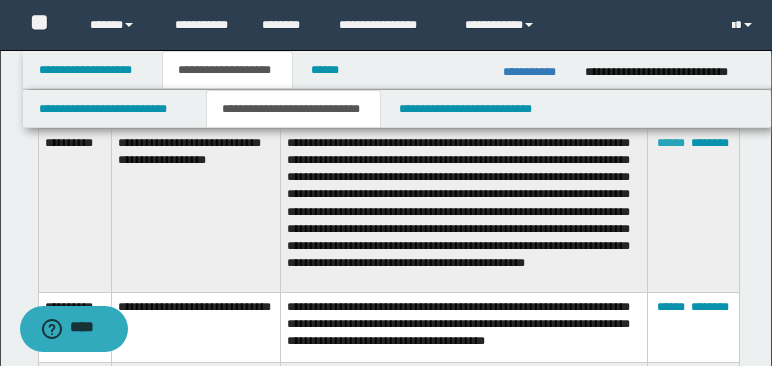 click on "******" at bounding box center (671, 143) 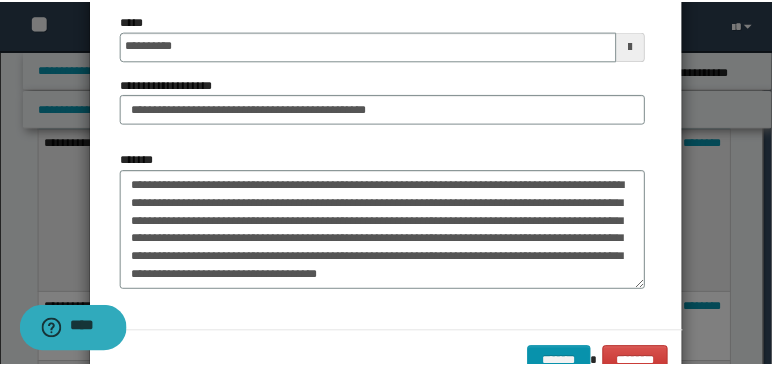 scroll, scrollTop: 98, scrollLeft: 0, axis: vertical 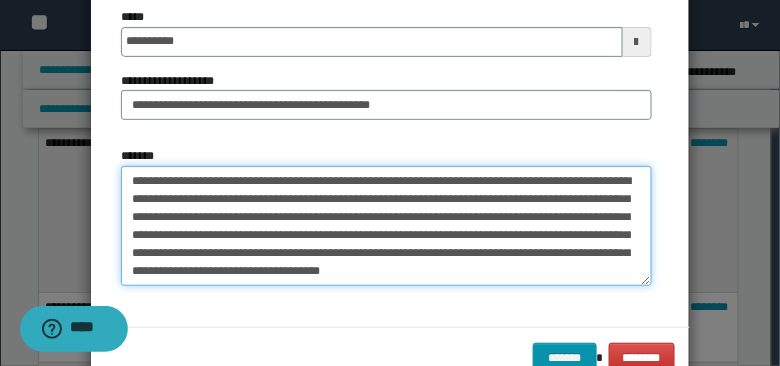 click on "**********" at bounding box center [386, 226] 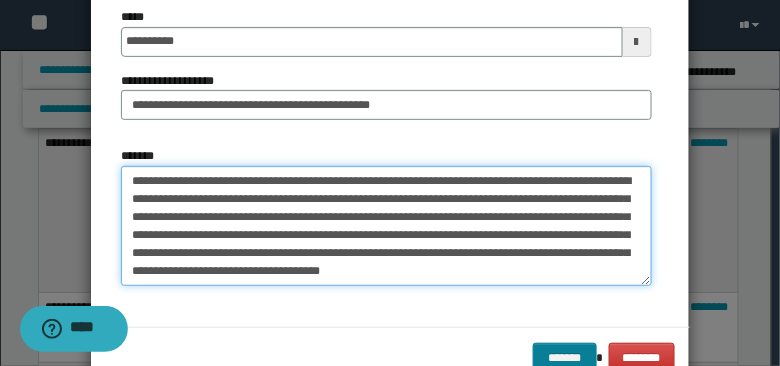 type on "**********" 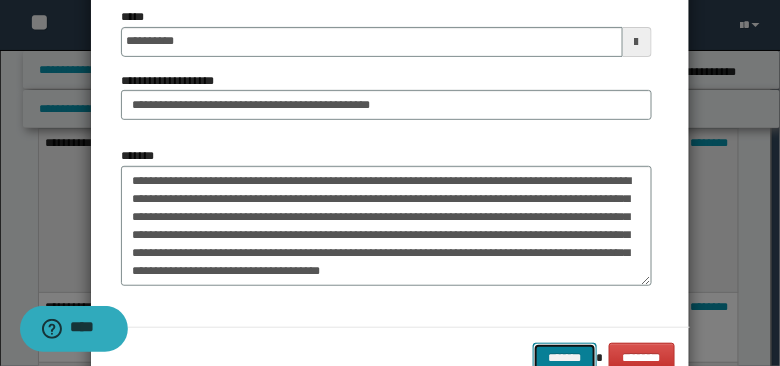 click on "*******" at bounding box center (565, 357) 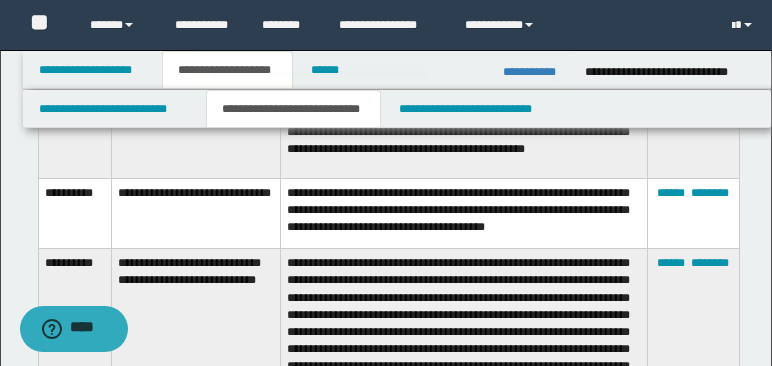 scroll, scrollTop: 4097, scrollLeft: 0, axis: vertical 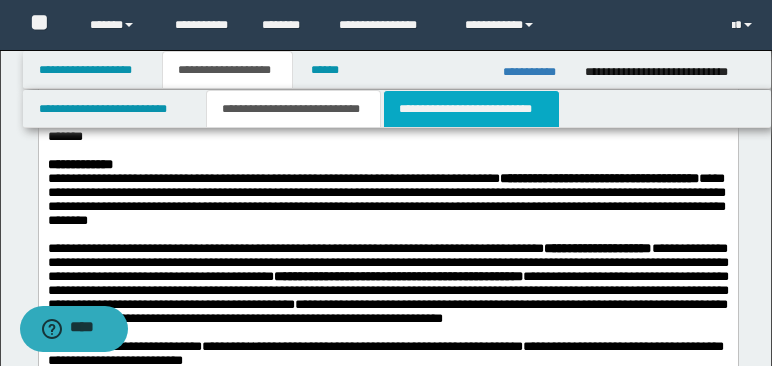 click on "**********" at bounding box center [471, 109] 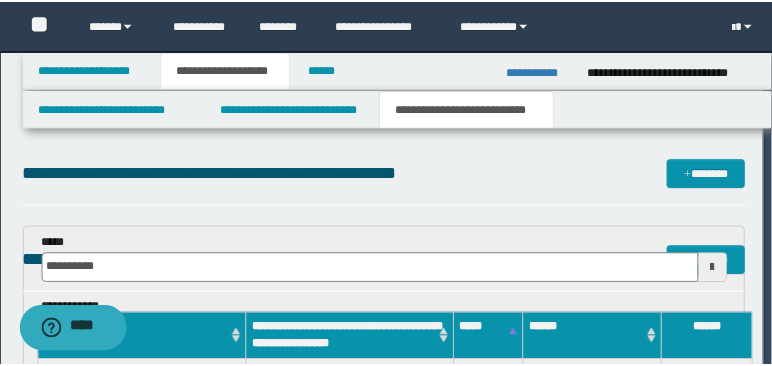 scroll, scrollTop: 0, scrollLeft: 0, axis: both 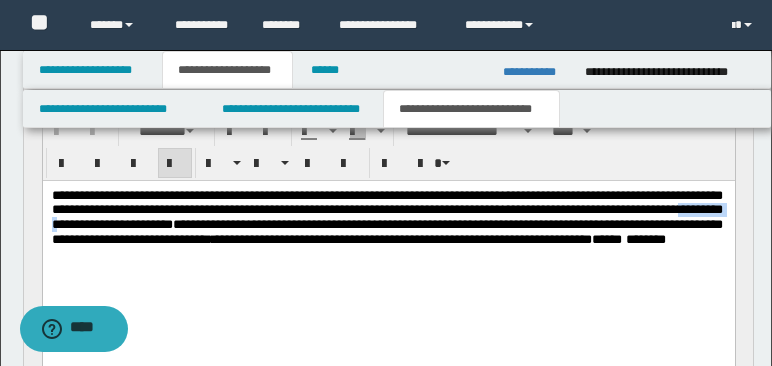 drag, startPoint x: 112, startPoint y: 229, endPoint x: 170, endPoint y: 228, distance: 58.00862 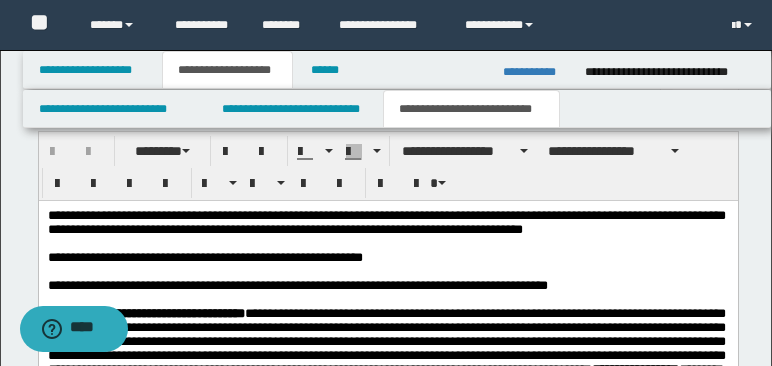 scroll, scrollTop: 870, scrollLeft: 0, axis: vertical 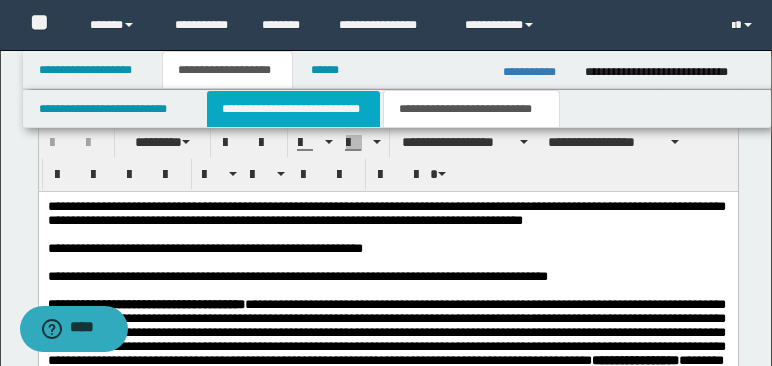 click on "**********" at bounding box center [293, 109] 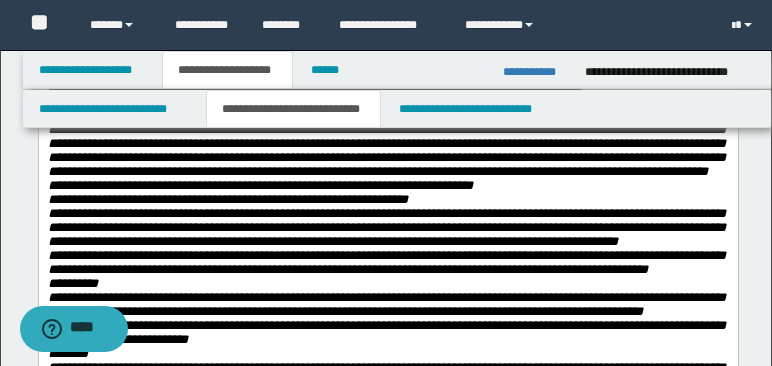 scroll, scrollTop: 0, scrollLeft: 0, axis: both 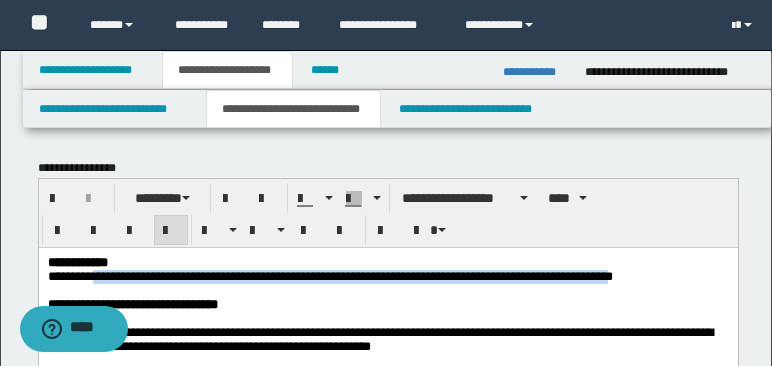 drag, startPoint x: 96, startPoint y: 273, endPoint x: 676, endPoint y: 278, distance: 580.02155 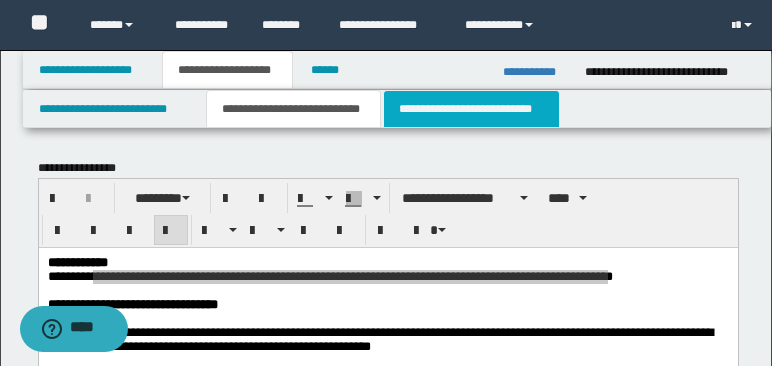click on "**********" at bounding box center (471, 109) 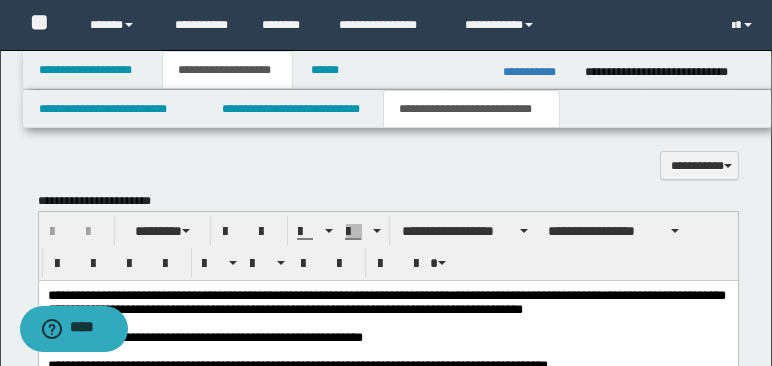 scroll, scrollTop: 827, scrollLeft: 0, axis: vertical 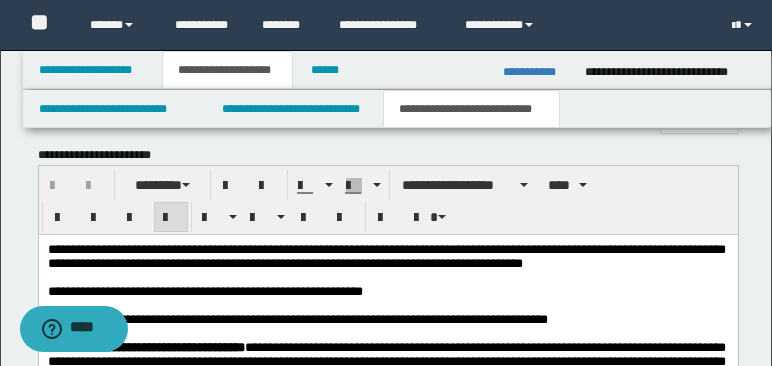 click on "**********" at bounding box center (386, 256) 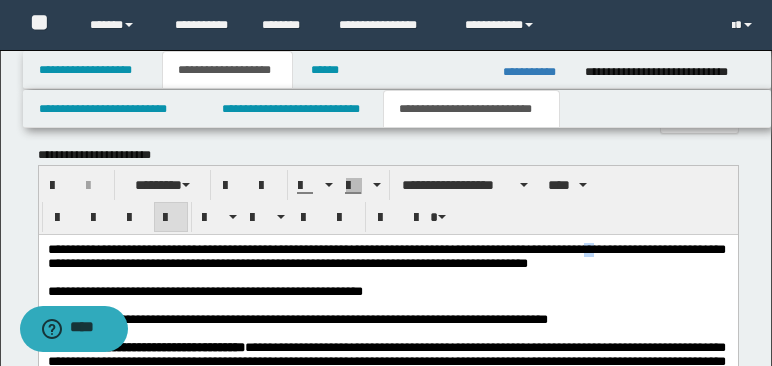 drag, startPoint x: 612, startPoint y: 250, endPoint x: 636, endPoint y: 251, distance: 24.020824 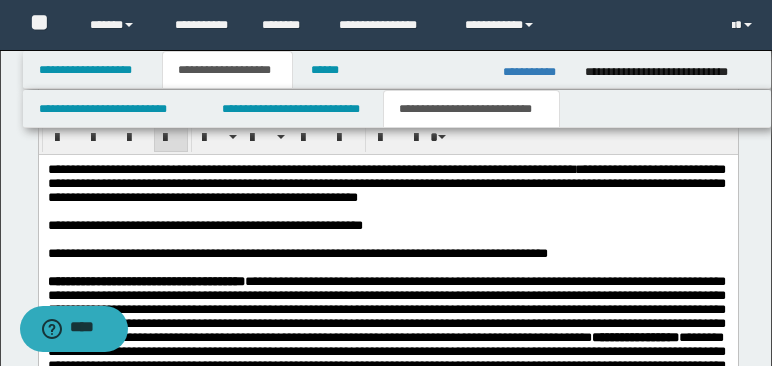 scroll, scrollTop: 890, scrollLeft: 0, axis: vertical 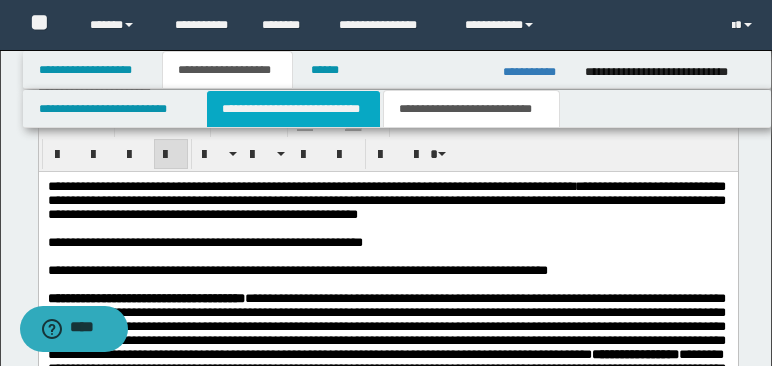 click on "**********" at bounding box center (293, 109) 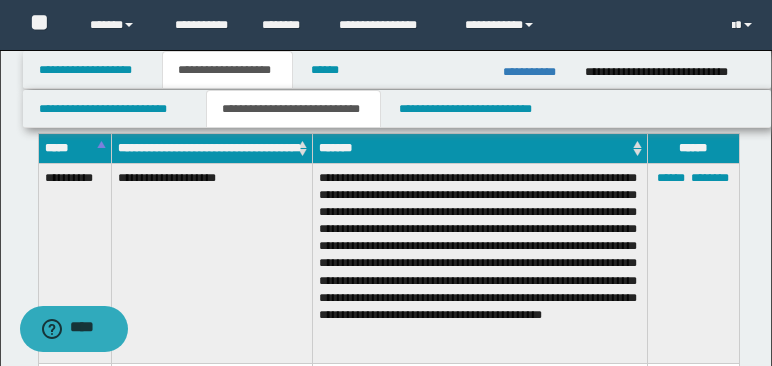 scroll, scrollTop: 3185, scrollLeft: 0, axis: vertical 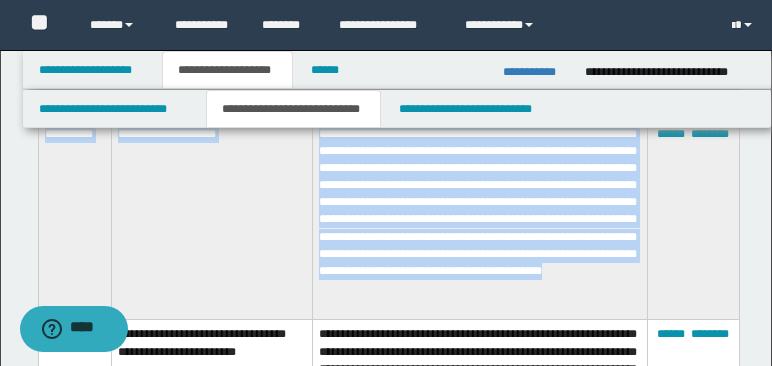 drag, startPoint x: 45, startPoint y: 149, endPoint x: 433, endPoint y: 315, distance: 422.01895 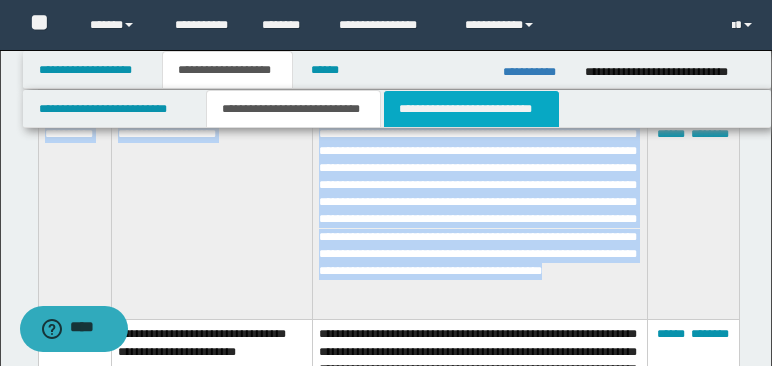 click on "**********" at bounding box center [471, 109] 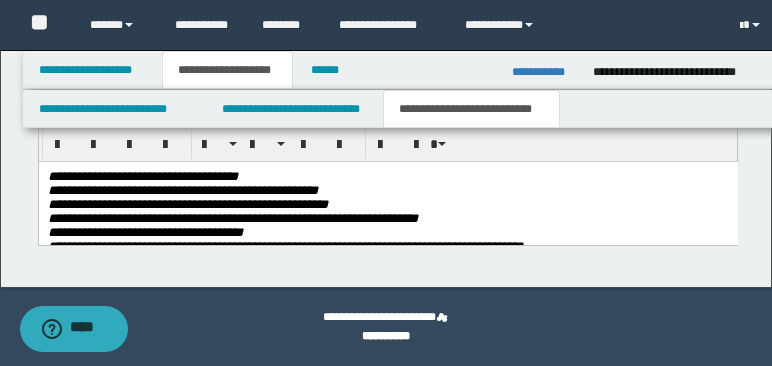 scroll, scrollTop: 2176, scrollLeft: 0, axis: vertical 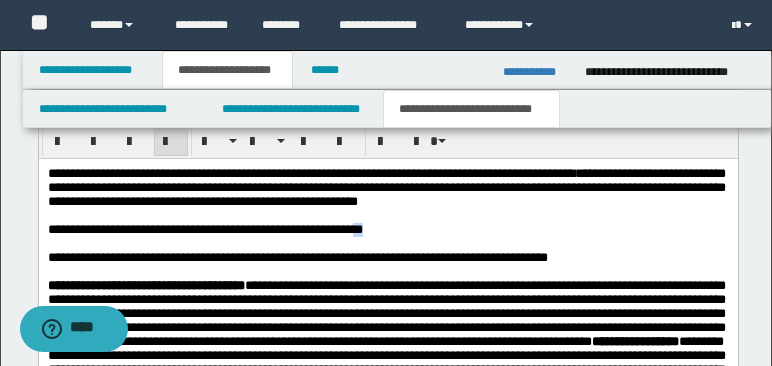 drag, startPoint x: 361, startPoint y: 234, endPoint x: 383, endPoint y: 233, distance: 22.022715 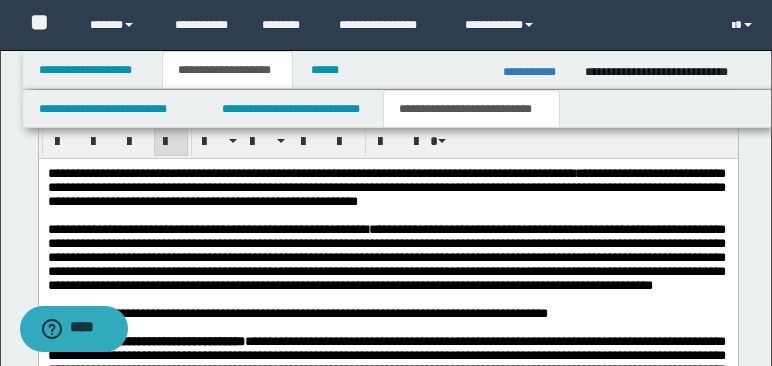 click on "**********" at bounding box center [386, 257] 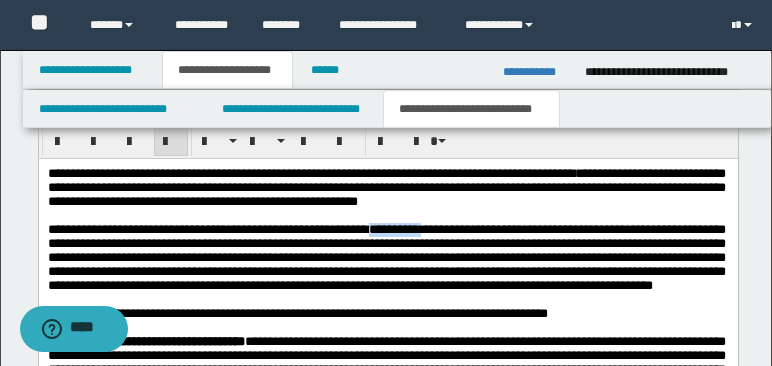 drag, startPoint x: 385, startPoint y: 234, endPoint x: 443, endPoint y: 231, distance: 58.077534 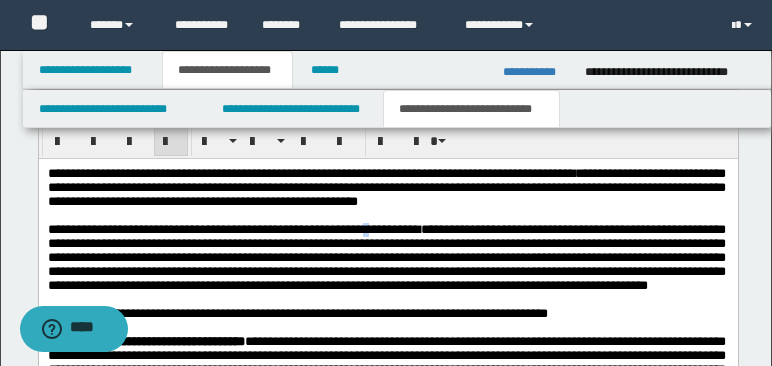 click on "**********" at bounding box center [386, 257] 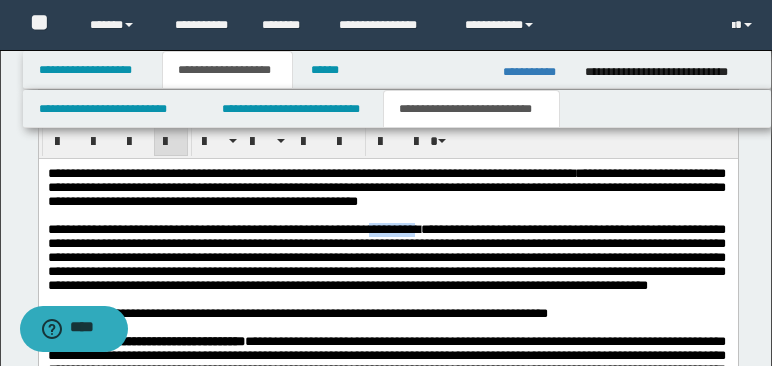 drag, startPoint x: 388, startPoint y: 235, endPoint x: 440, endPoint y: 235, distance: 52 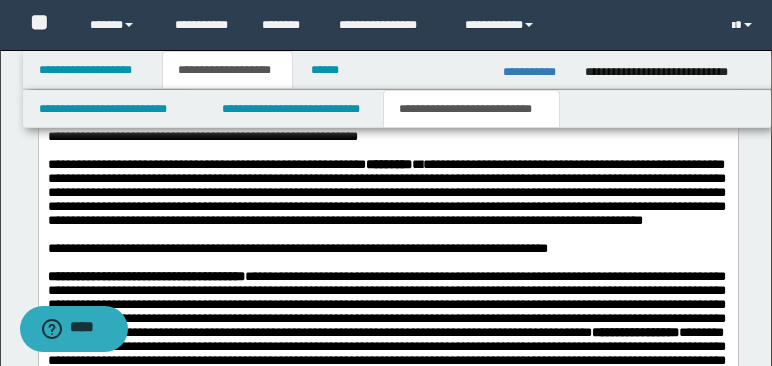 scroll, scrollTop: 972, scrollLeft: 0, axis: vertical 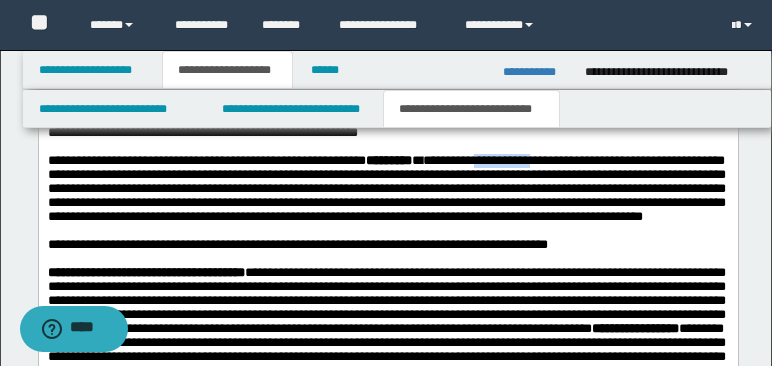 drag, startPoint x: 508, startPoint y: 165, endPoint x: 572, endPoint y: 168, distance: 64.070274 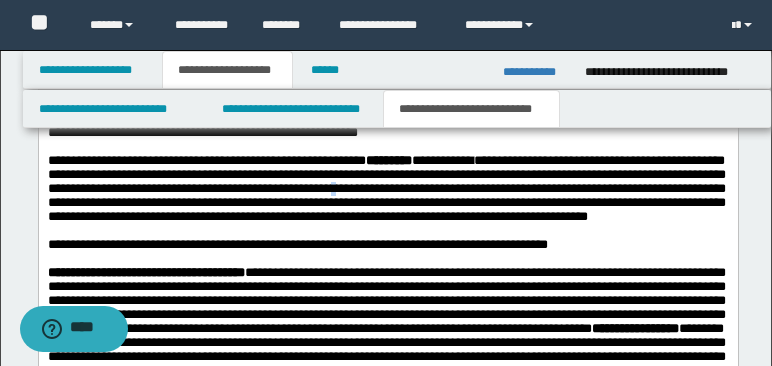 click on "**********" at bounding box center [386, 188] 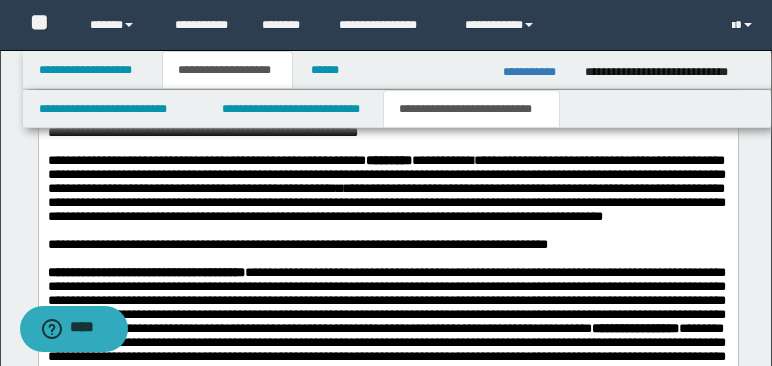 click on "**********" at bounding box center [386, 188] 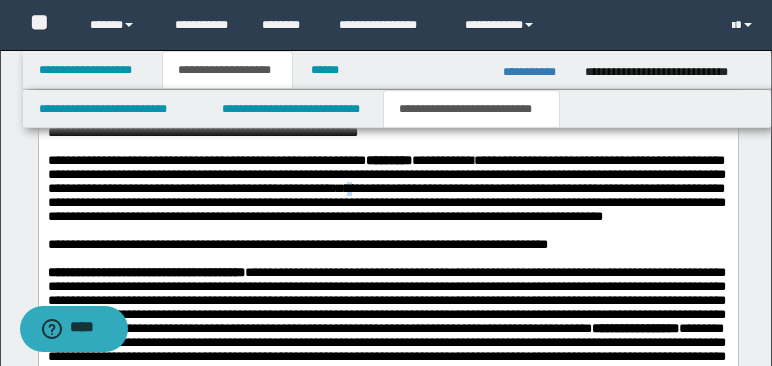click on "**********" at bounding box center [386, 188] 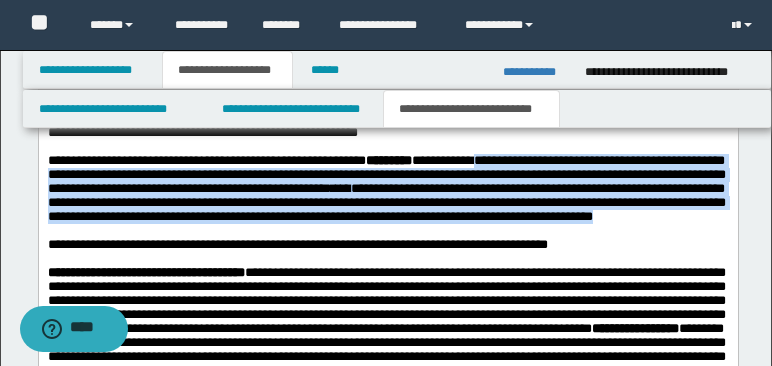 drag, startPoint x: 515, startPoint y: 174, endPoint x: 329, endPoint y: 242, distance: 198.0404 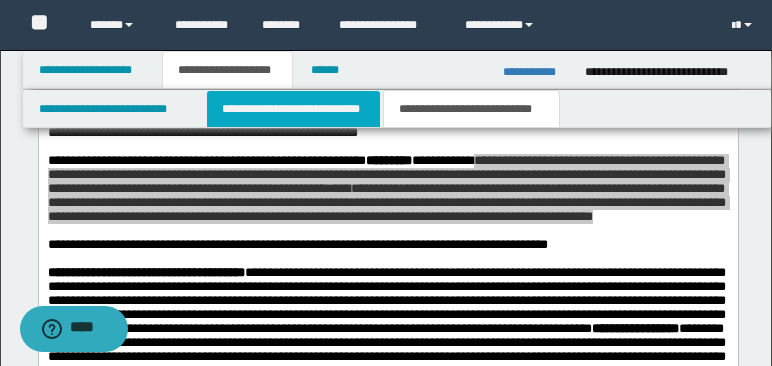 click on "**********" at bounding box center (293, 109) 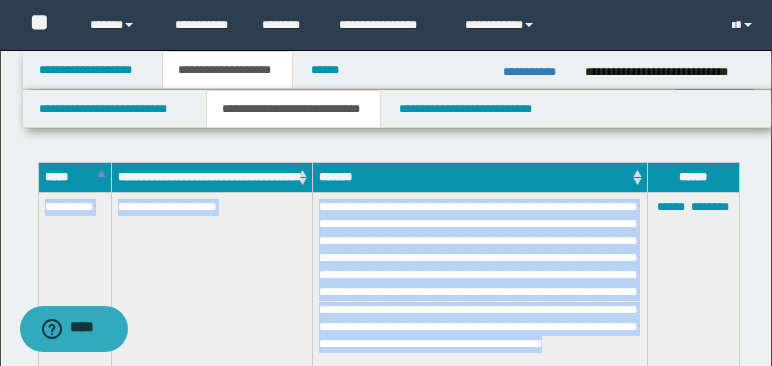 scroll, scrollTop: 3432, scrollLeft: 0, axis: vertical 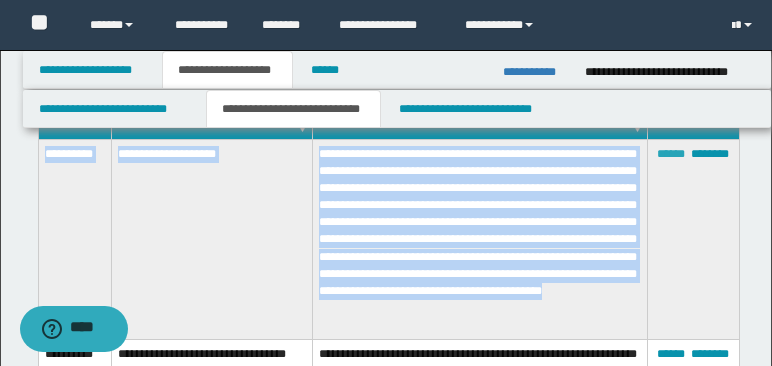 click on "******" at bounding box center [671, 154] 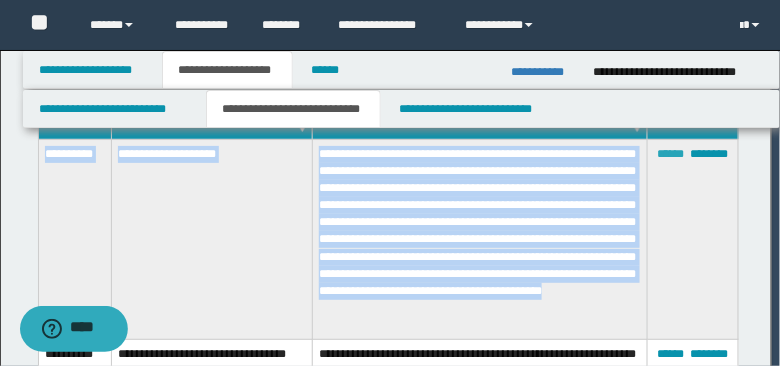 scroll, scrollTop: 0, scrollLeft: 0, axis: both 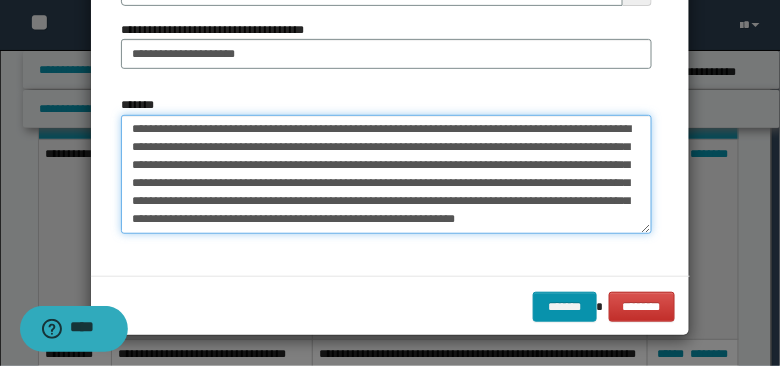 drag, startPoint x: 131, startPoint y: 278, endPoint x: 417, endPoint y: 292, distance: 286.34244 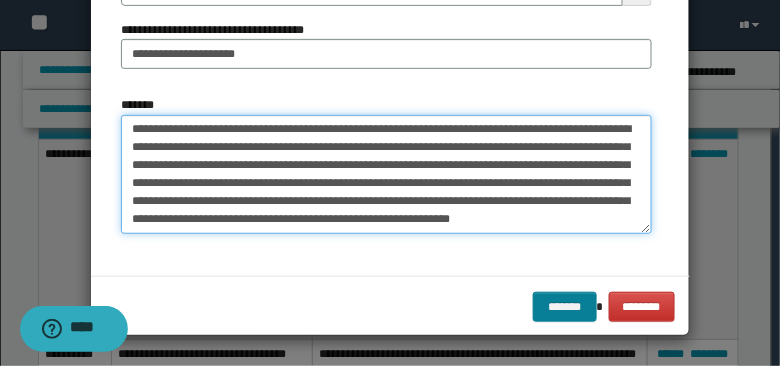 type on "**********" 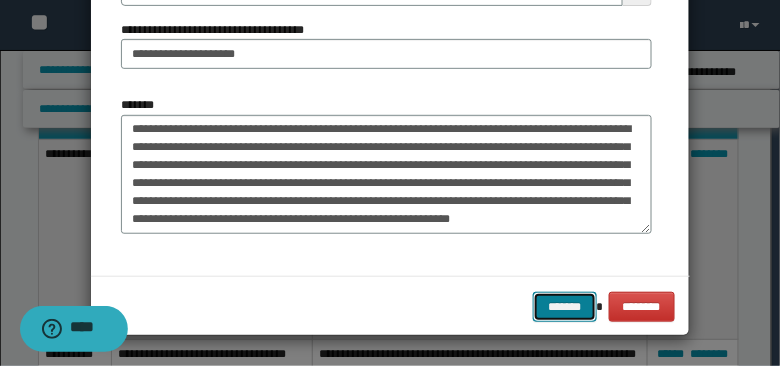 click on "*******" at bounding box center (565, 306) 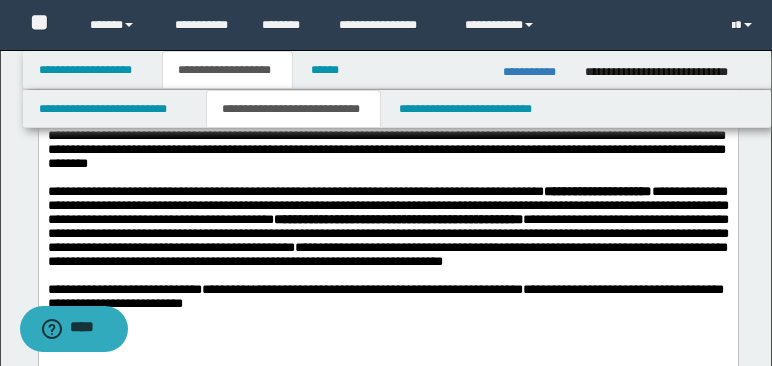 scroll, scrollTop: 2653, scrollLeft: 0, axis: vertical 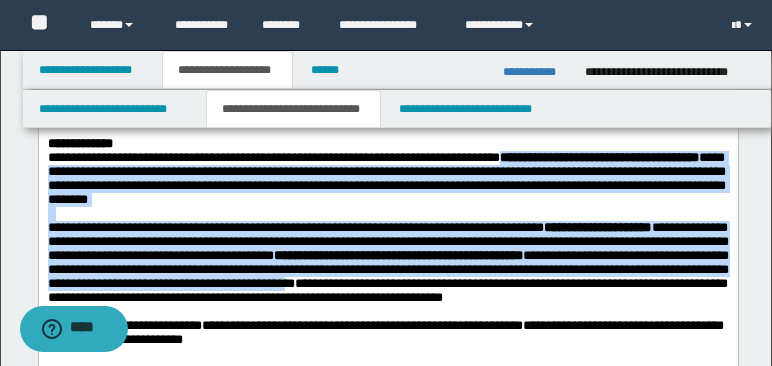 drag, startPoint x: 552, startPoint y: 178, endPoint x: 591, endPoint y: 310, distance: 137.64084 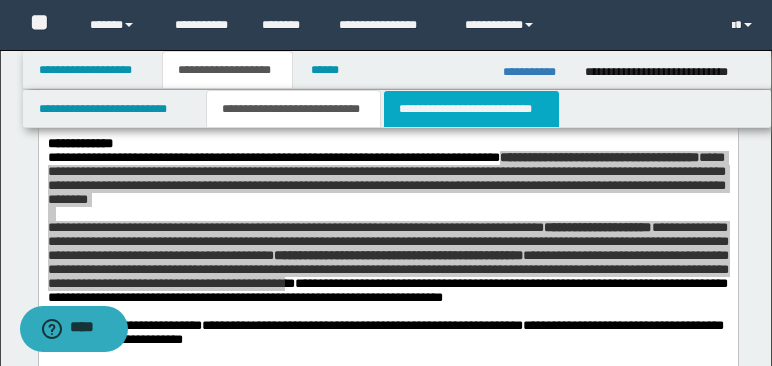 click on "**********" at bounding box center [471, 109] 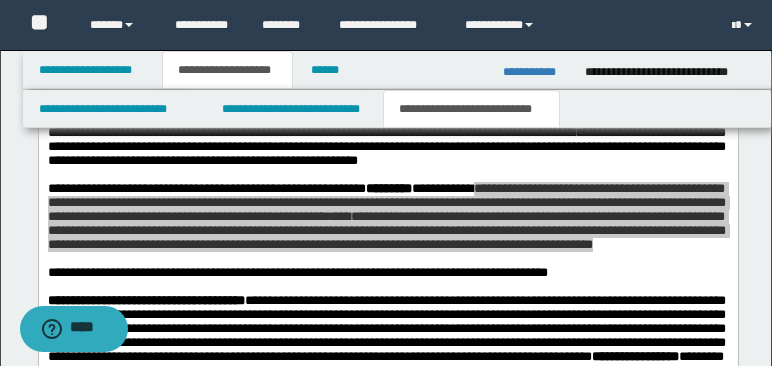 scroll, scrollTop: 936, scrollLeft: 0, axis: vertical 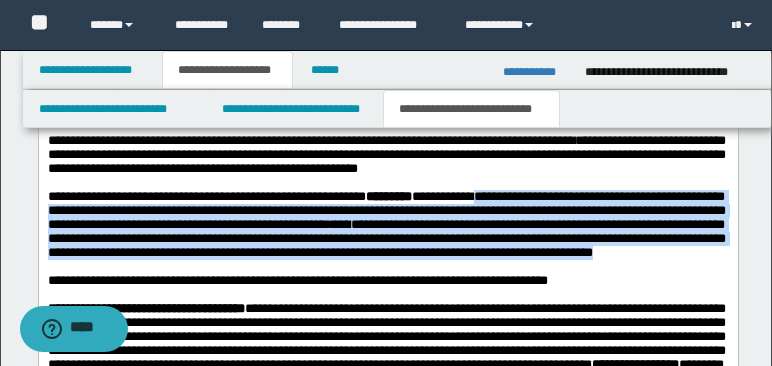 click on "**********" at bounding box center [386, 225] 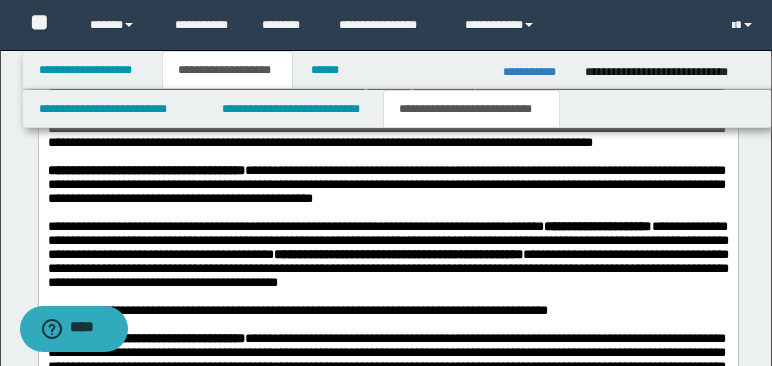 scroll, scrollTop: 1073, scrollLeft: 0, axis: vertical 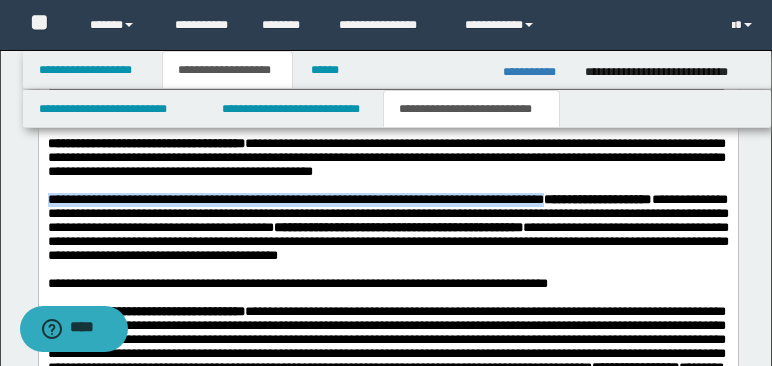 drag, startPoint x: 49, startPoint y: 237, endPoint x: 625, endPoint y: 237, distance: 576 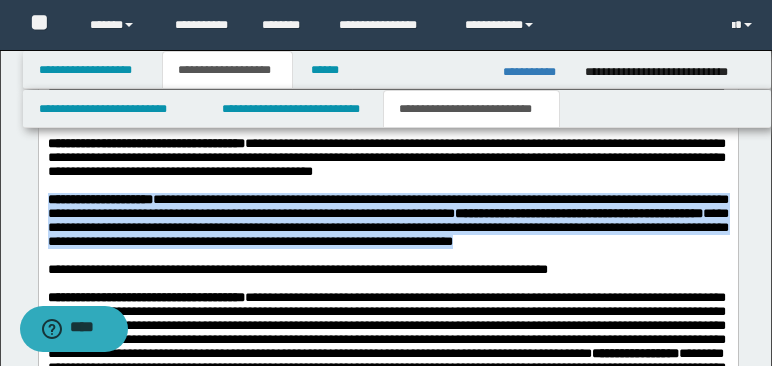 drag, startPoint x: 48, startPoint y: 236, endPoint x: 140, endPoint y: 297, distance: 110.38569 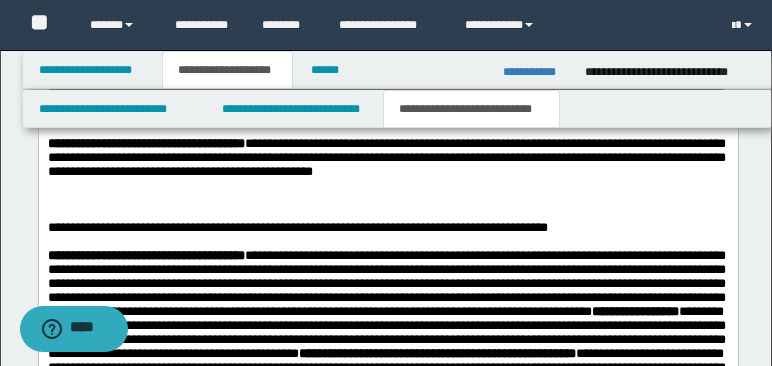 click on "**********" at bounding box center [386, 89] 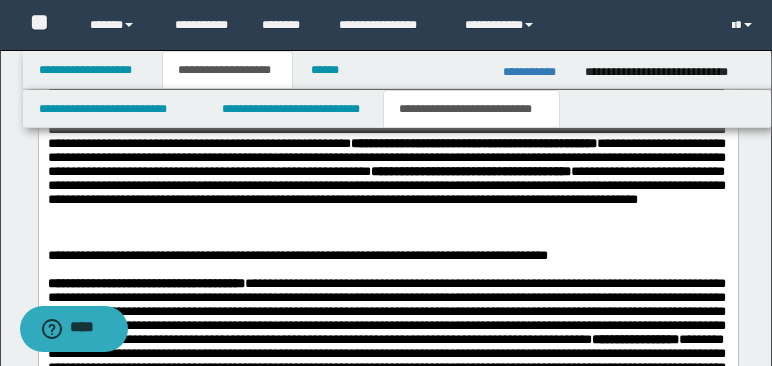 click at bounding box center (387, 215) 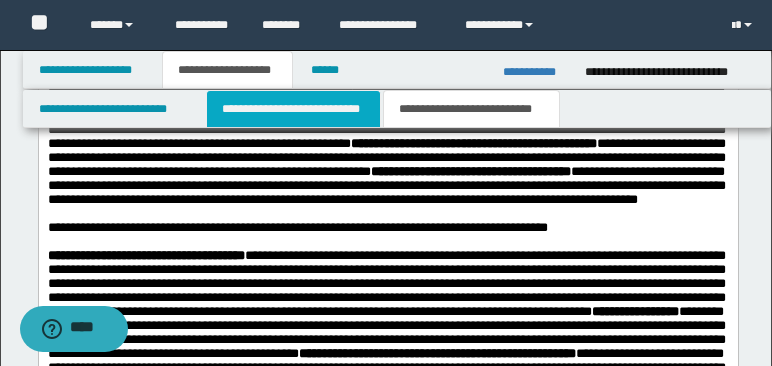click on "**********" at bounding box center [293, 109] 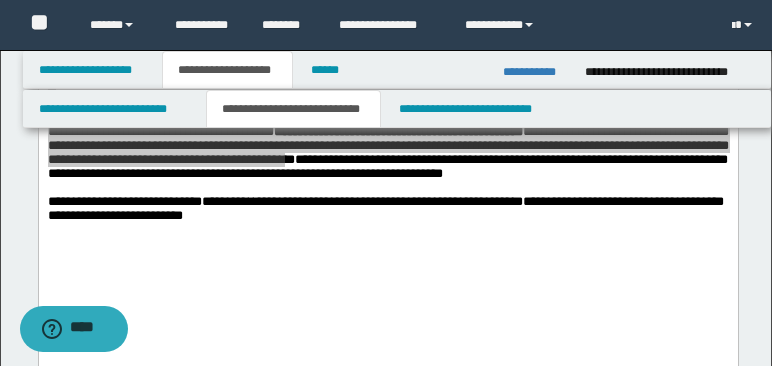 scroll, scrollTop: 2794, scrollLeft: 0, axis: vertical 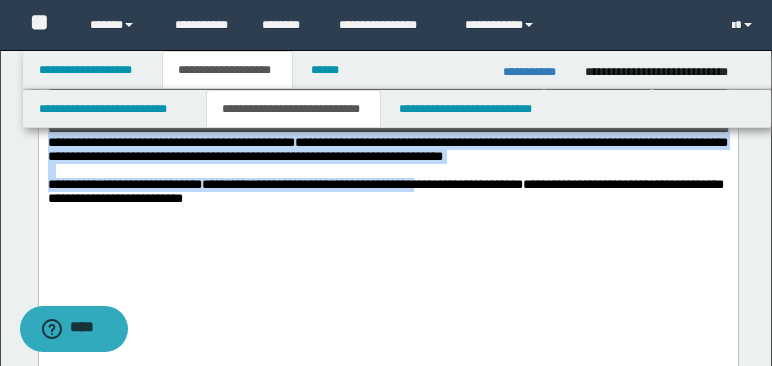 drag, startPoint x: 207, startPoint y: 239, endPoint x: 424, endPoint y: 239, distance: 217 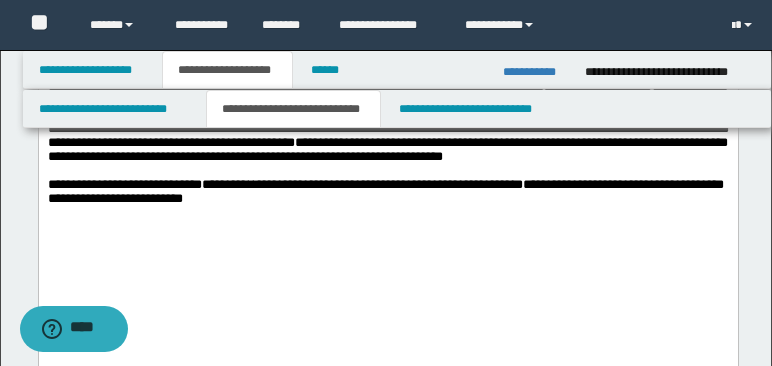 click on "**********" at bounding box center [387, 34] 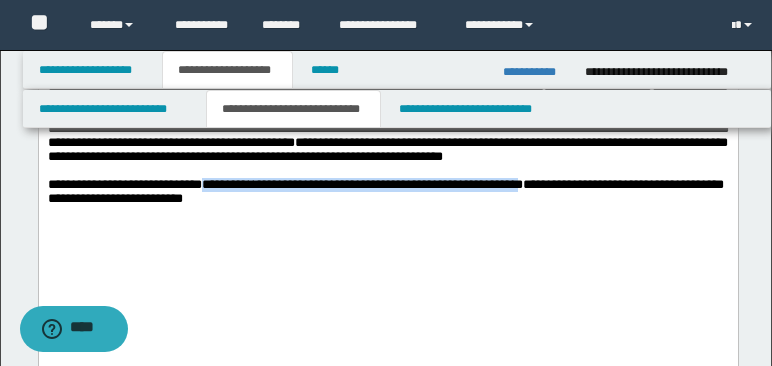 drag, startPoint x: 207, startPoint y: 235, endPoint x: 531, endPoint y: 232, distance: 324.0139 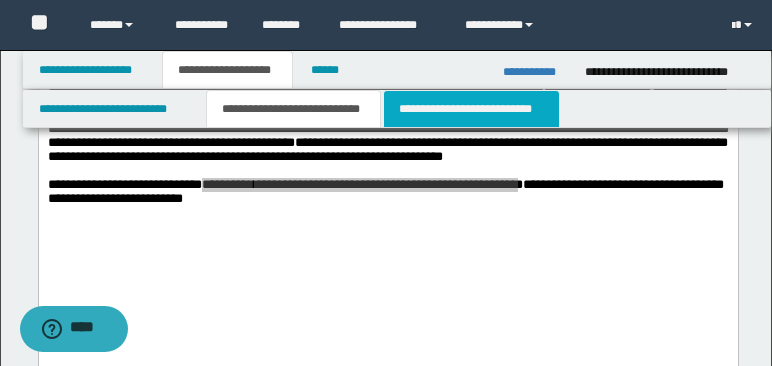 click on "**********" at bounding box center [471, 109] 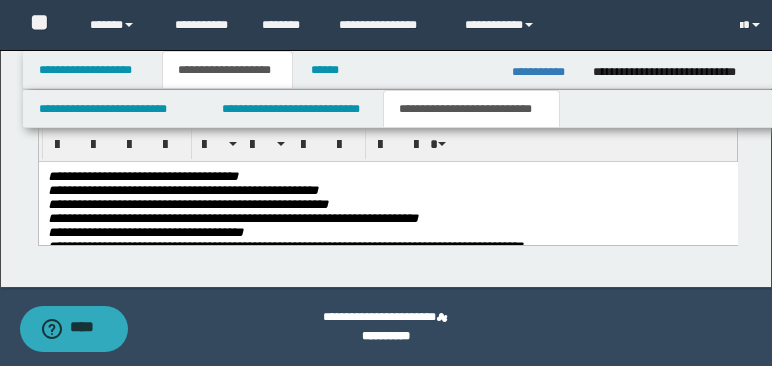 scroll, scrollTop: 2361, scrollLeft: 0, axis: vertical 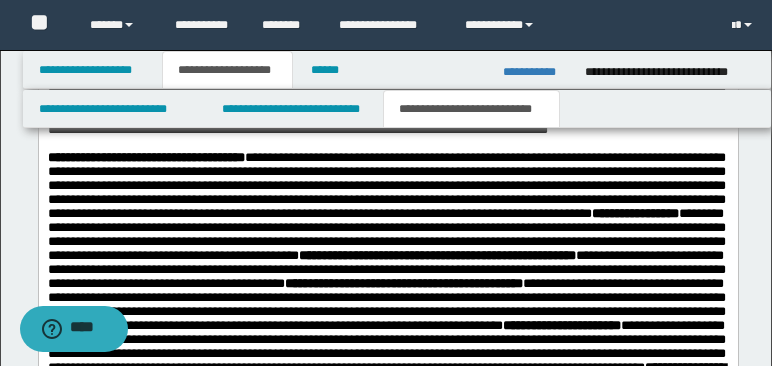 click on "**********" at bounding box center (297, 130) 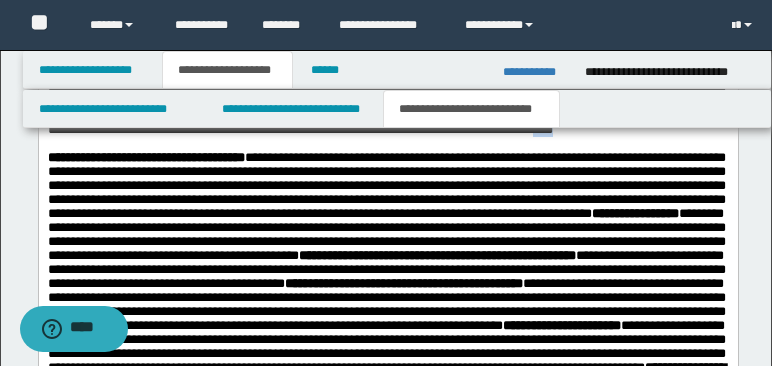 drag, startPoint x: 566, startPoint y: 184, endPoint x: 611, endPoint y: 185, distance: 45.01111 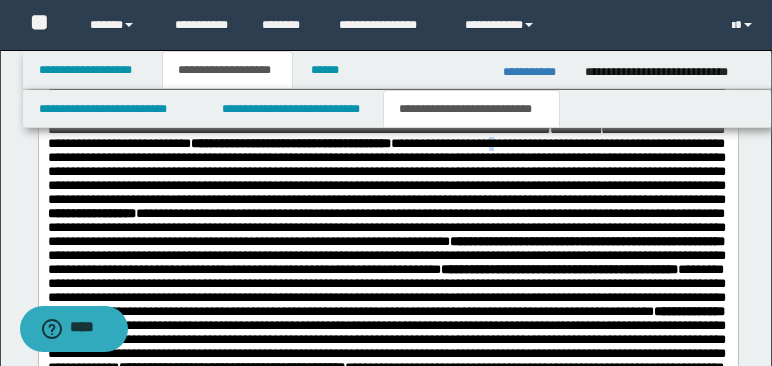 click on "**********" at bounding box center [386, 193] 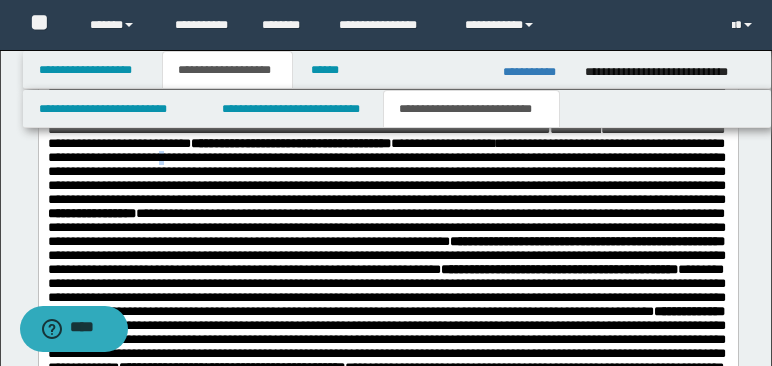 click on "**********" at bounding box center (386, 193) 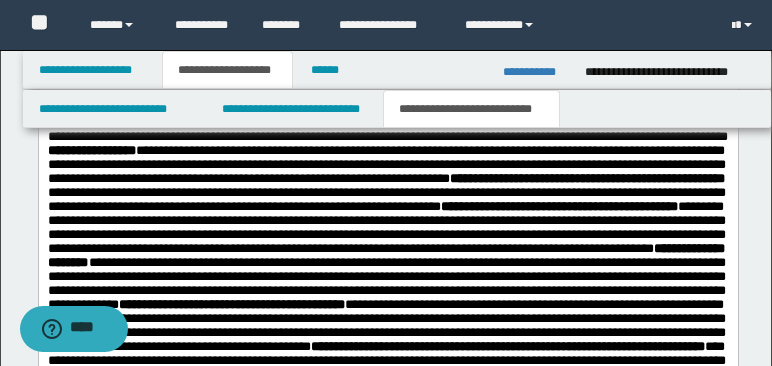 scroll, scrollTop: 1270, scrollLeft: 0, axis: vertical 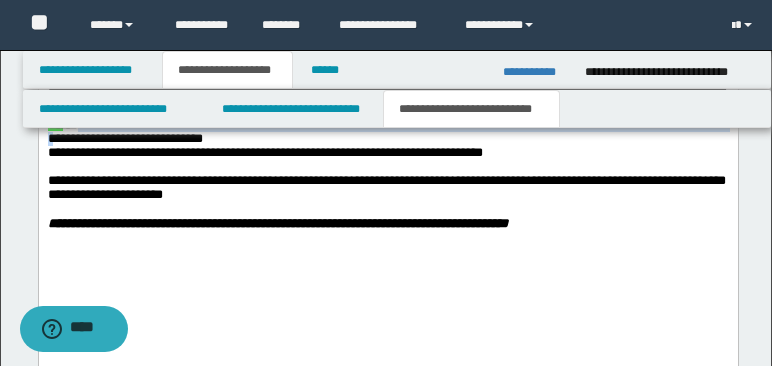 drag, startPoint x: 93, startPoint y: 270, endPoint x: 181, endPoint y: 283, distance: 88.95505 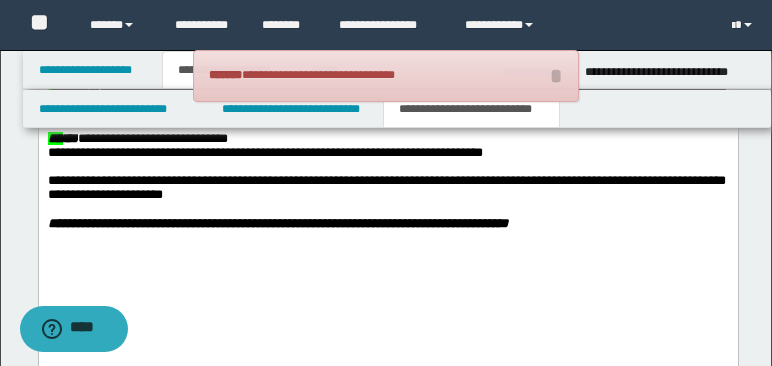 drag, startPoint x: 239, startPoint y: 196, endPoint x: 259, endPoint y: 195, distance: 20.024984 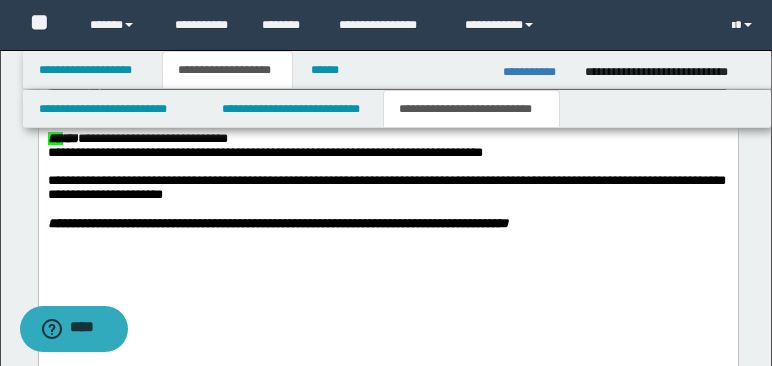 click on "**********" at bounding box center (386, -146) 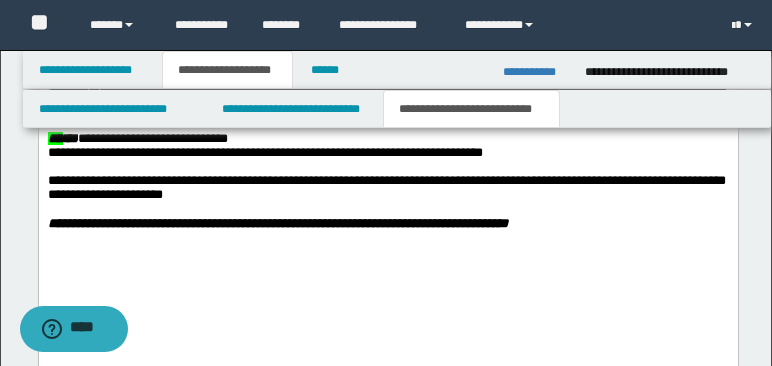 drag, startPoint x: 308, startPoint y: 207, endPoint x: 141, endPoint y: 240, distance: 170.22926 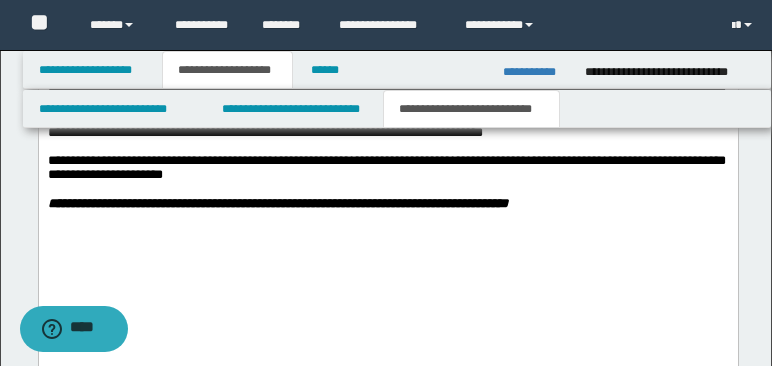 drag, startPoint x: 692, startPoint y: 208, endPoint x: 67, endPoint y: 224, distance: 625.2048 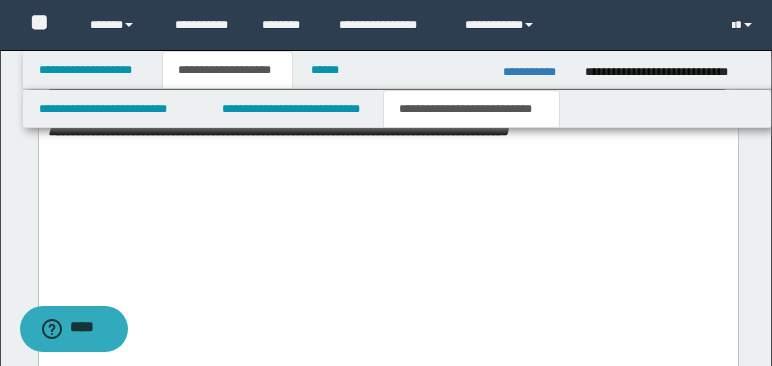 scroll, scrollTop: 1773, scrollLeft: 0, axis: vertical 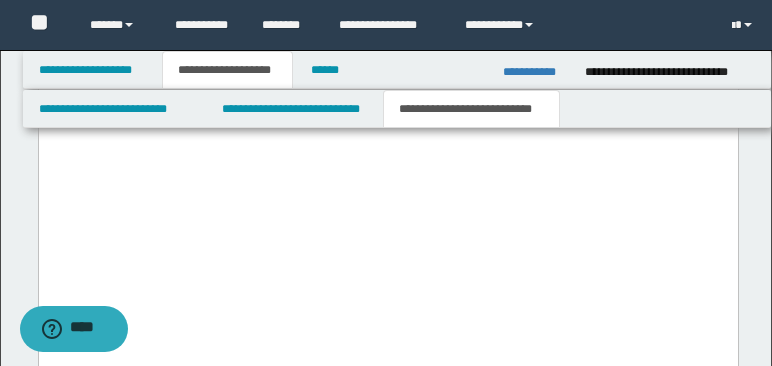 drag, startPoint x: 424, startPoint y: 142, endPoint x: 423, endPoint y: 201, distance: 59.008472 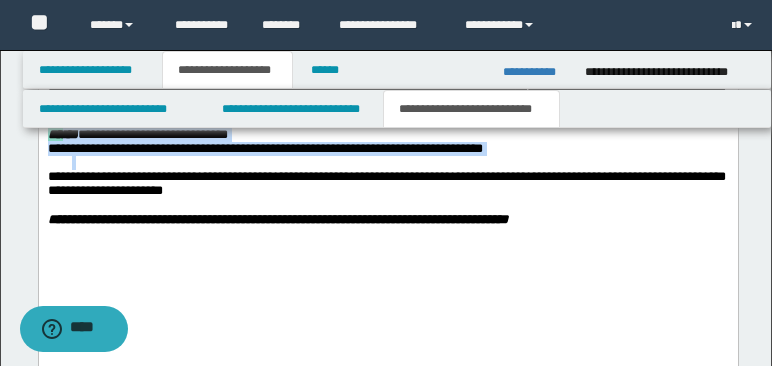 scroll, scrollTop: 1624, scrollLeft: 0, axis: vertical 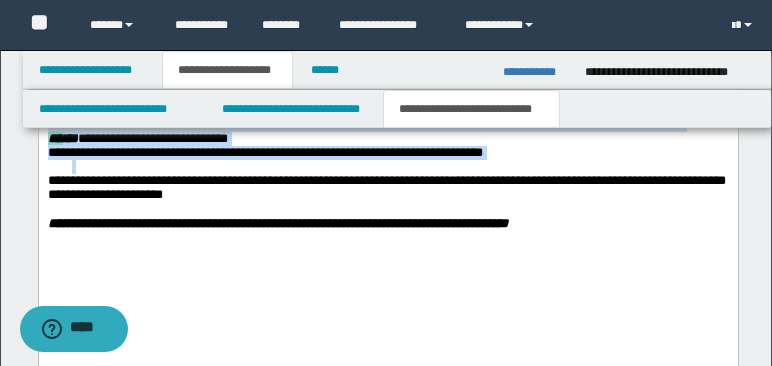 click on "**********" at bounding box center (386, 154) 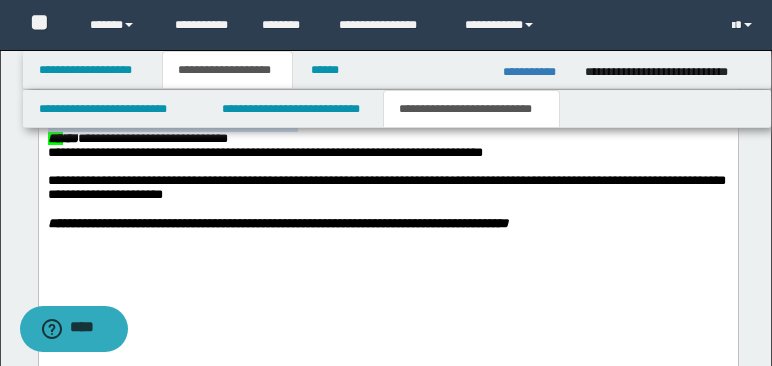 drag, startPoint x: 428, startPoint y: 255, endPoint x: 277, endPoint y: 272, distance: 151.95393 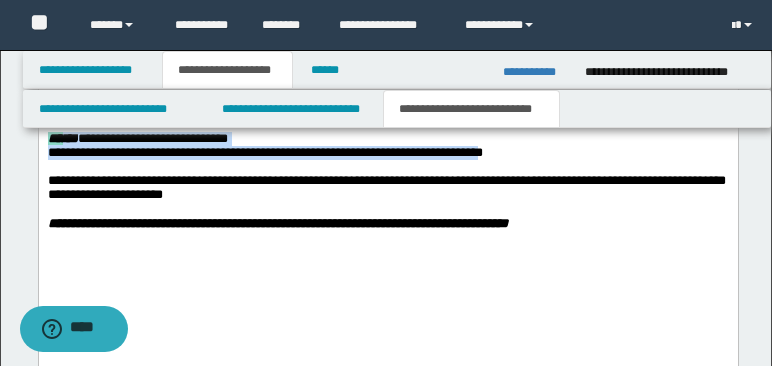 drag, startPoint x: 157, startPoint y: 274, endPoint x: 497, endPoint y: 303, distance: 341.23453 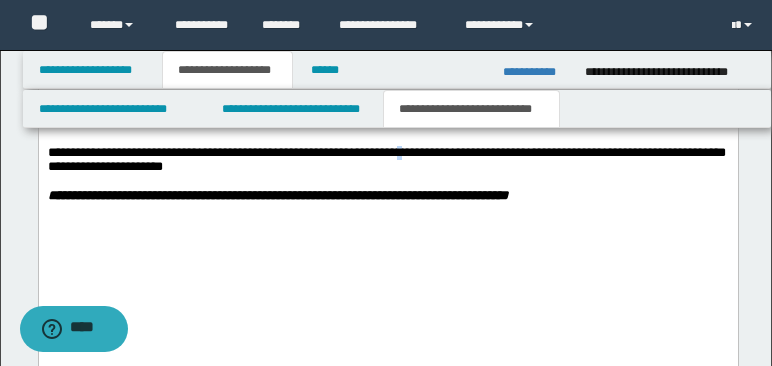 click on "**********" at bounding box center [386, 160] 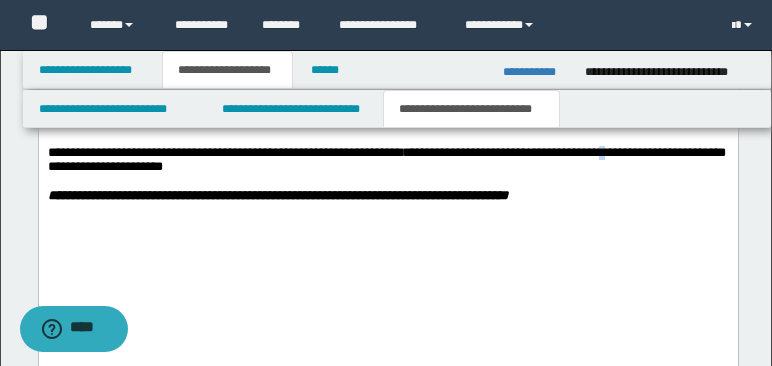 click on "**********" at bounding box center [386, 160] 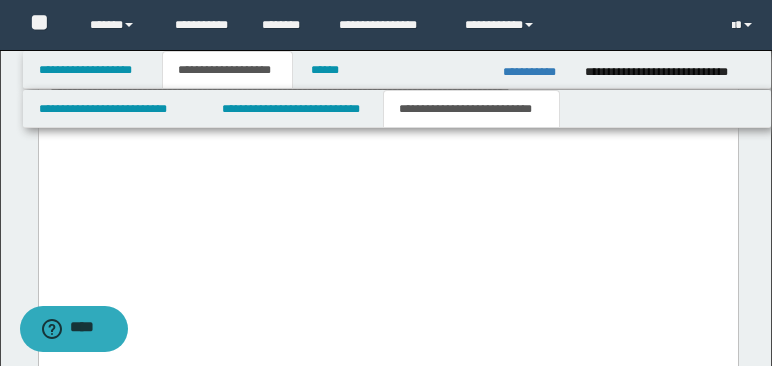 scroll, scrollTop: 1734, scrollLeft: 0, axis: vertical 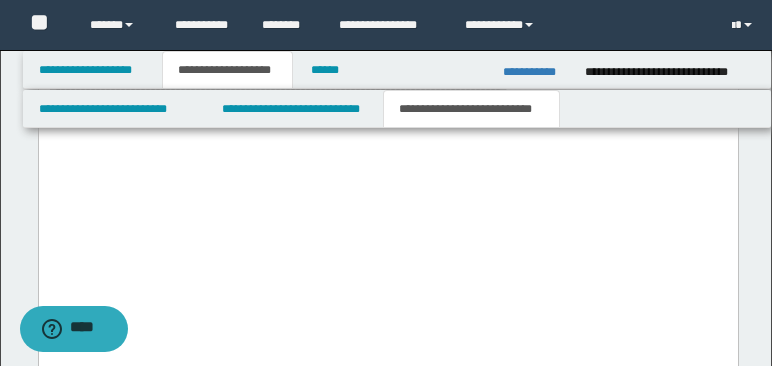 click on "**********" at bounding box center [386, 50] 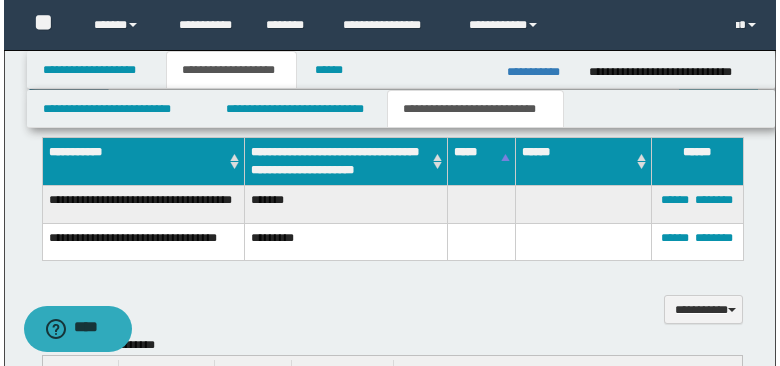 scroll, scrollTop: 633, scrollLeft: 0, axis: vertical 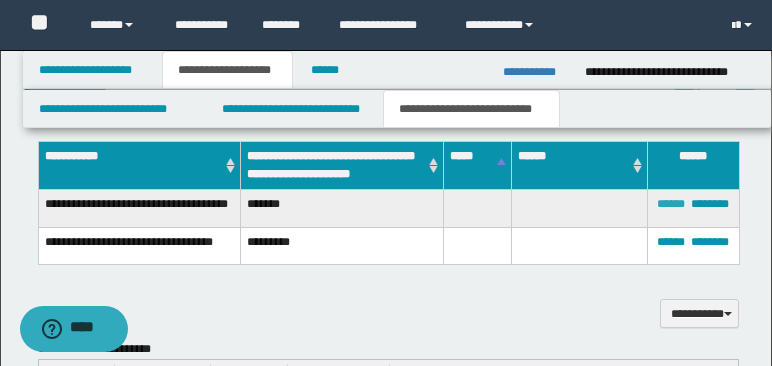 click on "******" at bounding box center (671, 204) 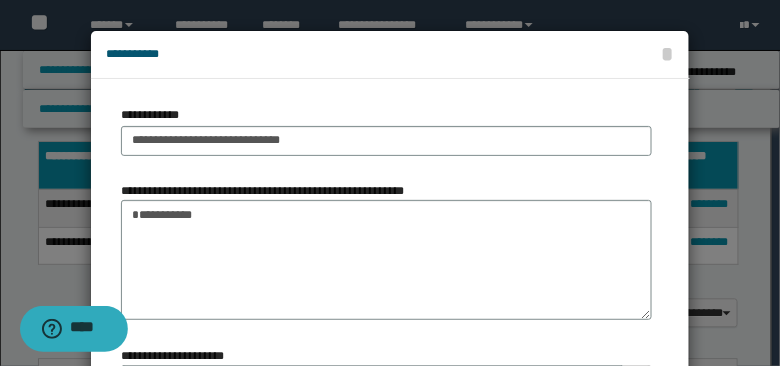 type 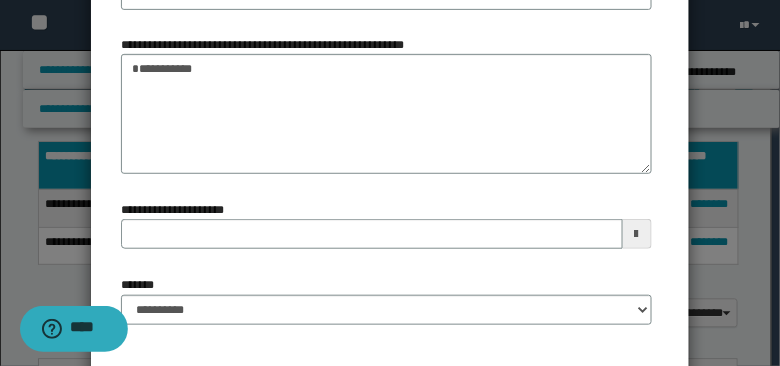 scroll, scrollTop: 165, scrollLeft: 0, axis: vertical 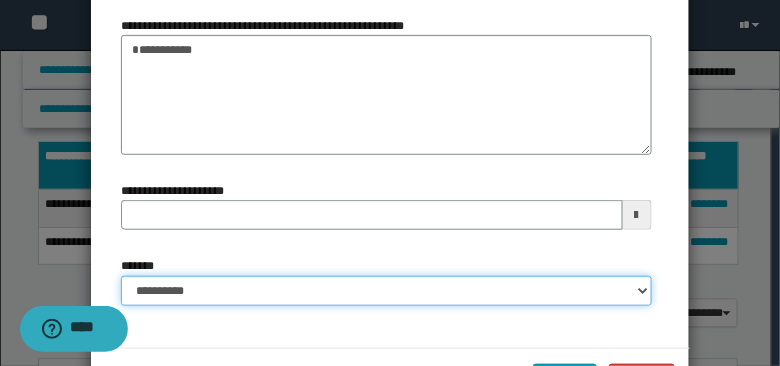 click on "**********" at bounding box center (386, 291) 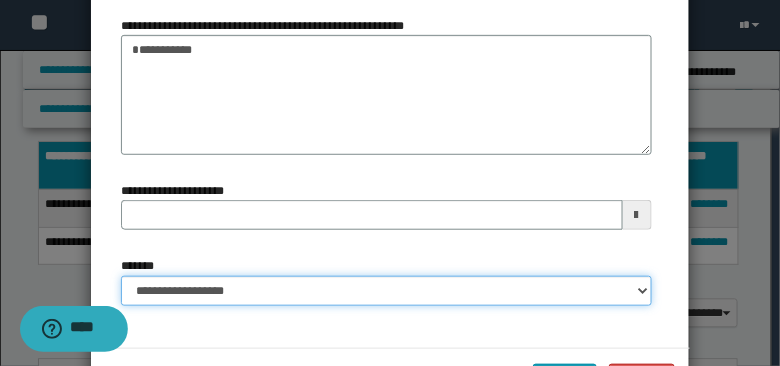 type 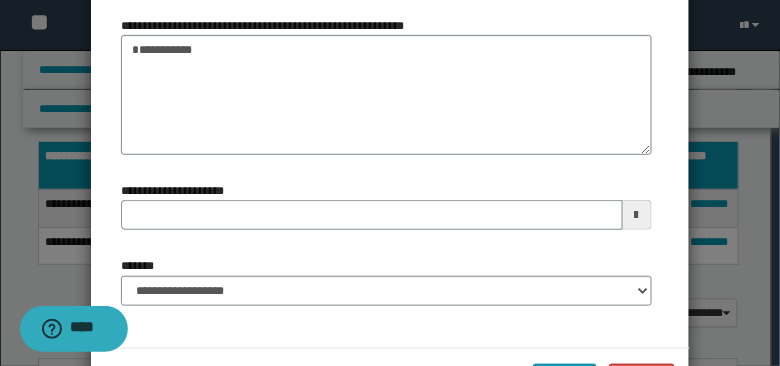 scroll, scrollTop: 237, scrollLeft: 0, axis: vertical 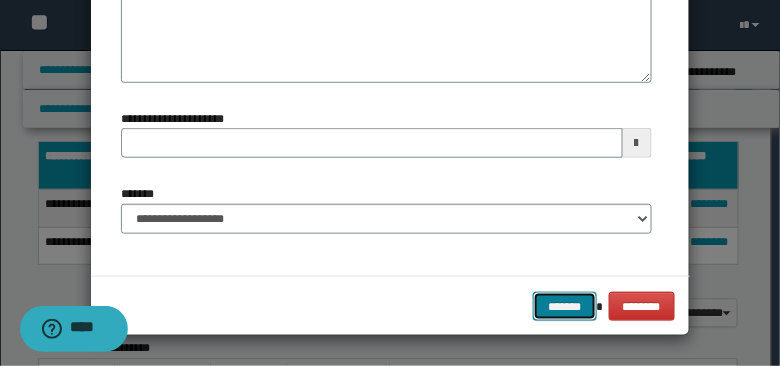 click on "*******" at bounding box center [565, 306] 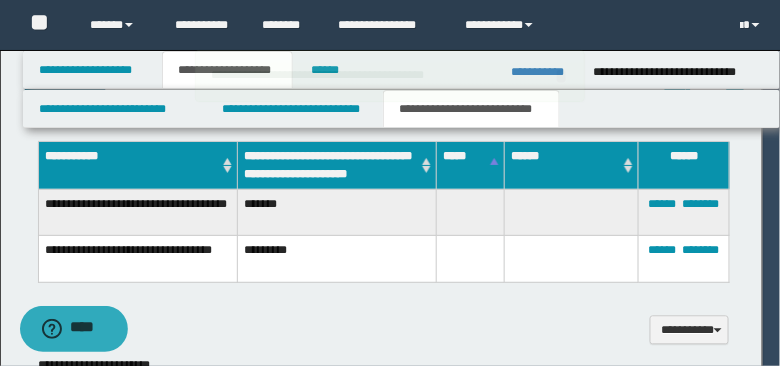 type 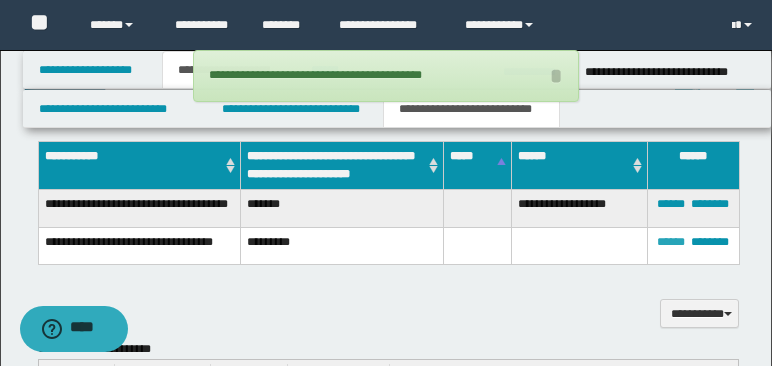 click on "******" at bounding box center [671, 242] 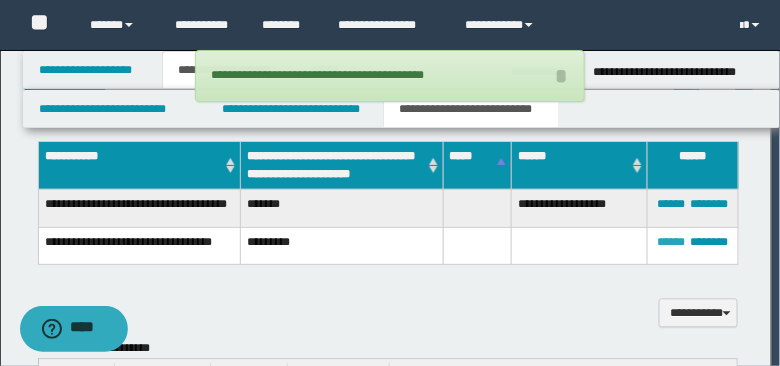 scroll, scrollTop: 0, scrollLeft: 0, axis: both 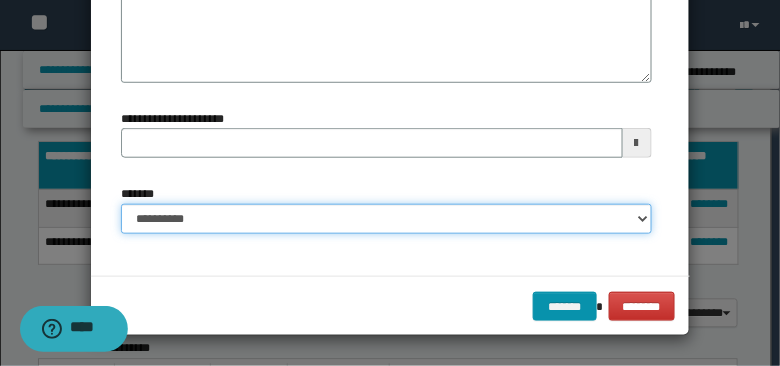 click on "**********" at bounding box center (386, 219) 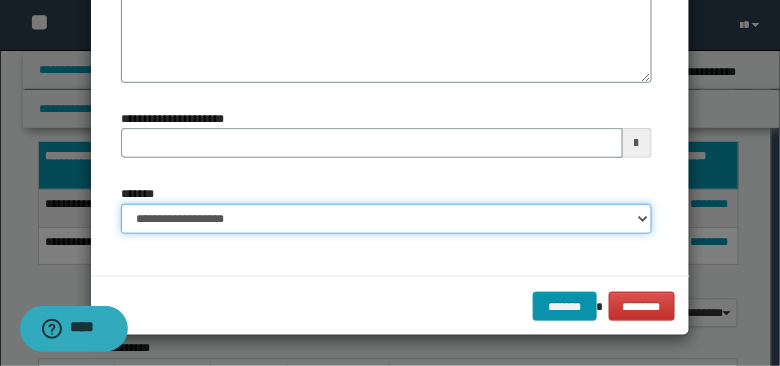 type 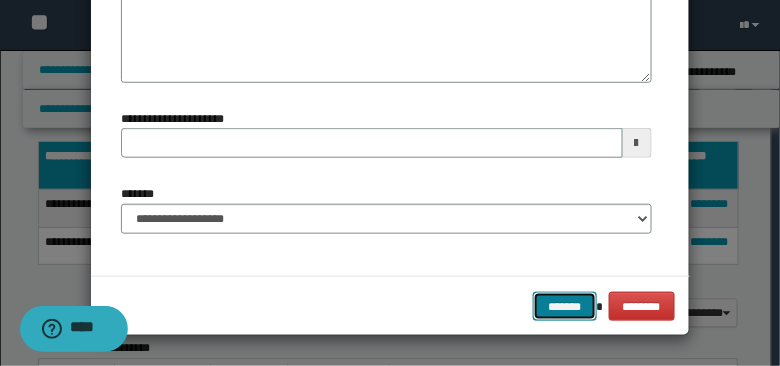 click on "*******" at bounding box center (565, 306) 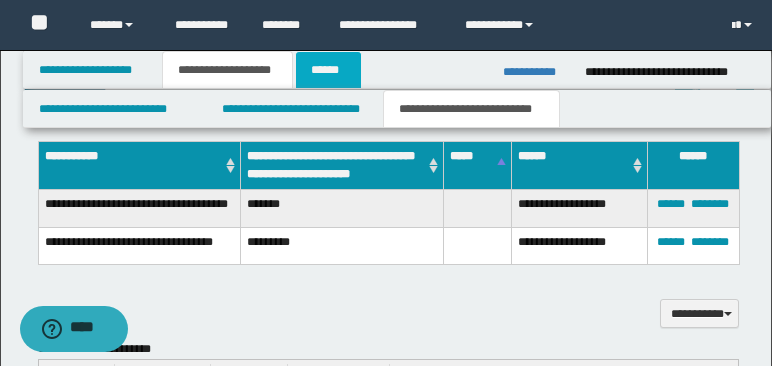 click on "******" at bounding box center (328, 70) 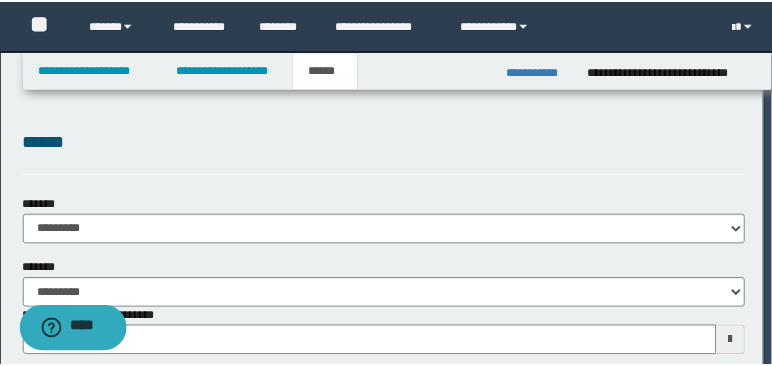 scroll, scrollTop: 0, scrollLeft: 0, axis: both 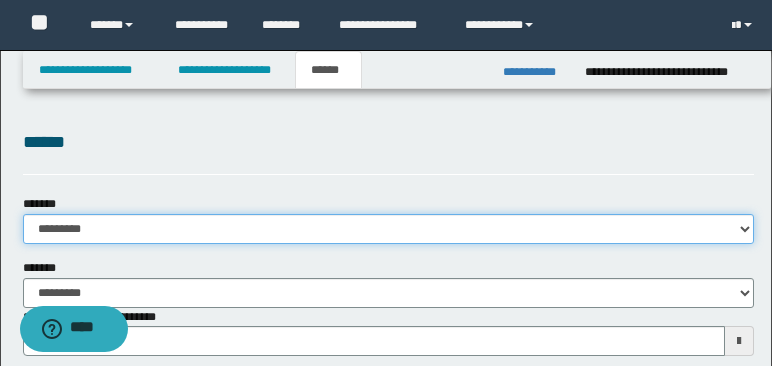 click on "**********" at bounding box center (388, 229) 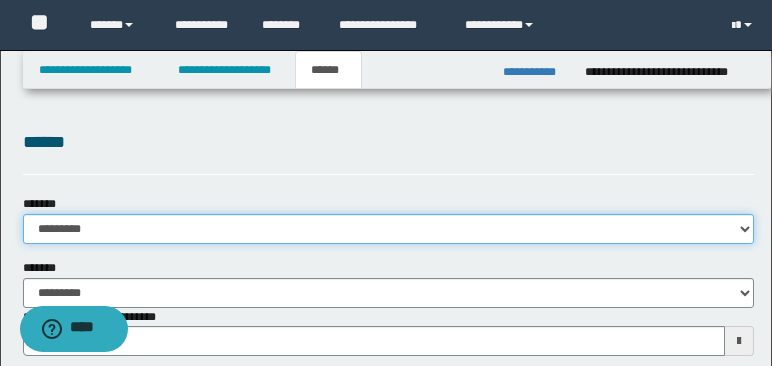 select on "*" 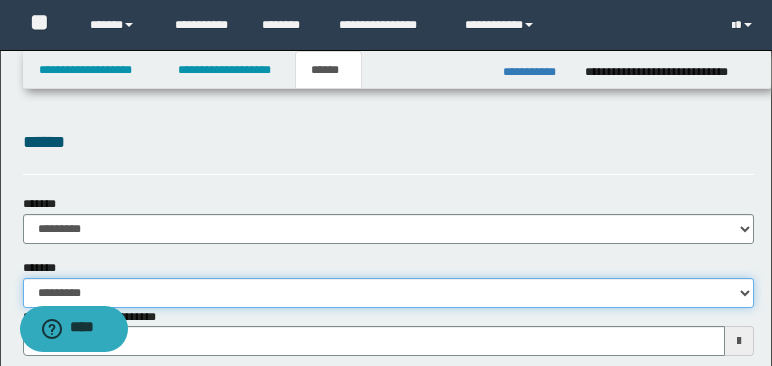 click on "**********" at bounding box center (388, 293) 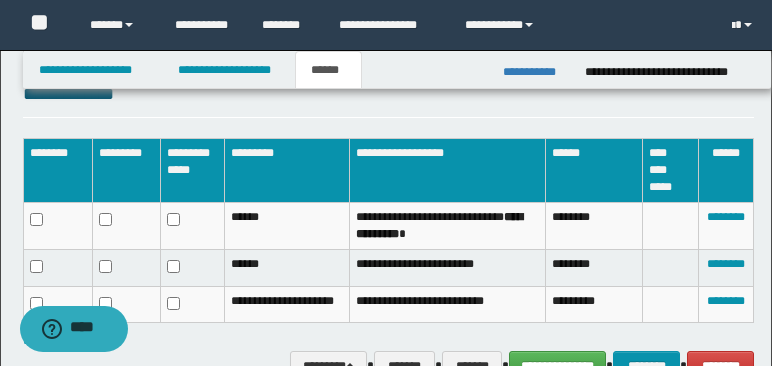 scroll, scrollTop: 680, scrollLeft: 0, axis: vertical 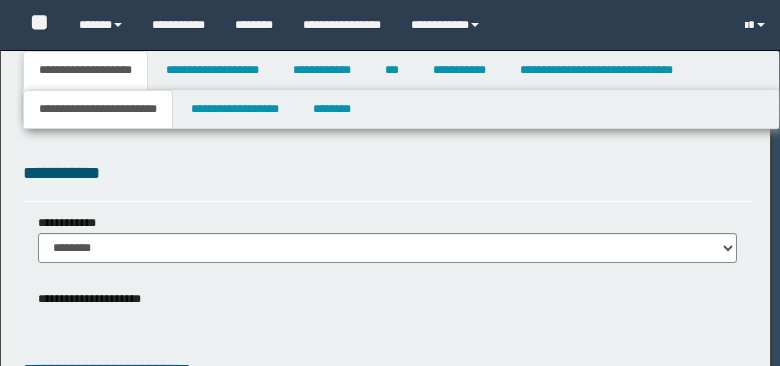 select on "*" 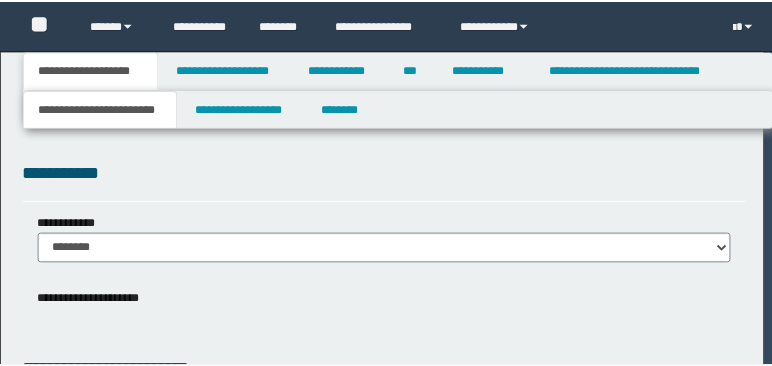 scroll, scrollTop: 0, scrollLeft: 0, axis: both 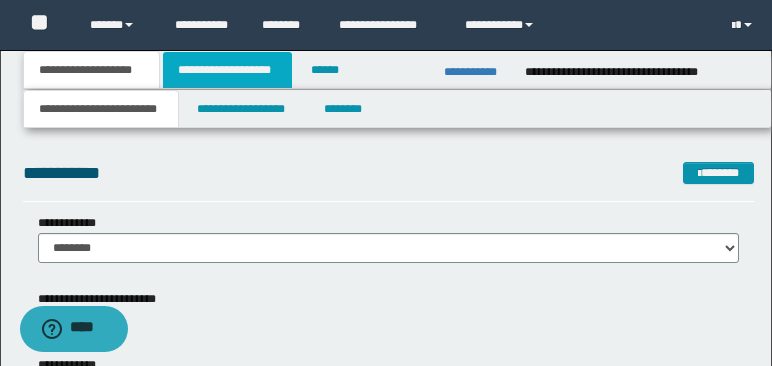 click on "**********" at bounding box center [227, 70] 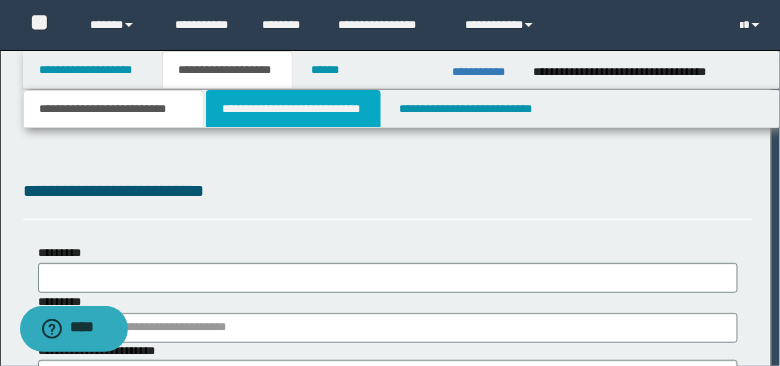 scroll, scrollTop: 0, scrollLeft: 0, axis: both 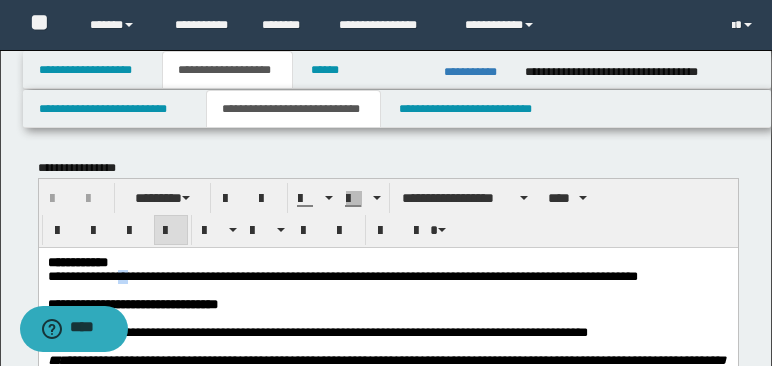 click on "**********" at bounding box center (342, 275) 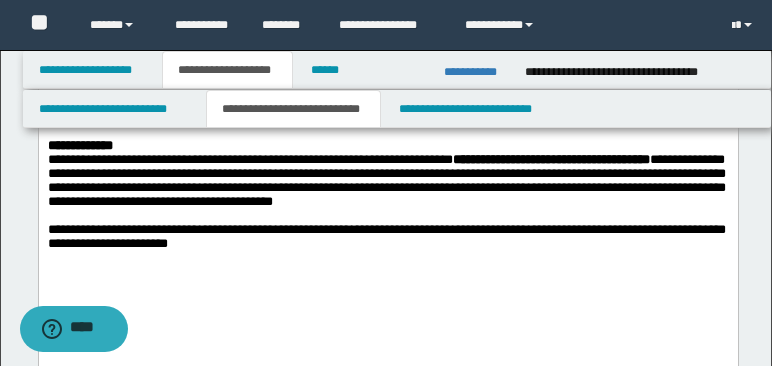 scroll, scrollTop: 1313, scrollLeft: 0, axis: vertical 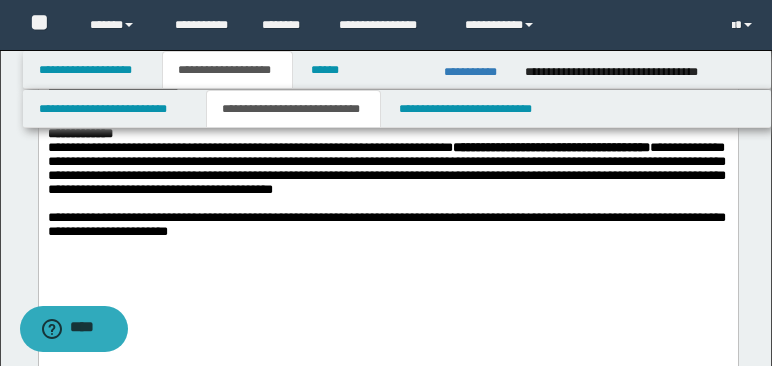 drag, startPoint x: 252, startPoint y: 262, endPoint x: 262, endPoint y: 296, distance: 35.44009 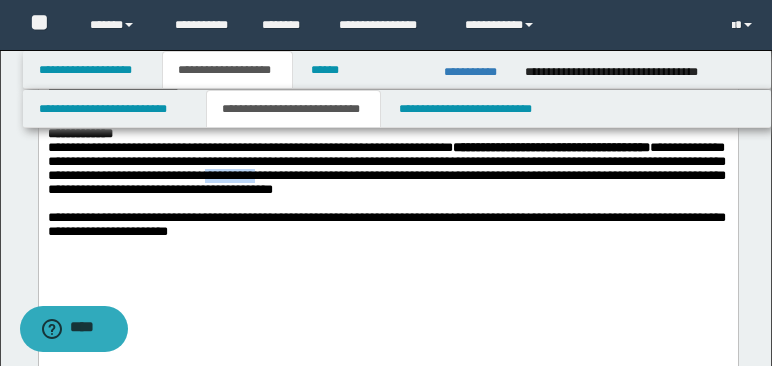 type 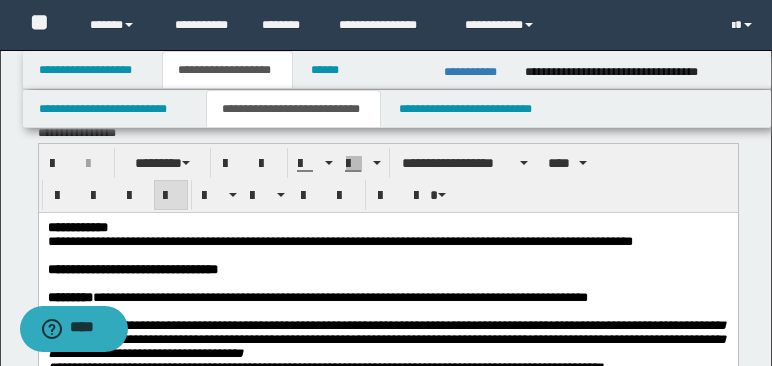 scroll, scrollTop: 29, scrollLeft: 0, axis: vertical 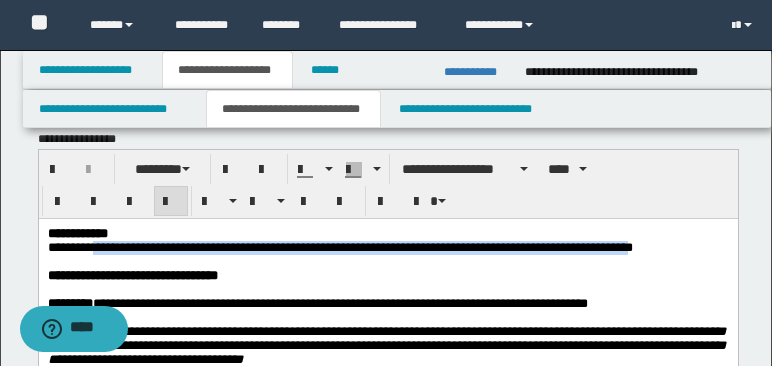 drag, startPoint x: 97, startPoint y: 245, endPoint x: 79, endPoint y: 265, distance: 26.907248 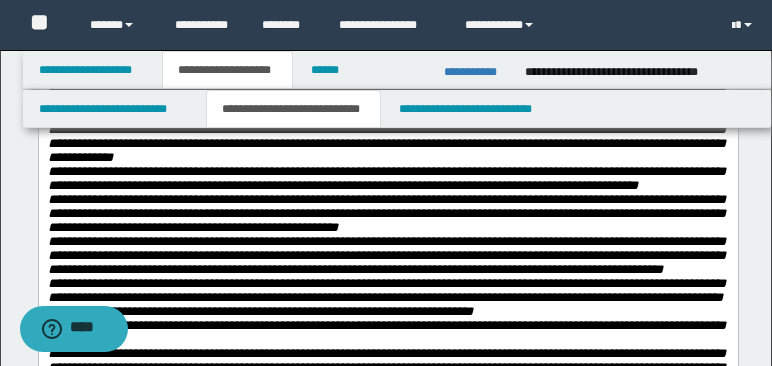 scroll, scrollTop: 298, scrollLeft: 0, axis: vertical 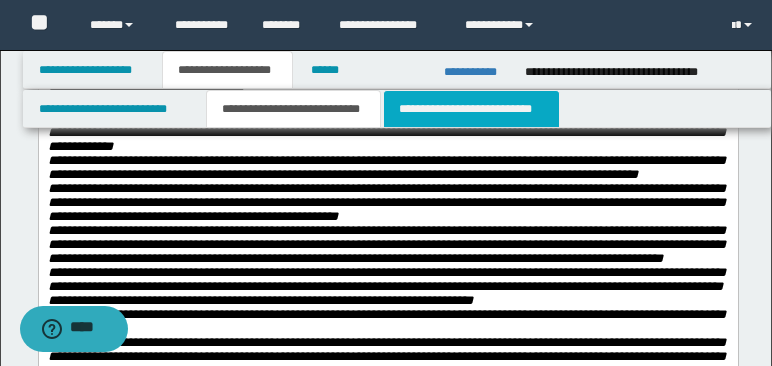 click on "**********" at bounding box center [471, 109] 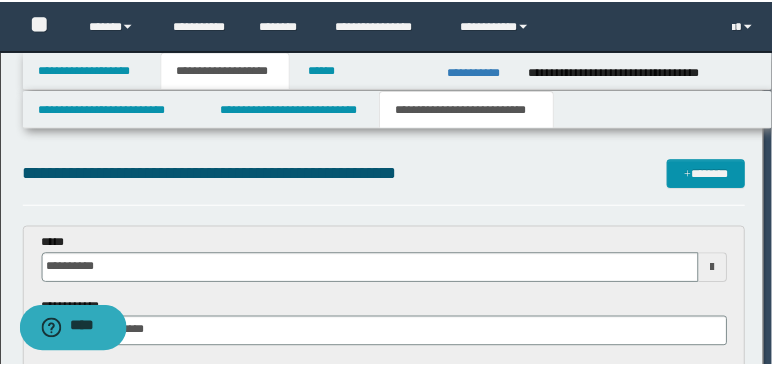 scroll, scrollTop: 0, scrollLeft: 0, axis: both 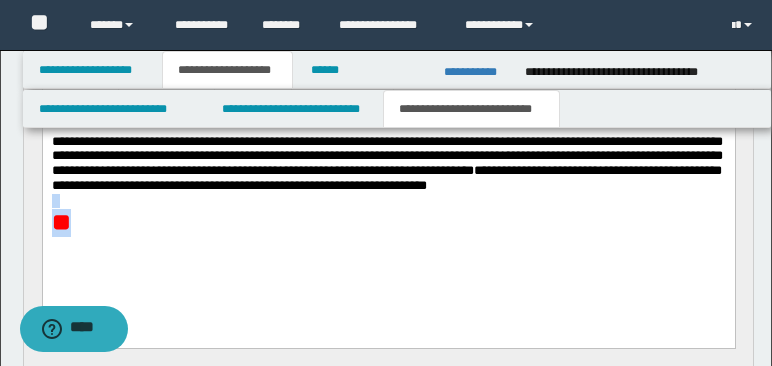 drag, startPoint x: 696, startPoint y: 188, endPoint x: 696, endPoint y: 291, distance: 103 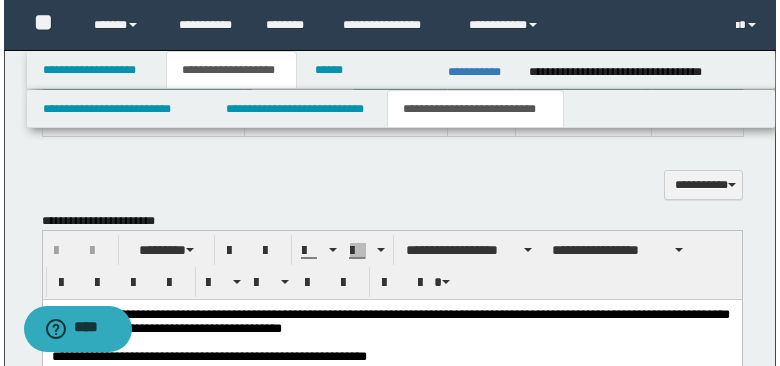 scroll, scrollTop: 652, scrollLeft: 0, axis: vertical 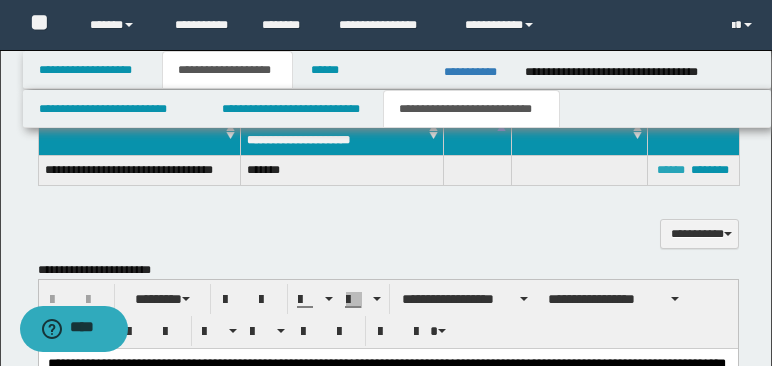 click on "******" at bounding box center [671, 170] 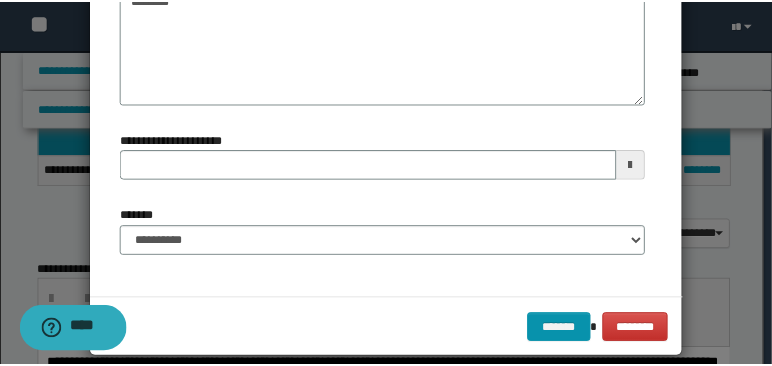 scroll, scrollTop: 222, scrollLeft: 0, axis: vertical 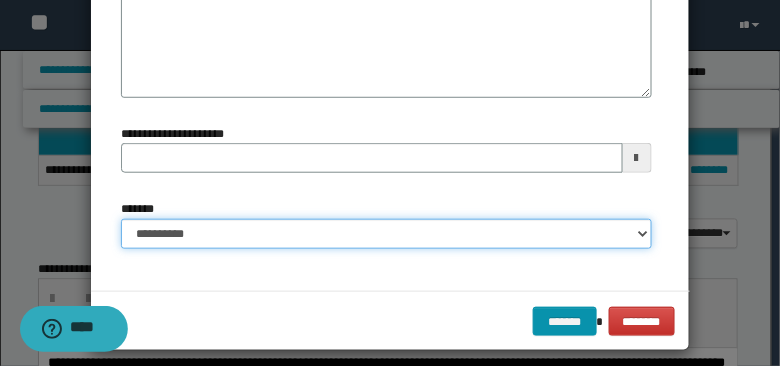 drag, startPoint x: 152, startPoint y: 237, endPoint x: 154, endPoint y: 218, distance: 19.104973 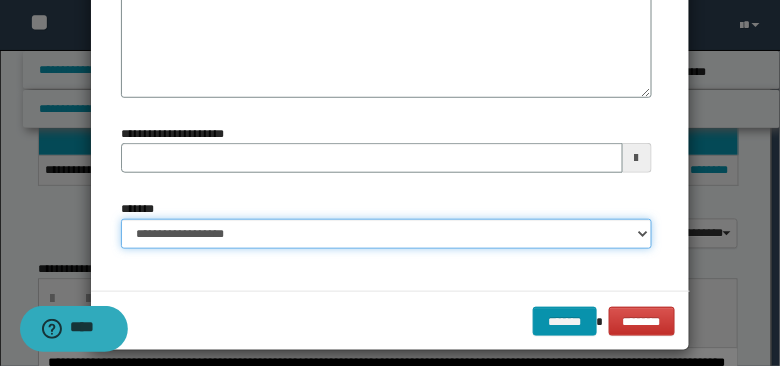 type 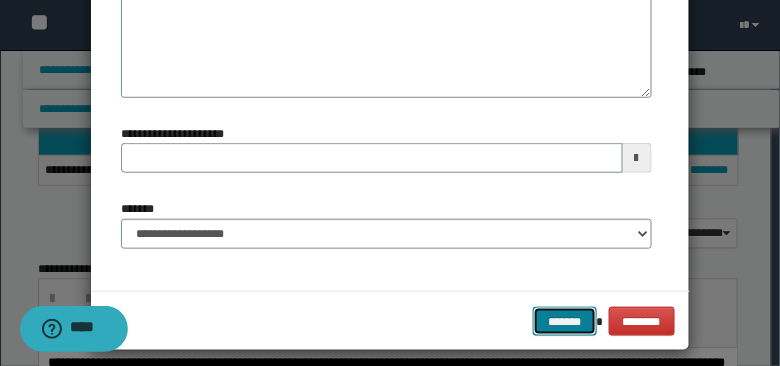 click on "*******" at bounding box center (565, 321) 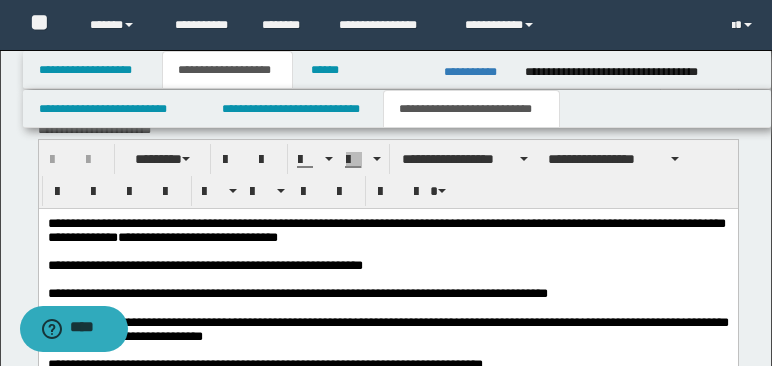 scroll, scrollTop: 799, scrollLeft: 0, axis: vertical 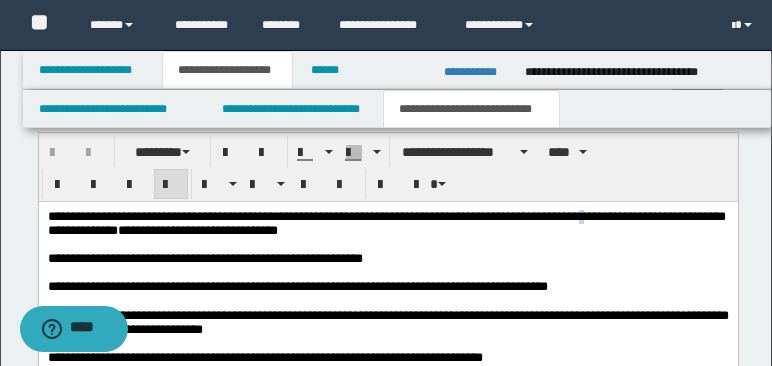 drag, startPoint x: 611, startPoint y: 217, endPoint x: 630, endPoint y: 216, distance: 19.026299 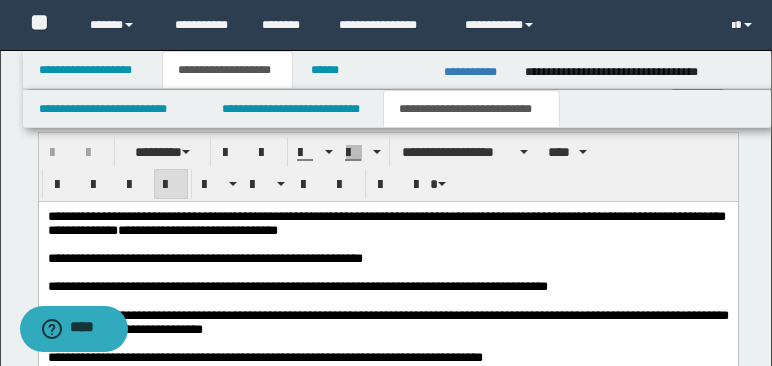 click at bounding box center [386, 245] 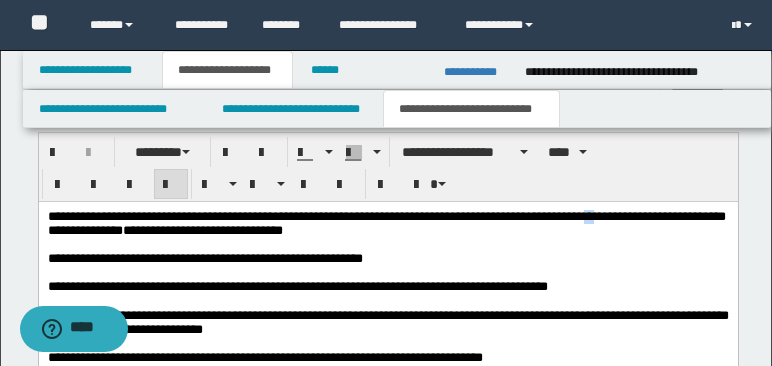 drag, startPoint x: 612, startPoint y: 217, endPoint x: 633, endPoint y: 217, distance: 21 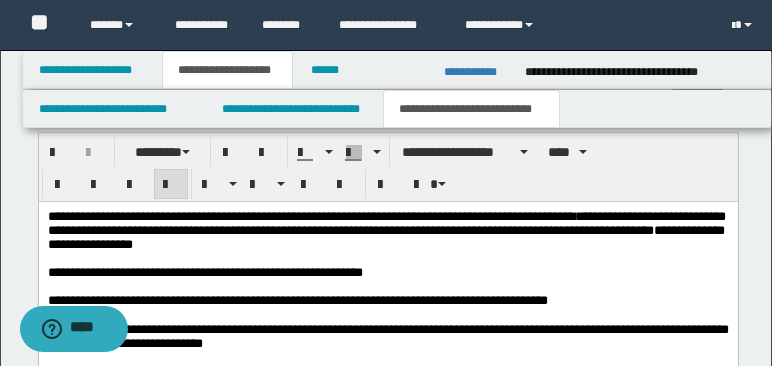 click on "**********" at bounding box center (385, 237) 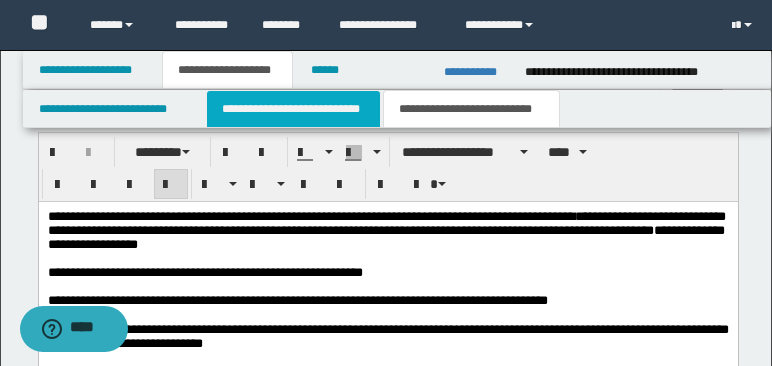 click on "**********" at bounding box center [293, 109] 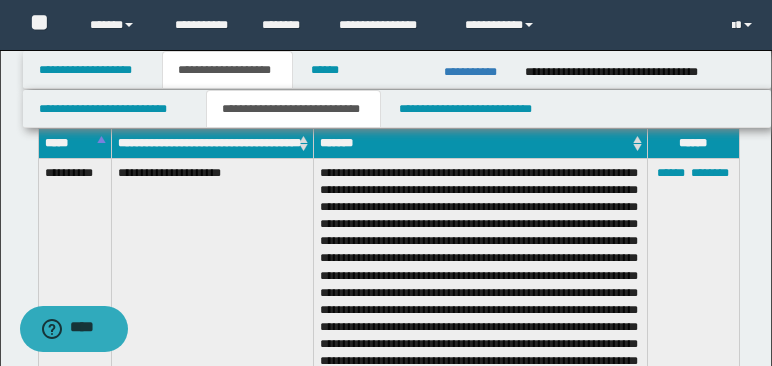 scroll, scrollTop: 1661, scrollLeft: 0, axis: vertical 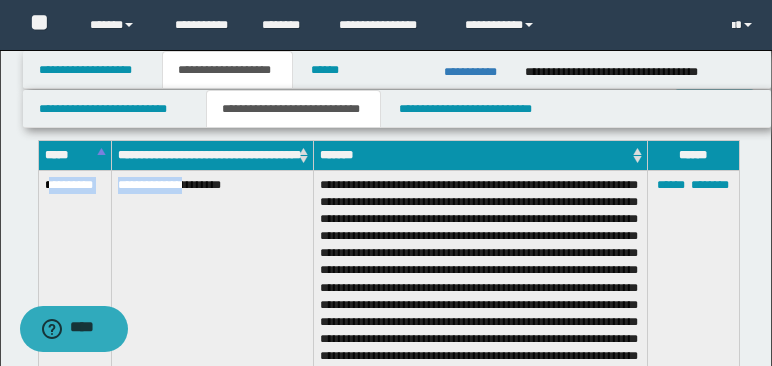 drag, startPoint x: 47, startPoint y: 201, endPoint x: 191, endPoint y: 201, distance: 144 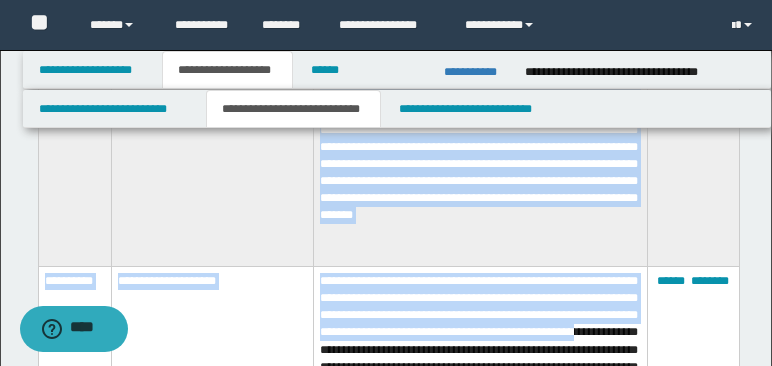 scroll, scrollTop: 1840, scrollLeft: 0, axis: vertical 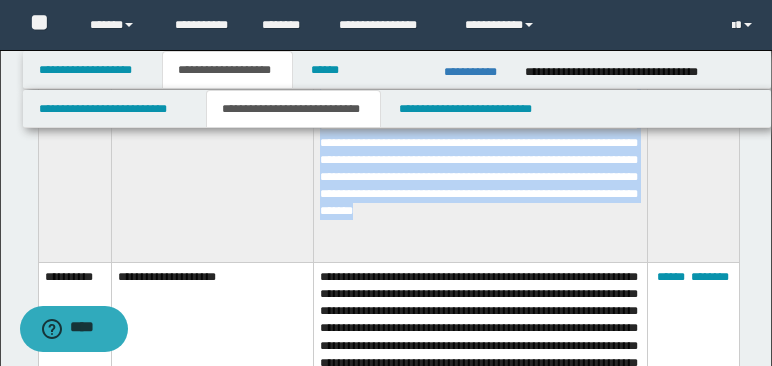 drag, startPoint x: 48, startPoint y: 200, endPoint x: 482, endPoint y: 242, distance: 436.02753 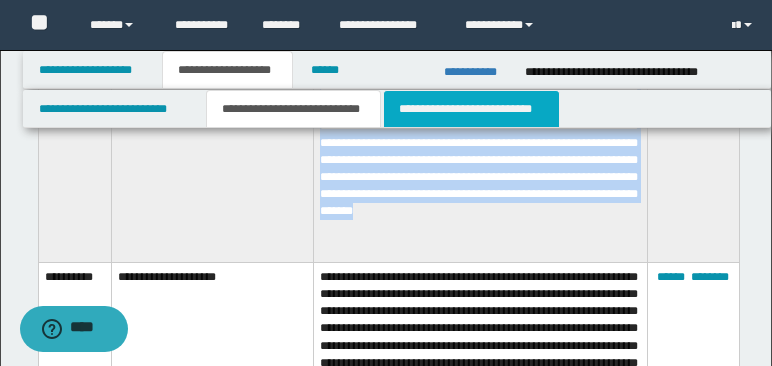 click on "**********" at bounding box center (471, 109) 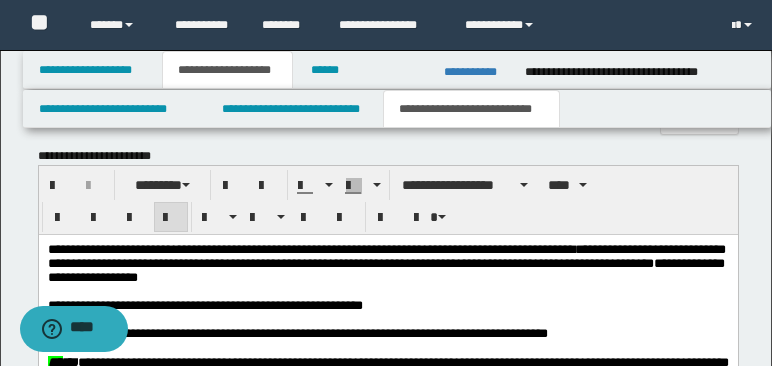 scroll, scrollTop: 789, scrollLeft: 0, axis: vertical 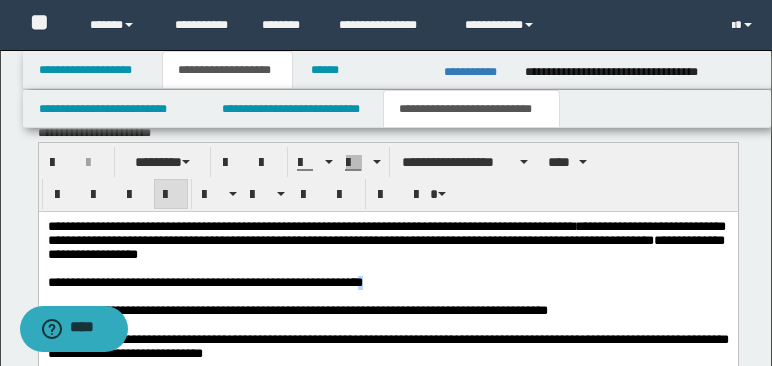 drag, startPoint x: 365, startPoint y: 291, endPoint x: 389, endPoint y: 291, distance: 24 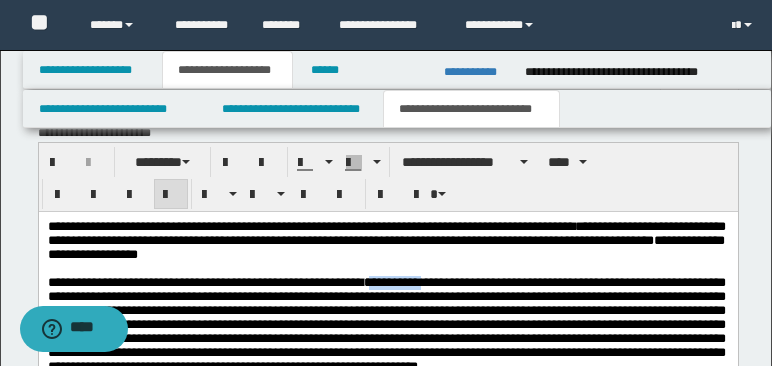drag, startPoint x: 388, startPoint y: 288, endPoint x: 428, endPoint y: 287, distance: 40.012497 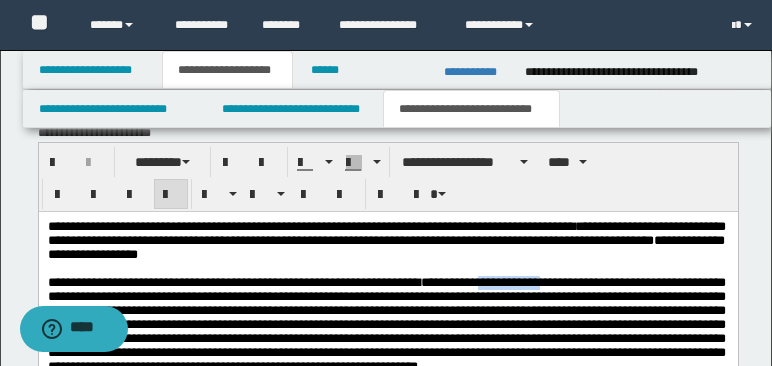 drag, startPoint x: 513, startPoint y: 289, endPoint x: 580, endPoint y: 290, distance: 67.00746 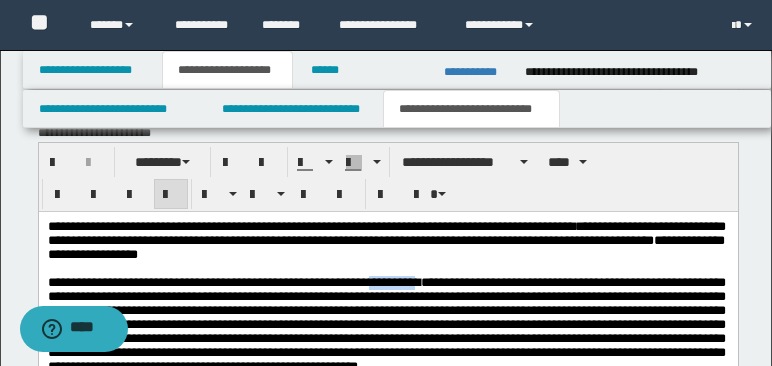 drag, startPoint x: 388, startPoint y: 289, endPoint x: 443, endPoint y: 288, distance: 55.00909 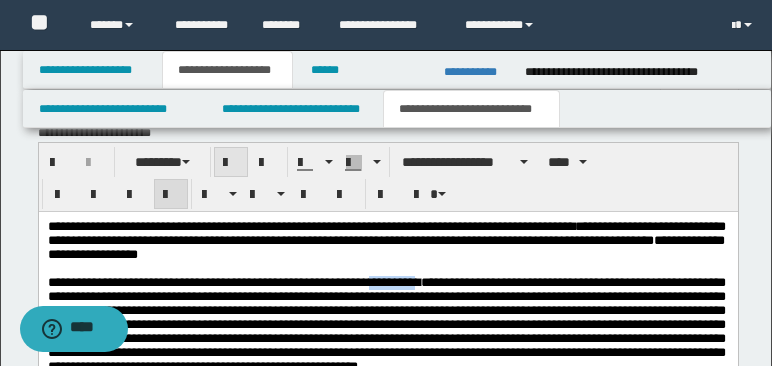 click at bounding box center [231, 163] 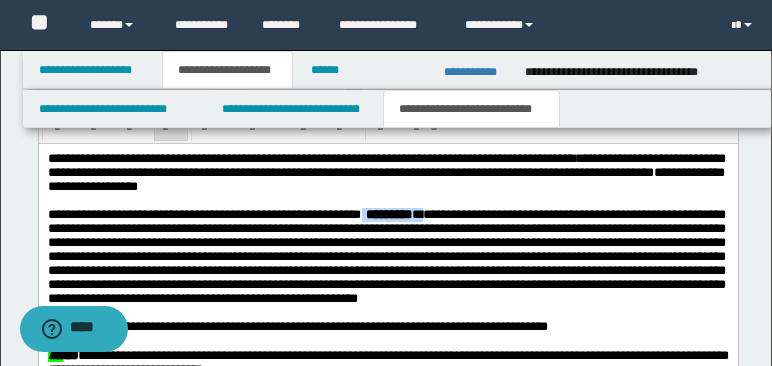 scroll, scrollTop: 880, scrollLeft: 0, axis: vertical 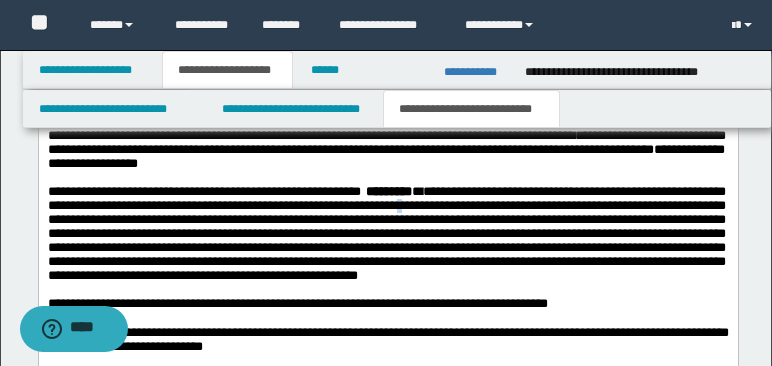 click on "**********" at bounding box center (386, 233) 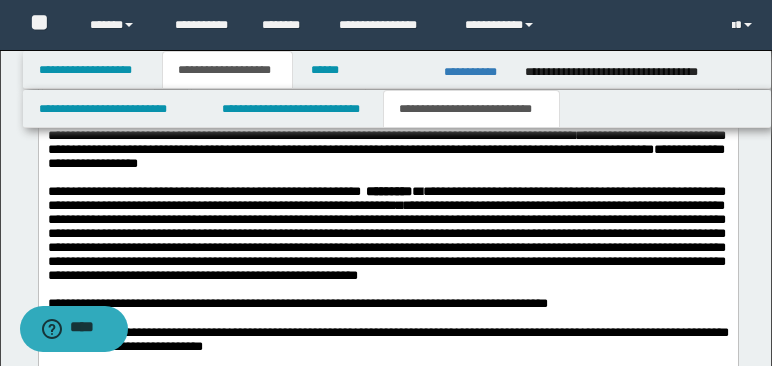 click on "**********" at bounding box center [386, 233] 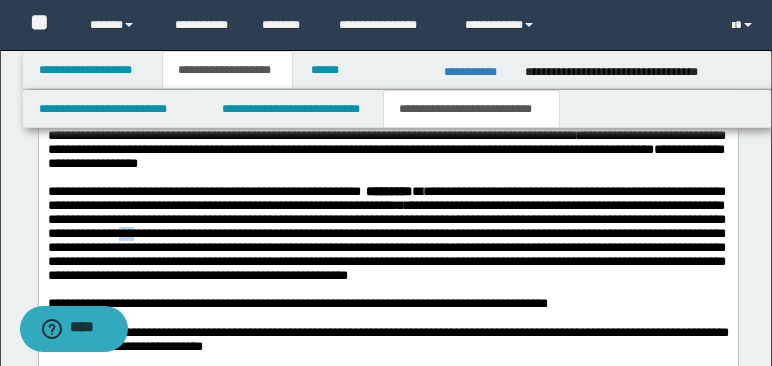 drag, startPoint x: 280, startPoint y: 242, endPoint x: 299, endPoint y: 242, distance: 19 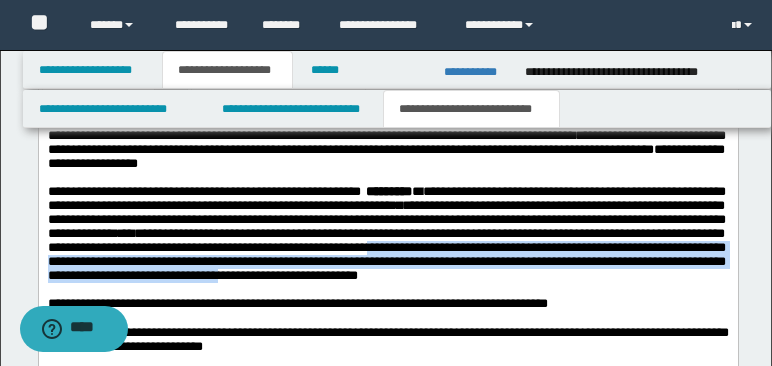 drag, startPoint x: 689, startPoint y: 260, endPoint x: 597, endPoint y: 290, distance: 96.76776 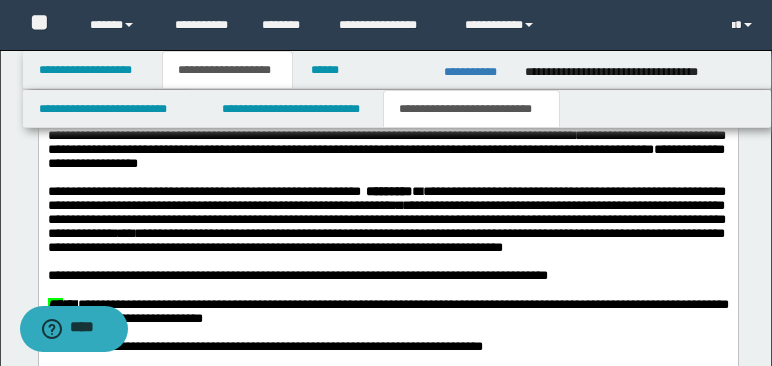 click on "**********" at bounding box center (386, 219) 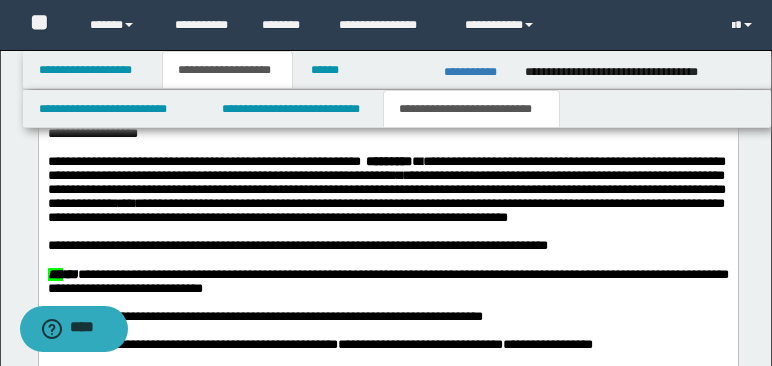scroll, scrollTop: 937, scrollLeft: 0, axis: vertical 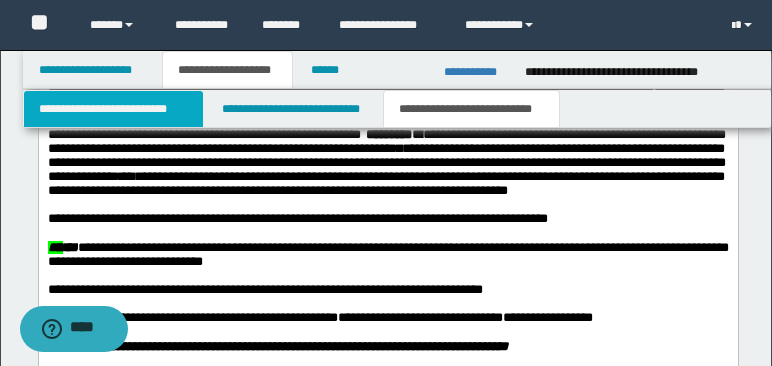 click on "**********" at bounding box center (114, 109) 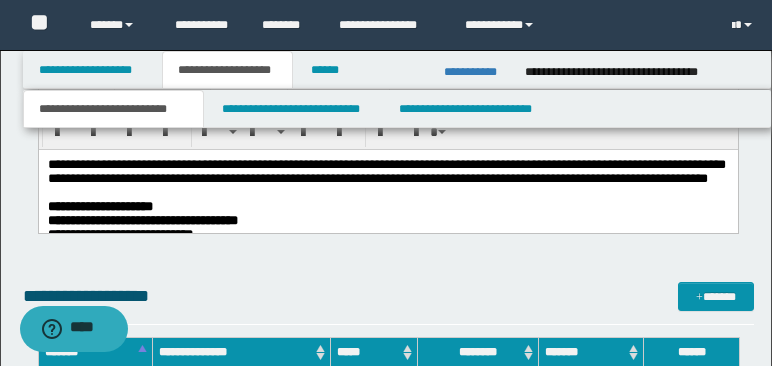 scroll, scrollTop: 1546, scrollLeft: 0, axis: vertical 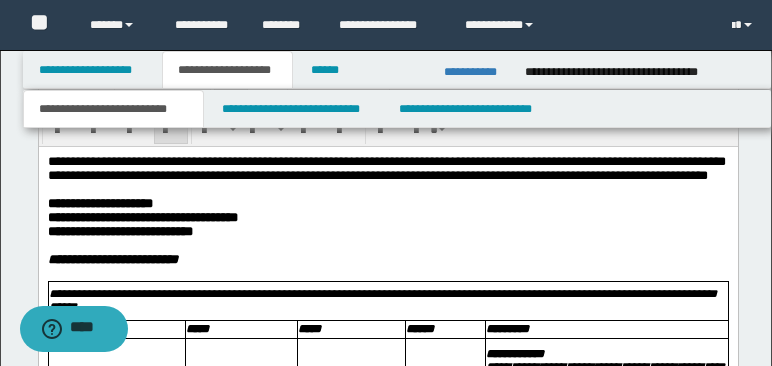 click at bounding box center (386, 189) 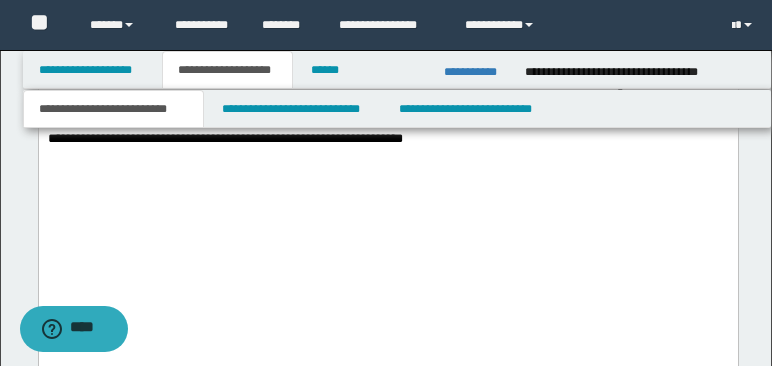 scroll, scrollTop: 2853, scrollLeft: 0, axis: vertical 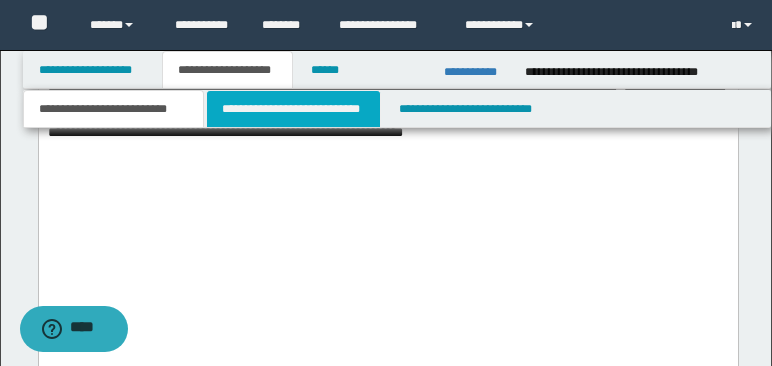 click on "**********" at bounding box center [293, 109] 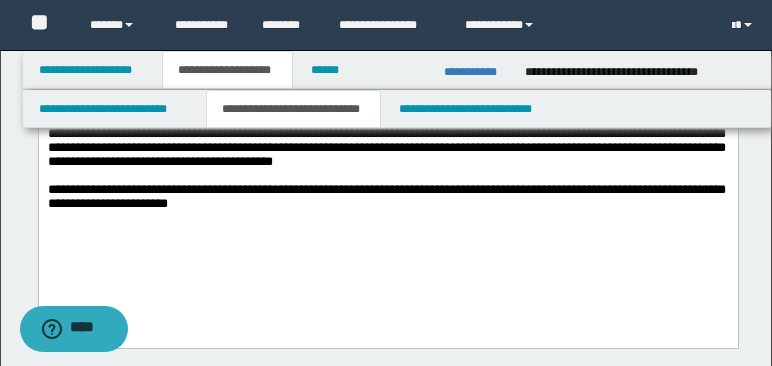 scroll, scrollTop: 1323, scrollLeft: 0, axis: vertical 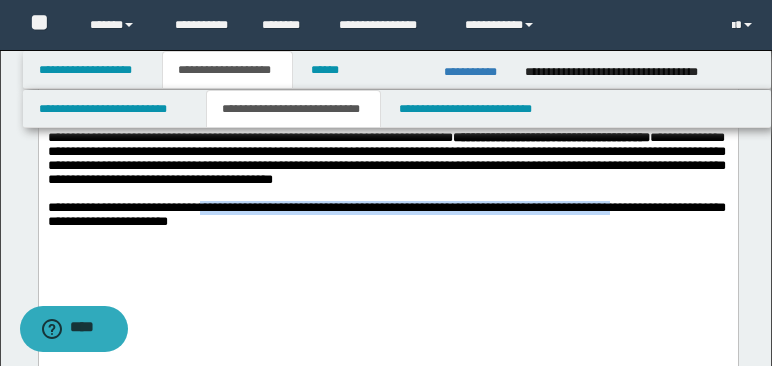 drag, startPoint x: 217, startPoint y: 232, endPoint x: 675, endPoint y: 237, distance: 458.02728 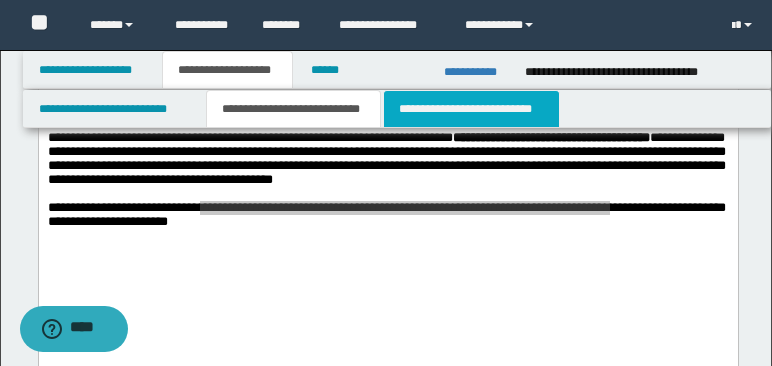click on "**********" at bounding box center (471, 109) 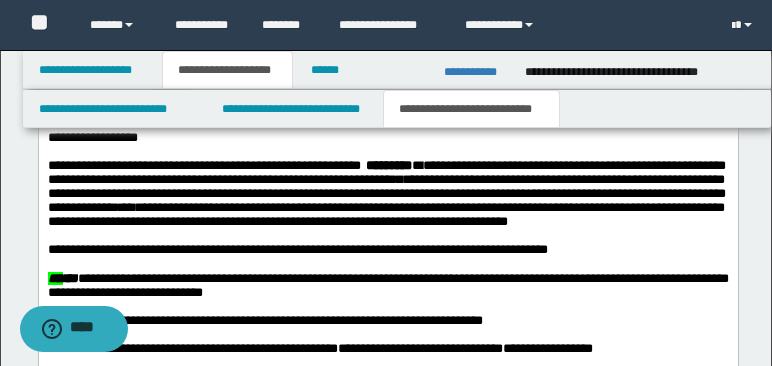 scroll, scrollTop: 962, scrollLeft: 0, axis: vertical 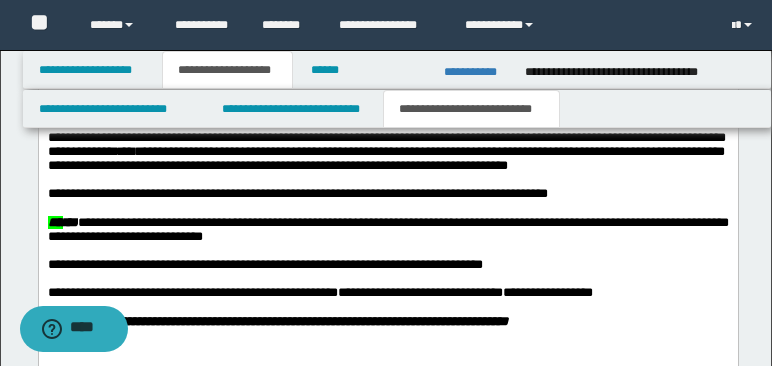 click on "**********" at bounding box center (297, 193) 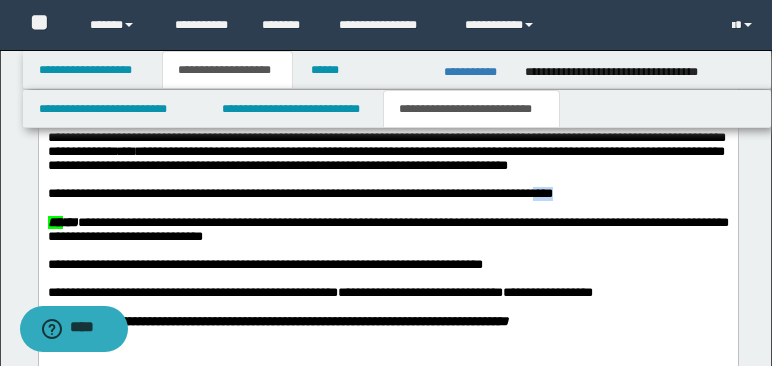 drag, startPoint x: 561, startPoint y: 226, endPoint x: 615, endPoint y: 226, distance: 54 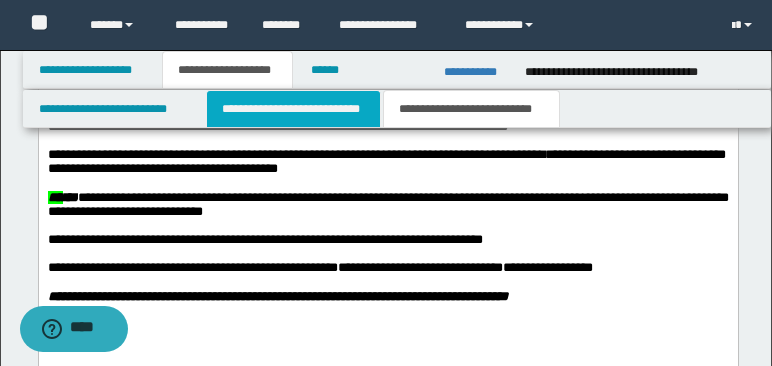 scroll, scrollTop: 1019, scrollLeft: 0, axis: vertical 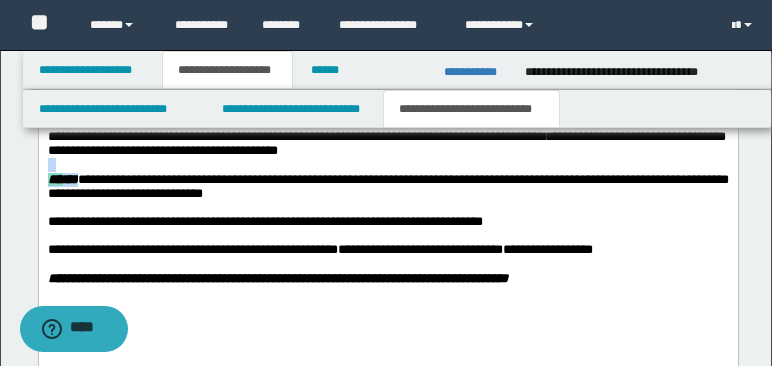 drag, startPoint x: 363, startPoint y: 184, endPoint x: 90, endPoint y: 213, distance: 274.53598 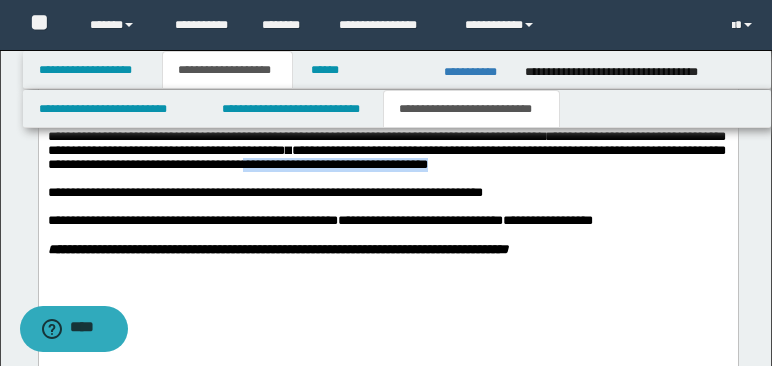 drag, startPoint x: 374, startPoint y: 198, endPoint x: 575, endPoint y: 196, distance: 201.00995 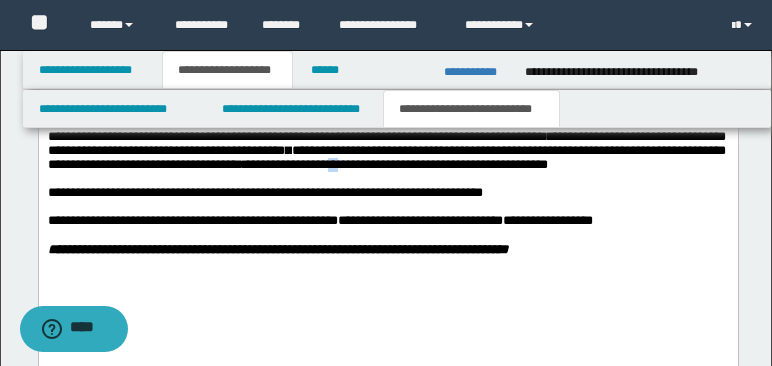 click on "**********" at bounding box center [386, 158] 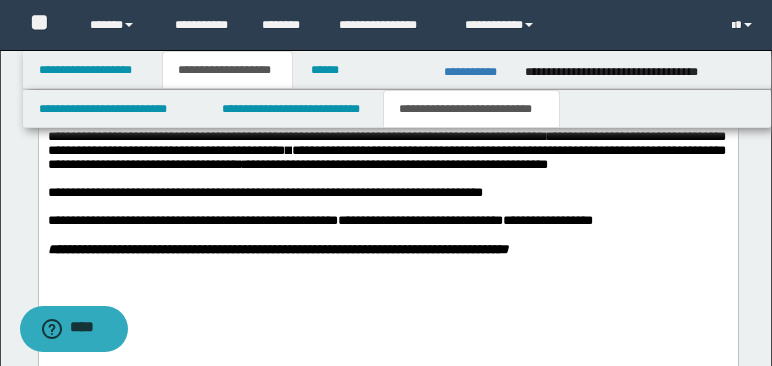 click on "**********" at bounding box center (386, 158) 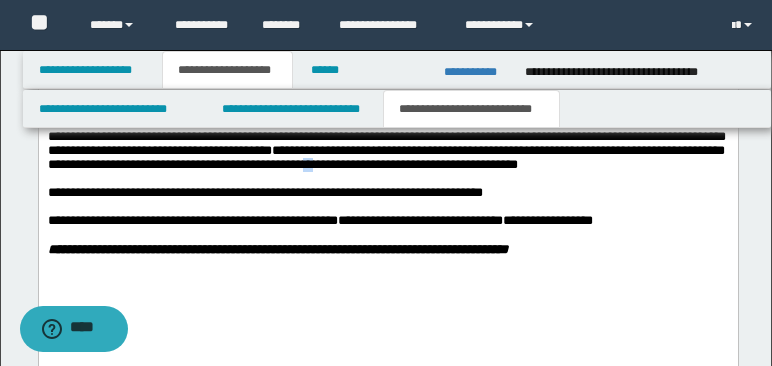 click on "**********" at bounding box center (385, 158) 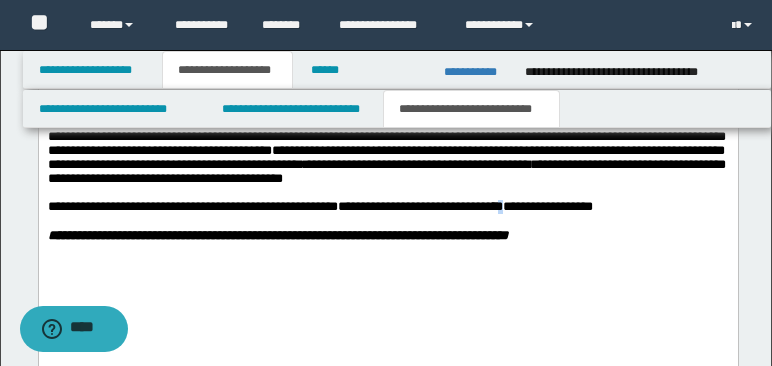 click on "**********" at bounding box center [319, 207] 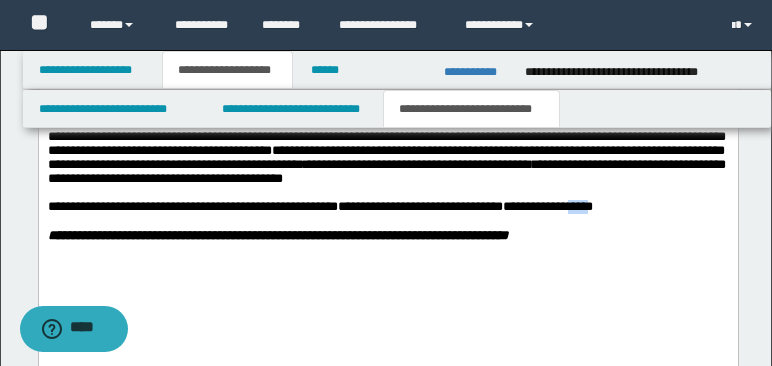 drag, startPoint x: 605, startPoint y: 245, endPoint x: 629, endPoint y: 245, distance: 24 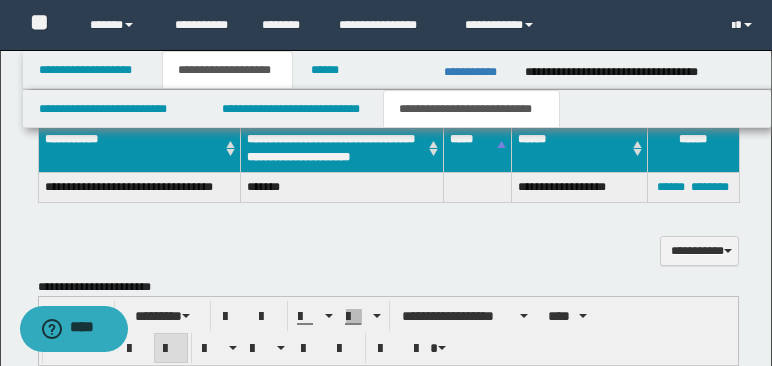 scroll, scrollTop: 618, scrollLeft: 0, axis: vertical 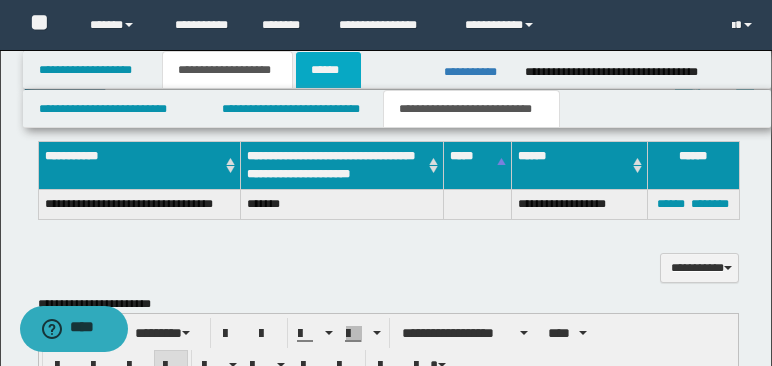 click on "******" at bounding box center [328, 70] 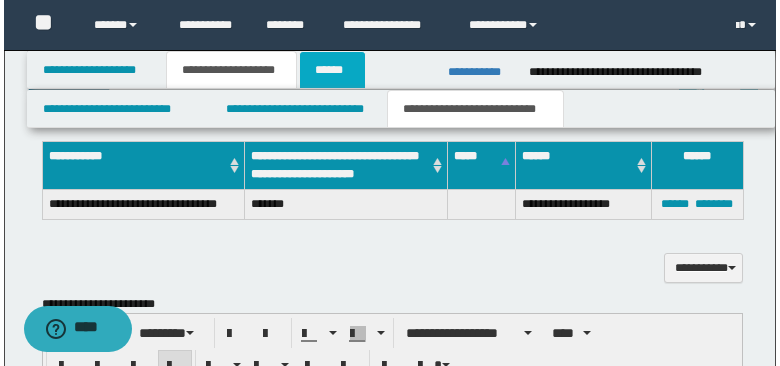 scroll, scrollTop: 0, scrollLeft: 0, axis: both 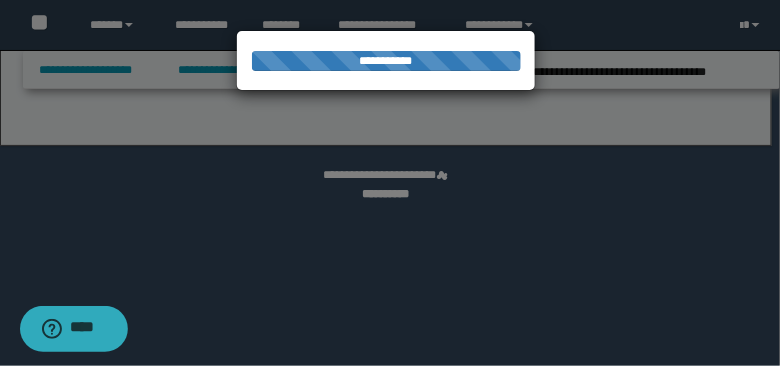 select on "*" 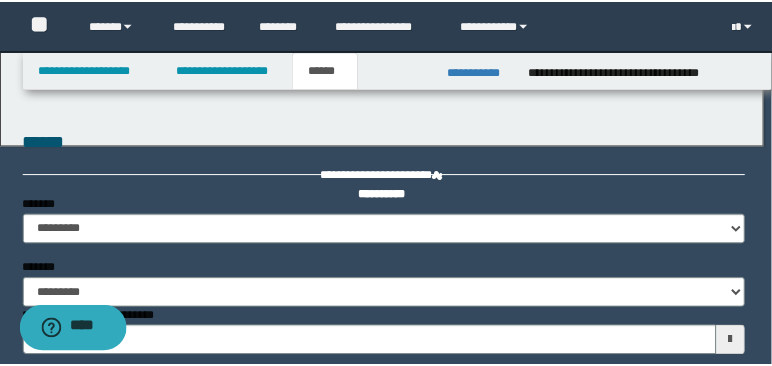 scroll, scrollTop: 0, scrollLeft: 0, axis: both 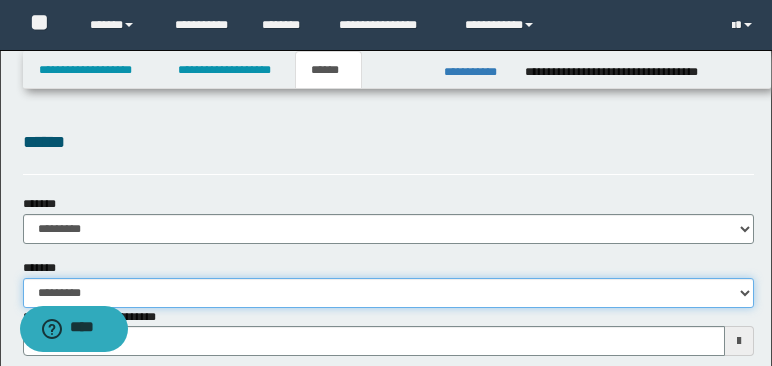 click on "**********" at bounding box center (388, 293) 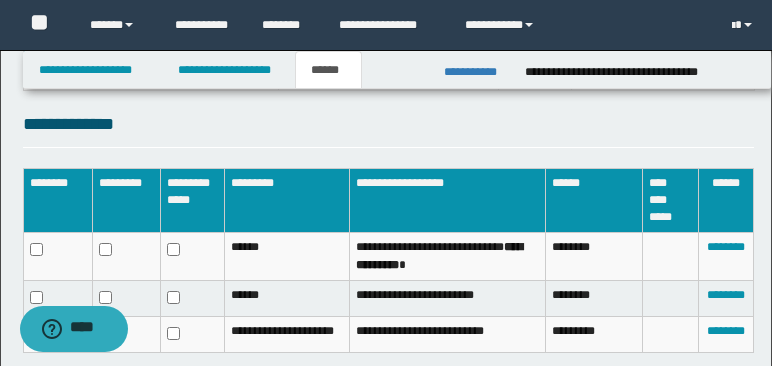 scroll, scrollTop: 596, scrollLeft: 0, axis: vertical 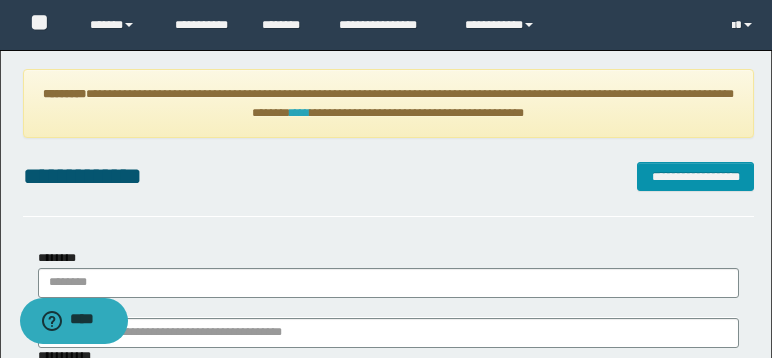 click on "****" at bounding box center (300, 113) 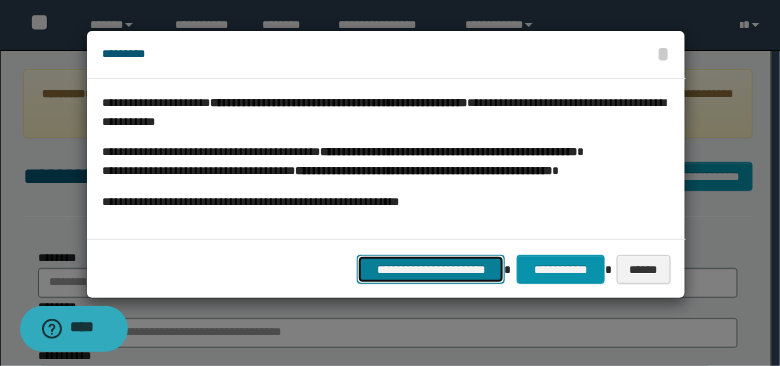 click on "**********" at bounding box center [430, 269] 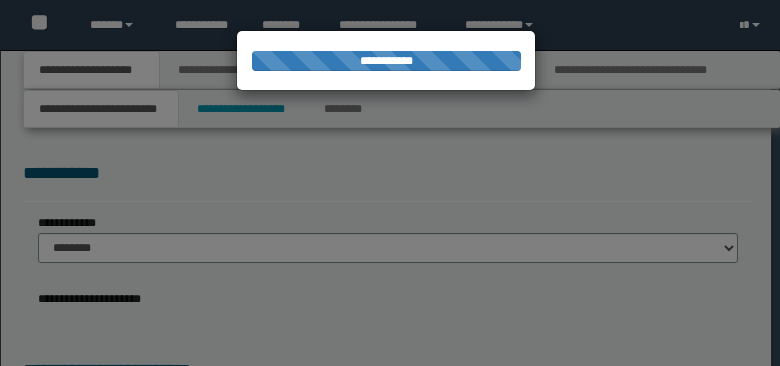scroll, scrollTop: 0, scrollLeft: 0, axis: both 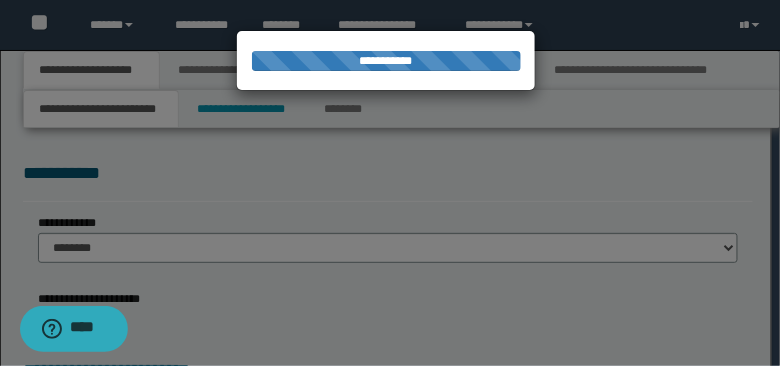 type on "**********" 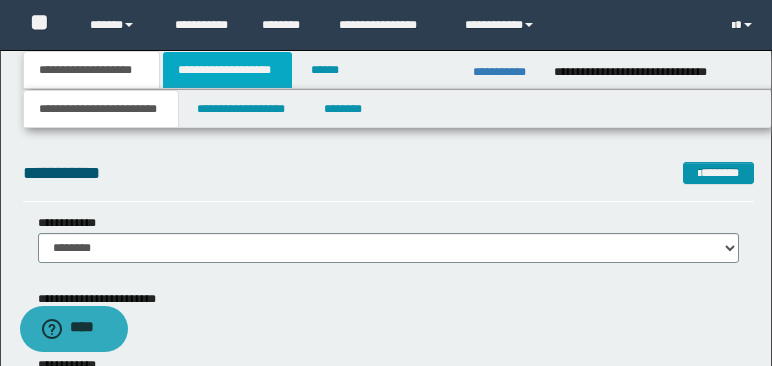 click on "**********" at bounding box center [227, 70] 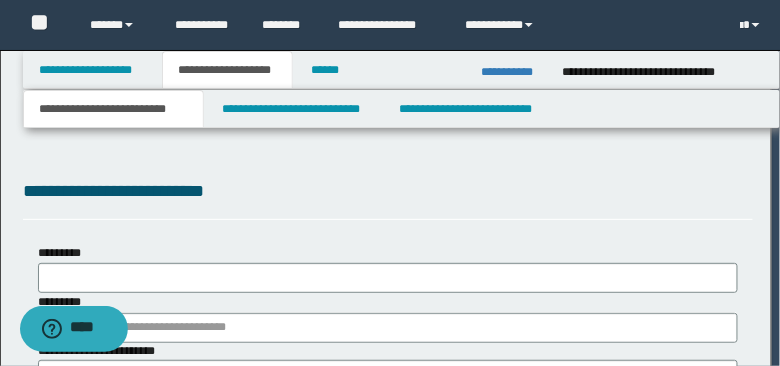 scroll, scrollTop: 0, scrollLeft: 0, axis: both 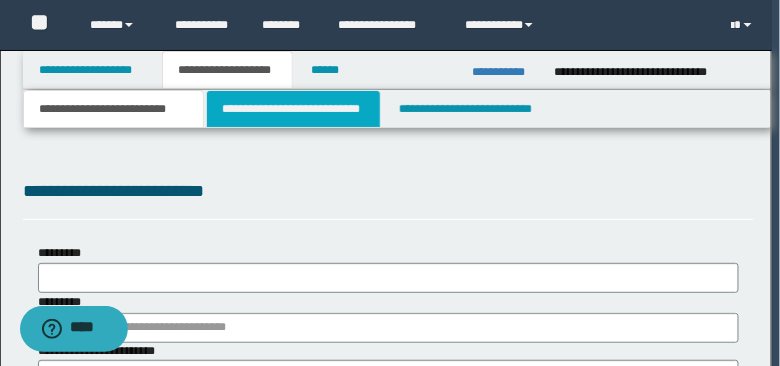 type on "**********" 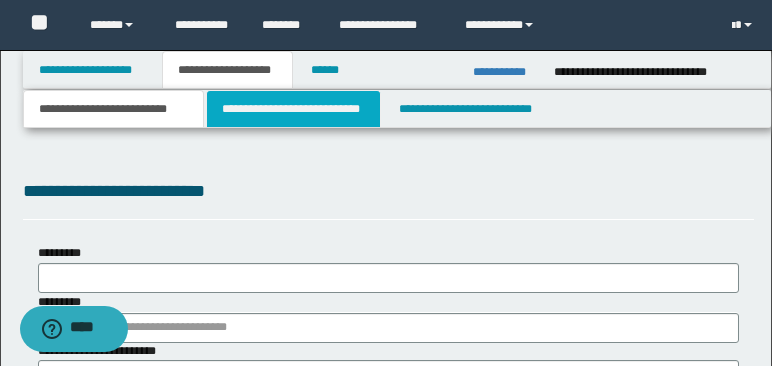 click on "**********" at bounding box center (293, 109) 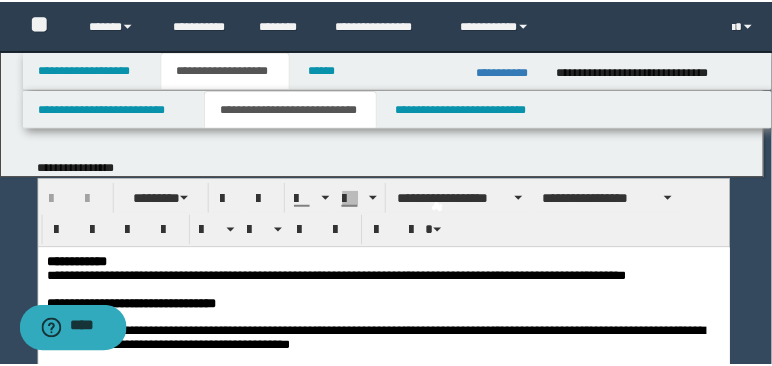 scroll, scrollTop: 0, scrollLeft: 0, axis: both 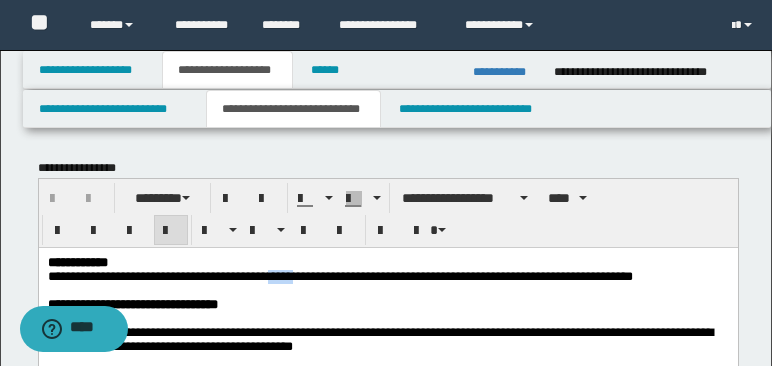 type 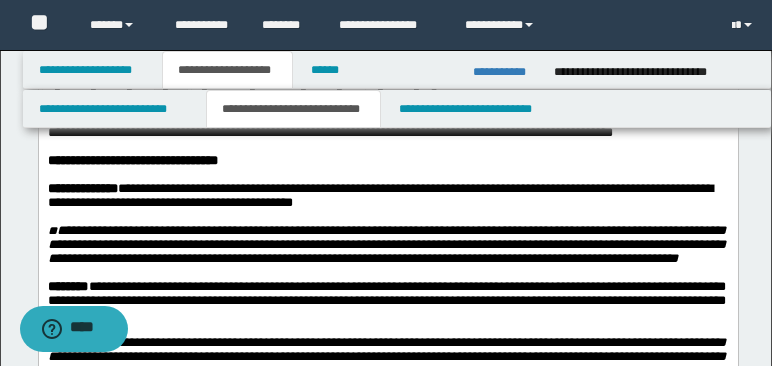 scroll, scrollTop: 158, scrollLeft: 0, axis: vertical 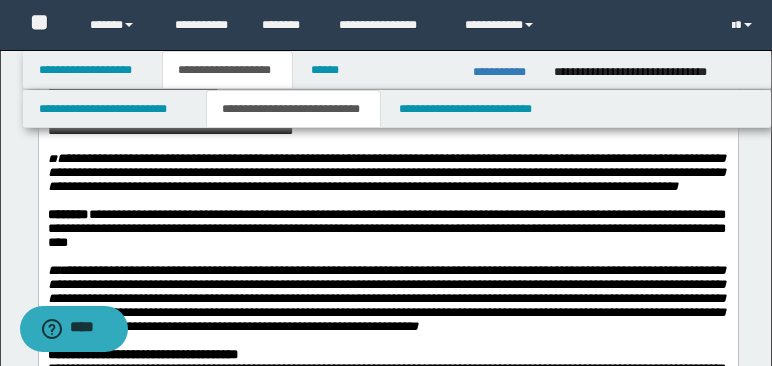 click on "**********" at bounding box center (386, 297) 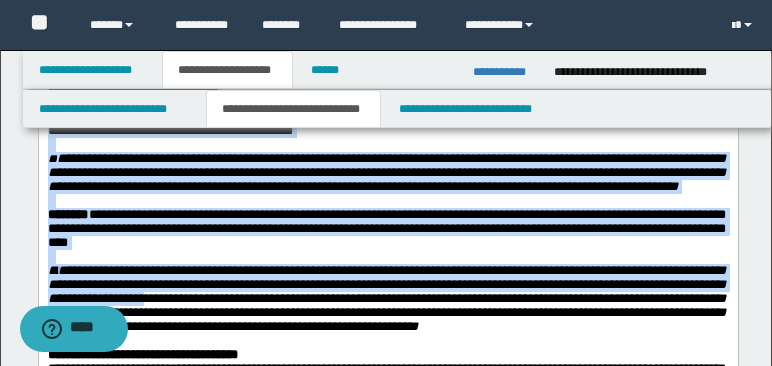 drag, startPoint x: 392, startPoint y: 348, endPoint x: 276, endPoint y: 86, distance: 286.53098 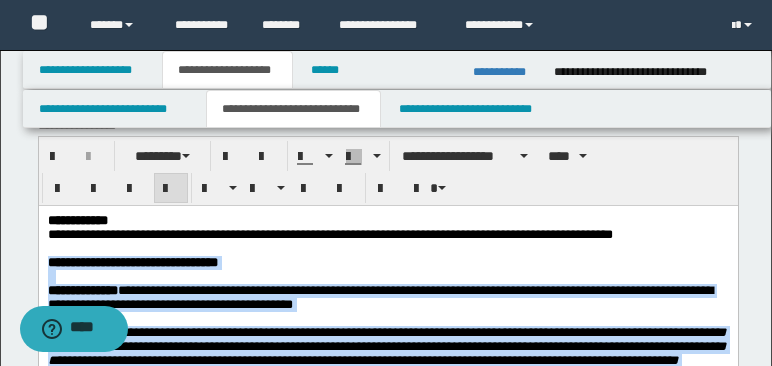 scroll, scrollTop: 20, scrollLeft: 0, axis: vertical 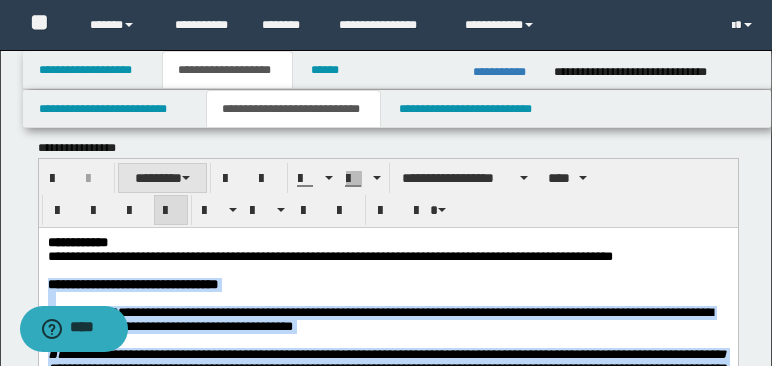 click on "********" at bounding box center [162, 178] 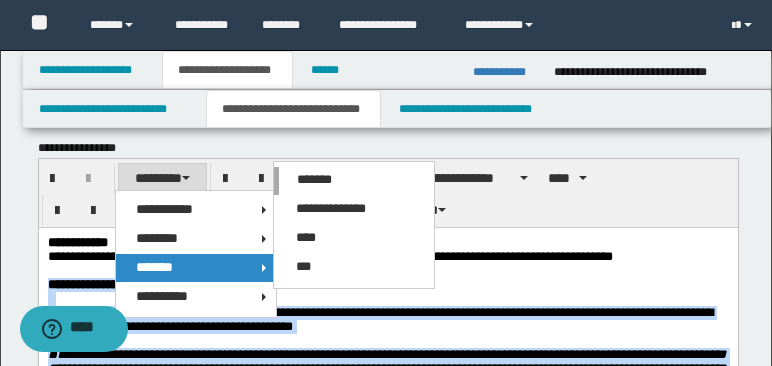 click on "*******" at bounding box center (154, 267) 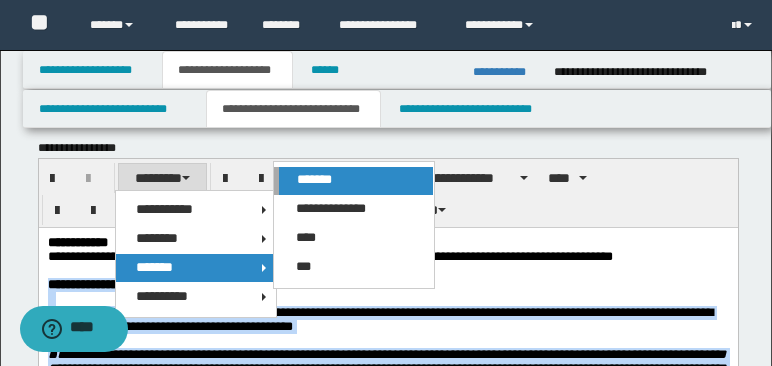 click on "*******" at bounding box center [314, 179] 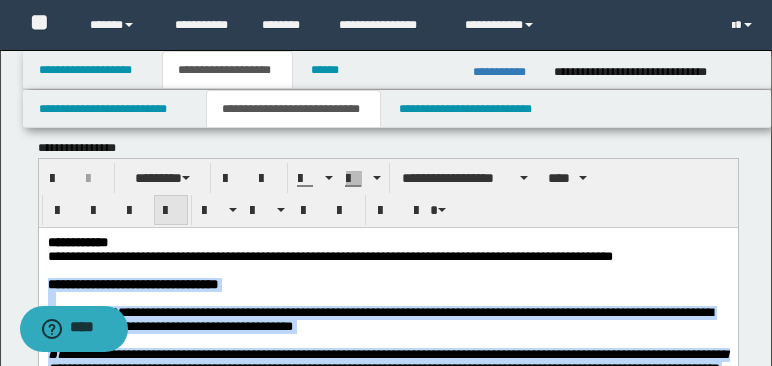 click at bounding box center (171, 211) 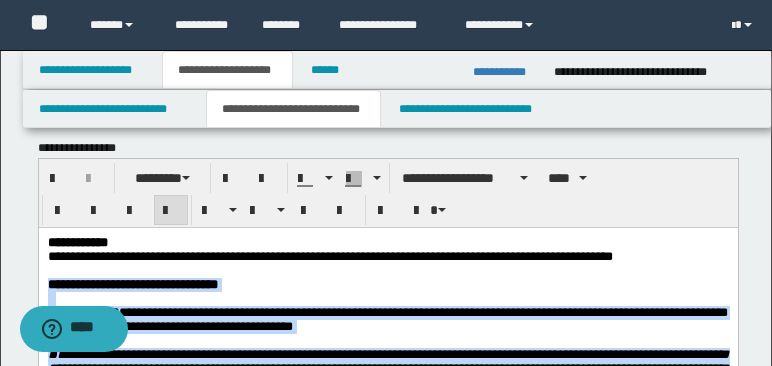 click at bounding box center (387, 270) 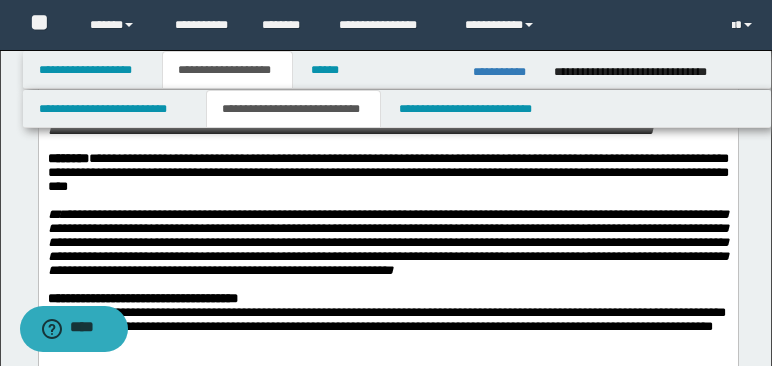 scroll, scrollTop: 276, scrollLeft: 0, axis: vertical 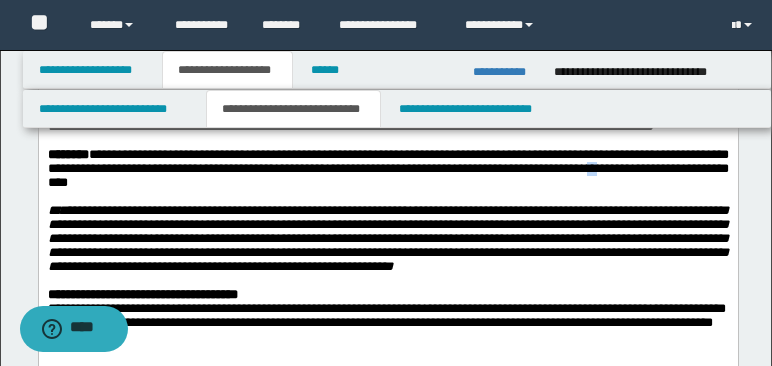 drag, startPoint x: 683, startPoint y: 224, endPoint x: 693, endPoint y: 222, distance: 10.198039 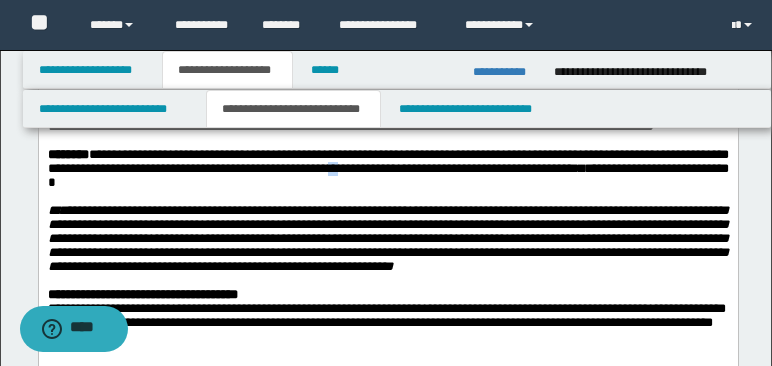 click on "**********" at bounding box center (387, 168) 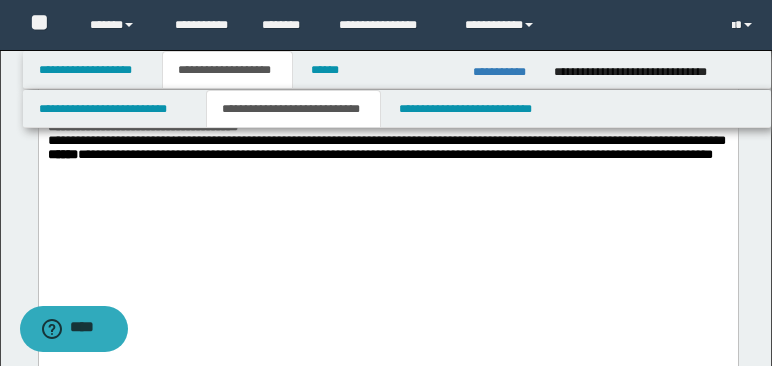 scroll, scrollTop: 468, scrollLeft: 0, axis: vertical 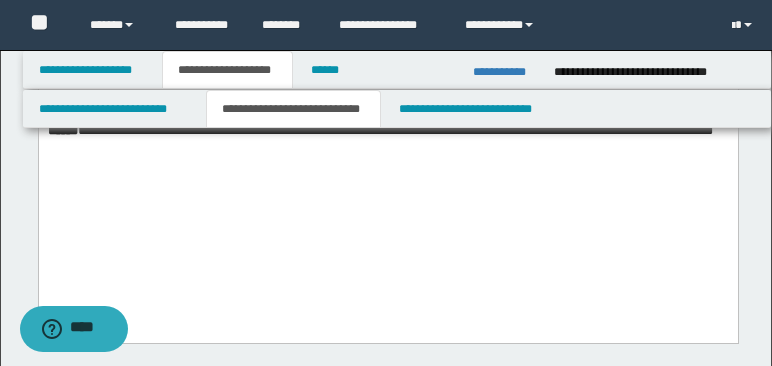 drag, startPoint x: 234, startPoint y: 226, endPoint x: 248, endPoint y: 264, distance: 40.496914 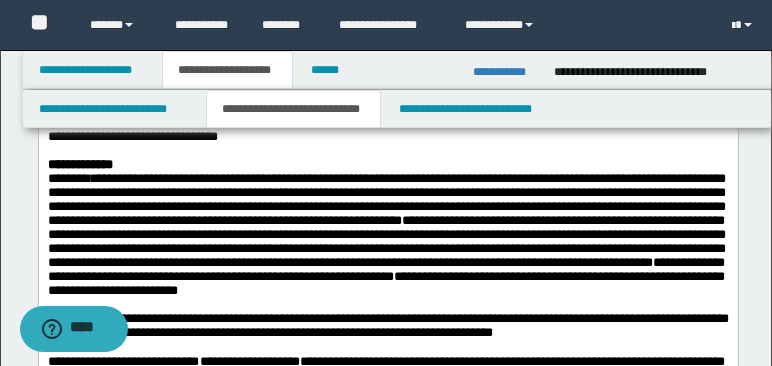 scroll, scrollTop: 954, scrollLeft: 0, axis: vertical 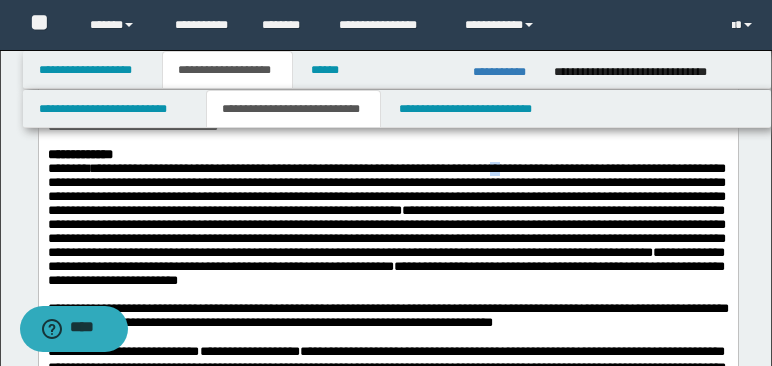 click on "**********" at bounding box center (386, 217) 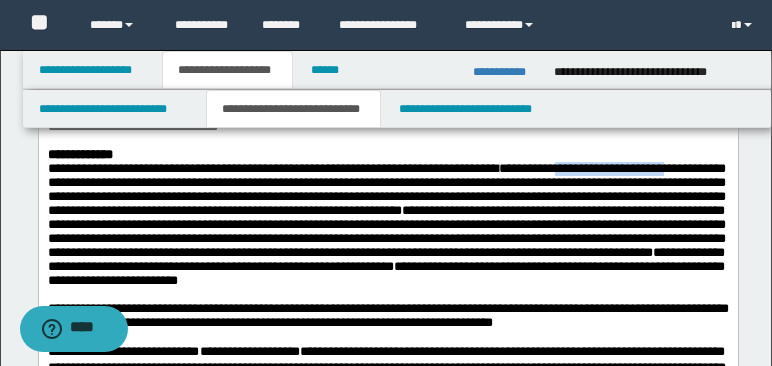 drag, startPoint x: 588, startPoint y: 184, endPoint x: 726, endPoint y: 183, distance: 138.00362 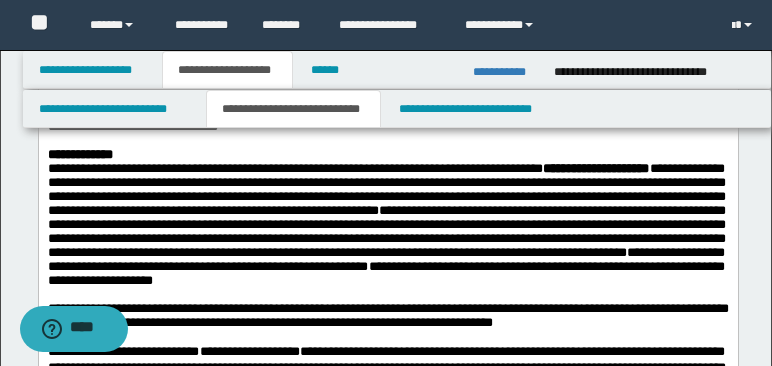 click on "**********" at bounding box center [386, 217] 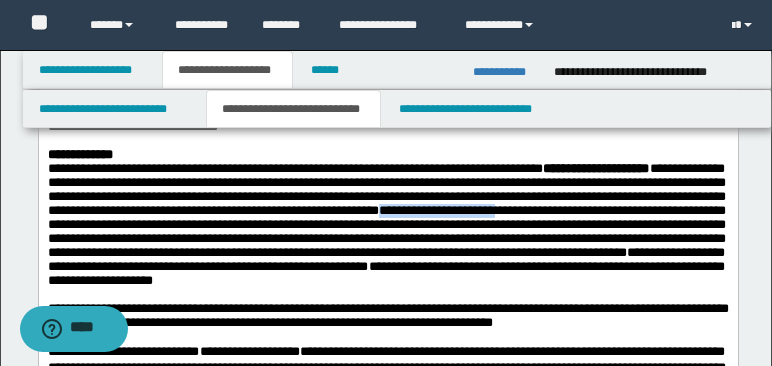 drag, startPoint x: 679, startPoint y: 232, endPoint x: 143, endPoint y: 246, distance: 536.1828 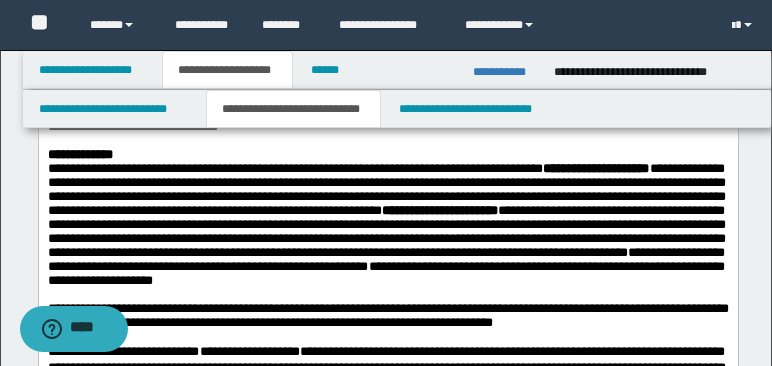 click on "**********" at bounding box center [386, 231] 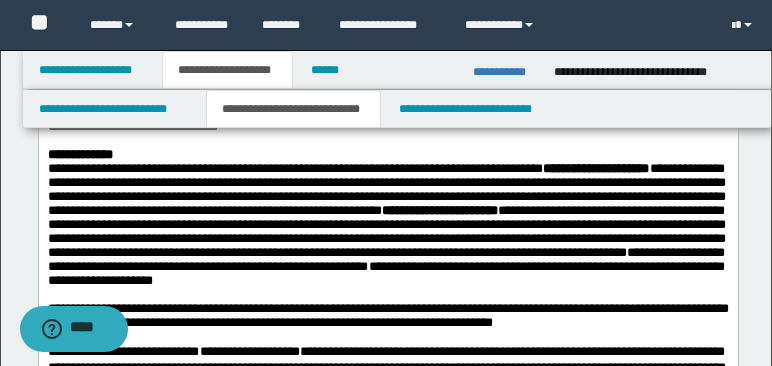 click on "**********" at bounding box center (386, 231) 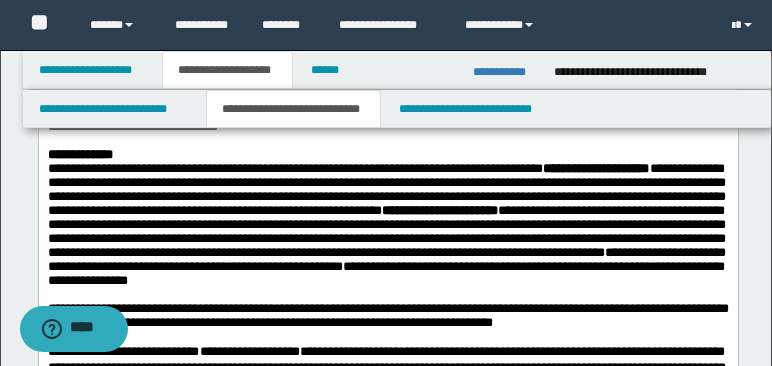 click on "**********" at bounding box center (386, 231) 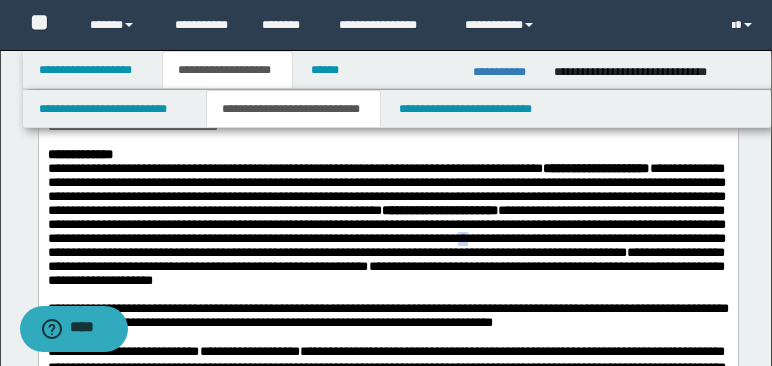 click on "**********" at bounding box center [386, 231] 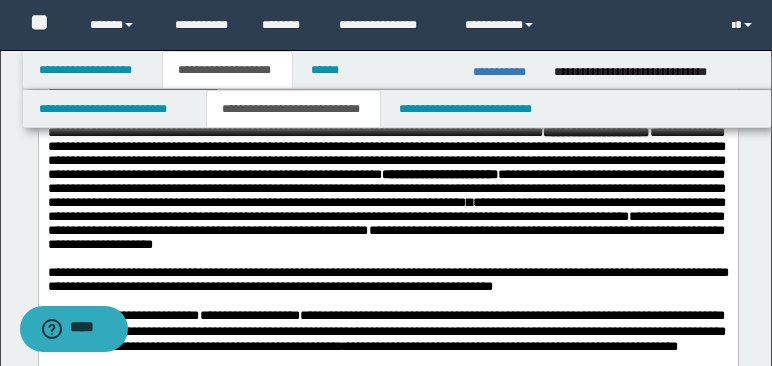 scroll, scrollTop: 1000, scrollLeft: 0, axis: vertical 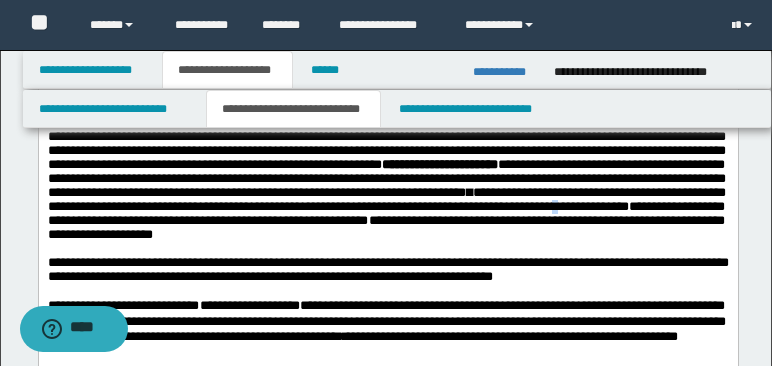click on "**********" at bounding box center [386, 185] 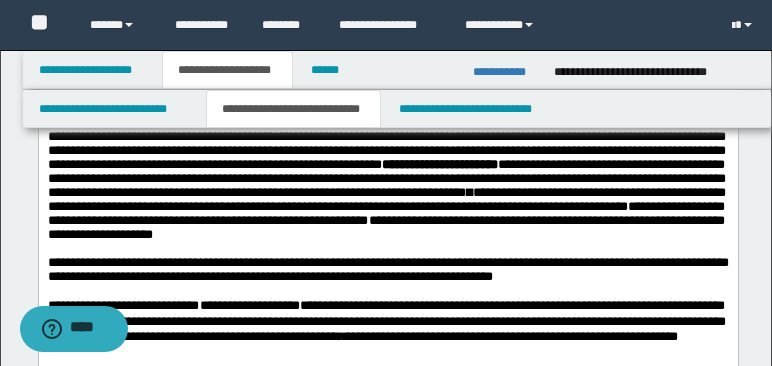 click on "**********" at bounding box center [386, 179] 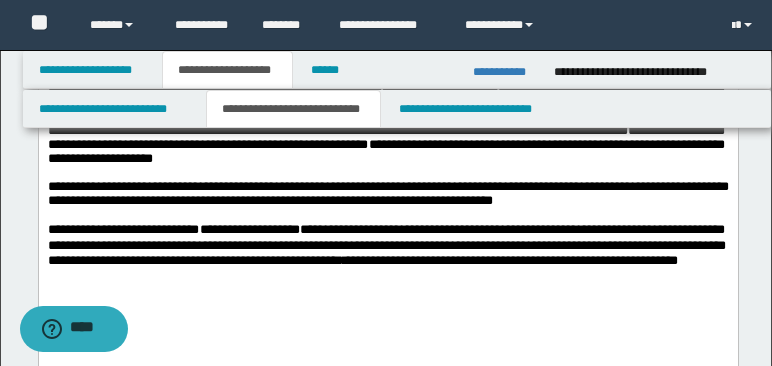 scroll, scrollTop: 1099, scrollLeft: 0, axis: vertical 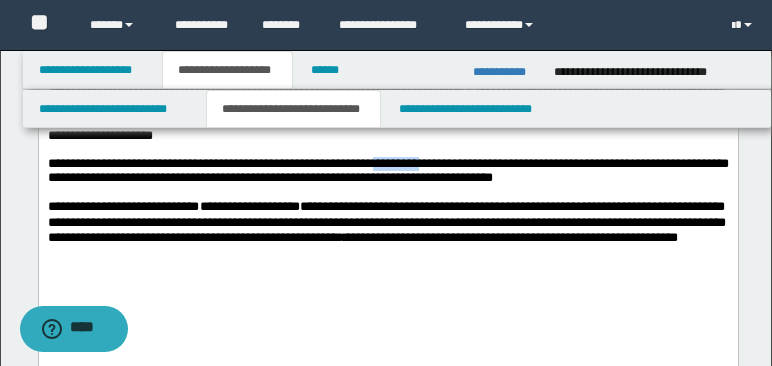 drag, startPoint x: 417, startPoint y: 210, endPoint x: 471, endPoint y: 207, distance: 54.08327 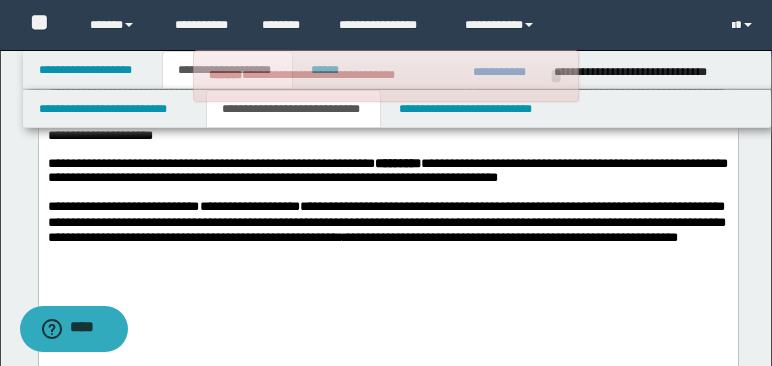 click on "**********" at bounding box center [387, 171] 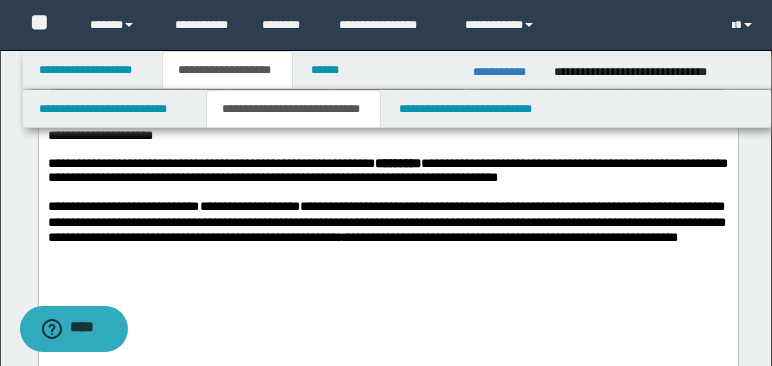 click at bounding box center [387, 192] 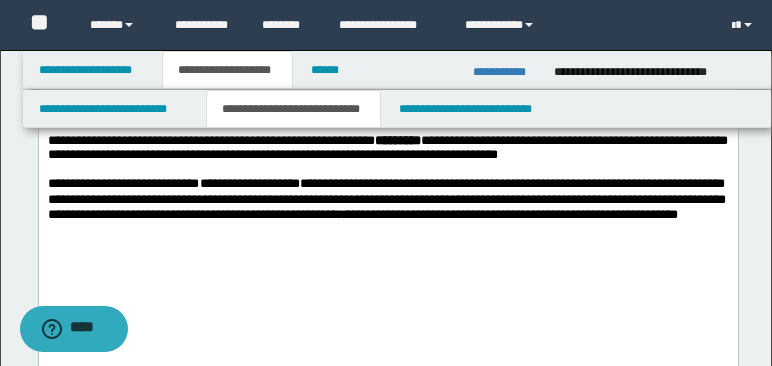 scroll, scrollTop: 1145, scrollLeft: 0, axis: vertical 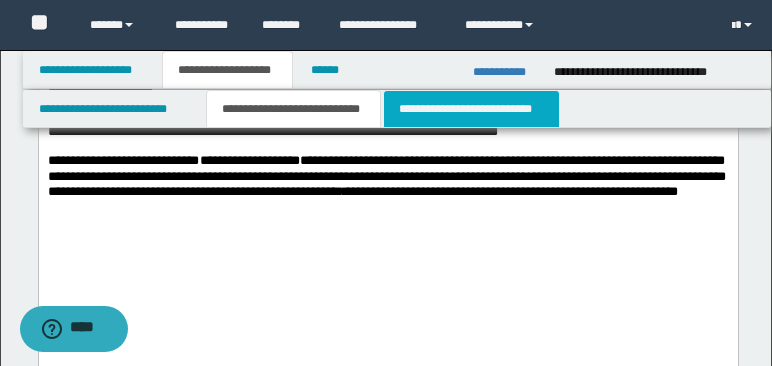 click on "**********" at bounding box center (471, 109) 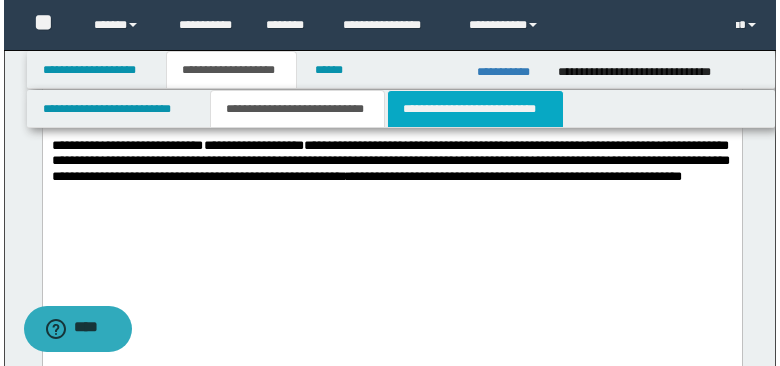 scroll, scrollTop: 0, scrollLeft: 0, axis: both 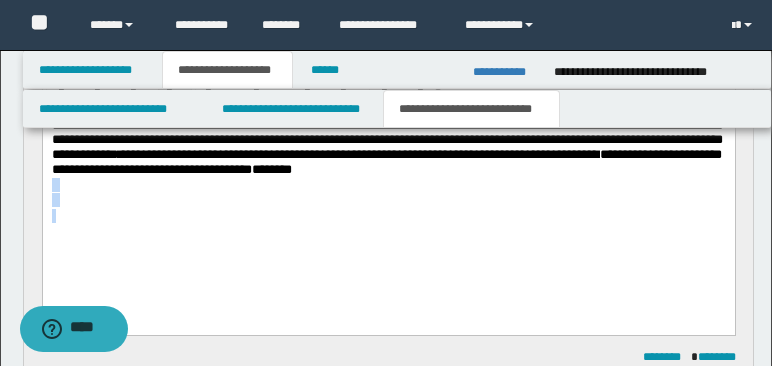 drag, startPoint x: 530, startPoint y: 173, endPoint x: 547, endPoint y: 253, distance: 81.78631 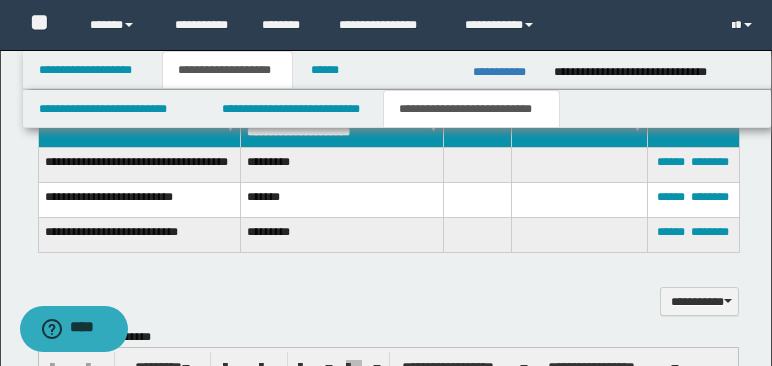 scroll, scrollTop: 668, scrollLeft: 0, axis: vertical 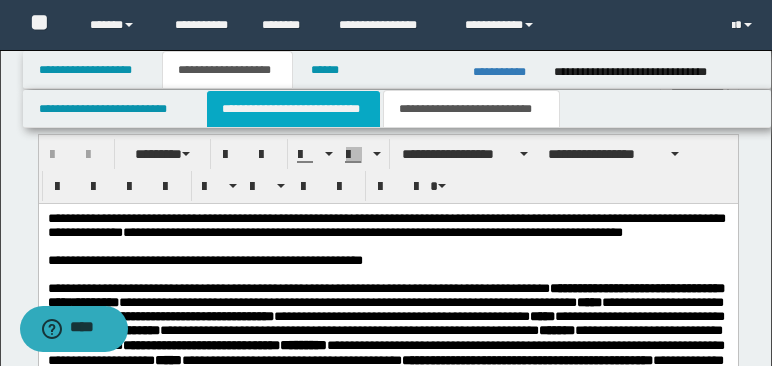click on "**********" at bounding box center [293, 109] 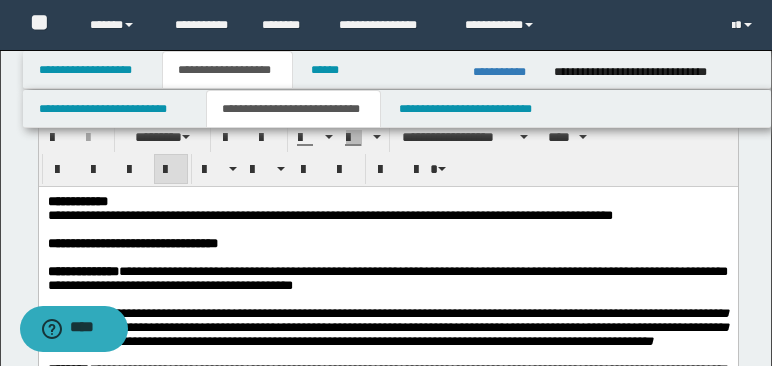 scroll, scrollTop: 0, scrollLeft: 0, axis: both 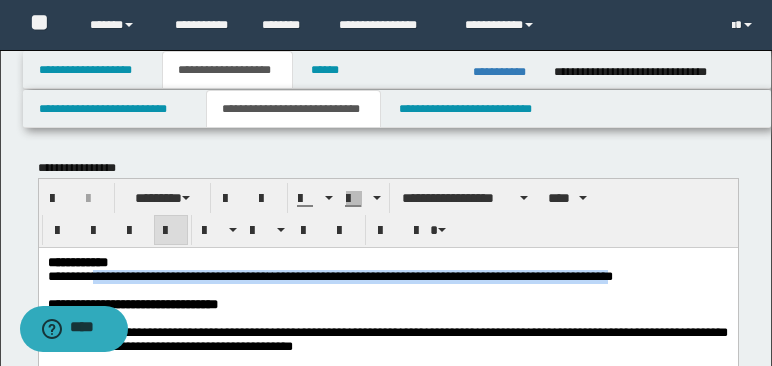 drag, startPoint x: 97, startPoint y: 279, endPoint x: 78, endPoint y: 297, distance: 26.172504 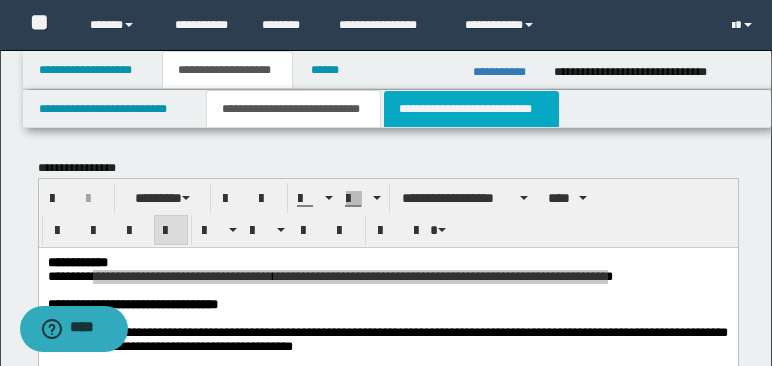 click on "**********" at bounding box center (471, 109) 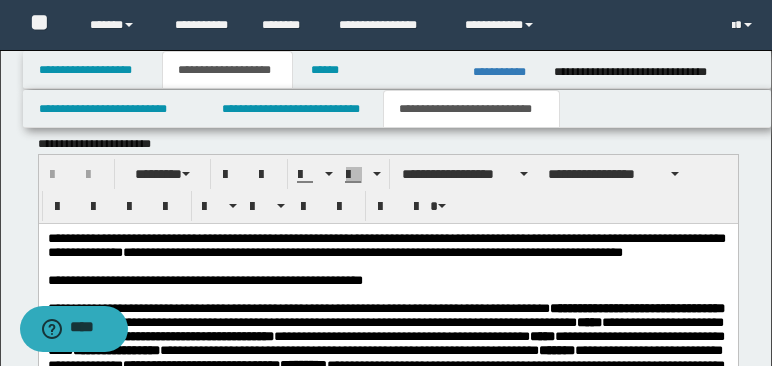 scroll, scrollTop: 860, scrollLeft: 0, axis: vertical 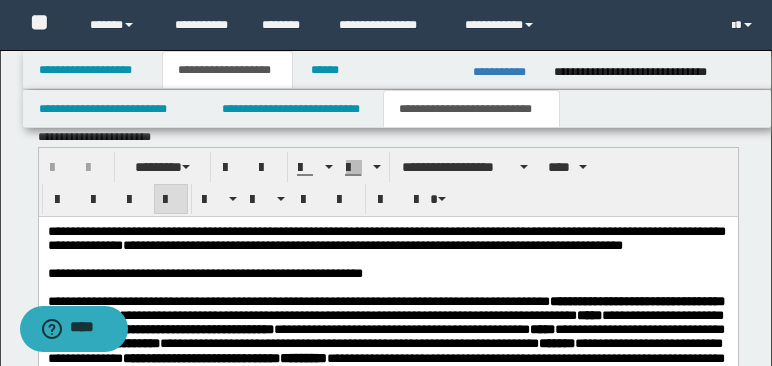click on "**********" at bounding box center [386, 237] 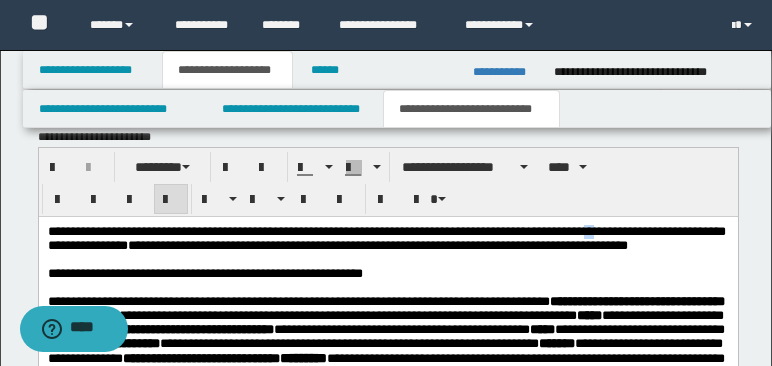 drag, startPoint x: 610, startPoint y: 232, endPoint x: 634, endPoint y: 231, distance: 24.020824 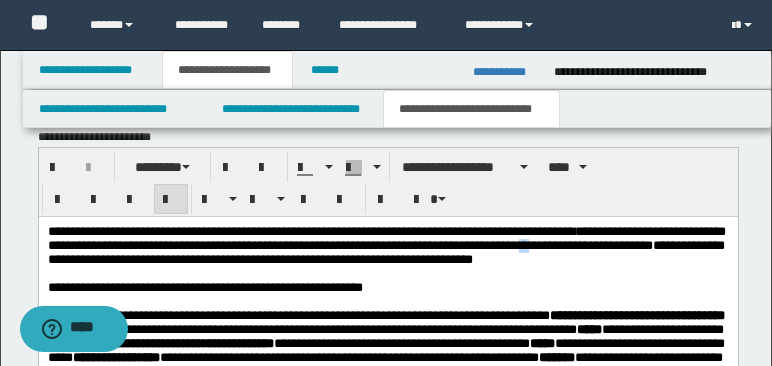 drag, startPoint x: 665, startPoint y: 245, endPoint x: 668, endPoint y: 235, distance: 10.440307 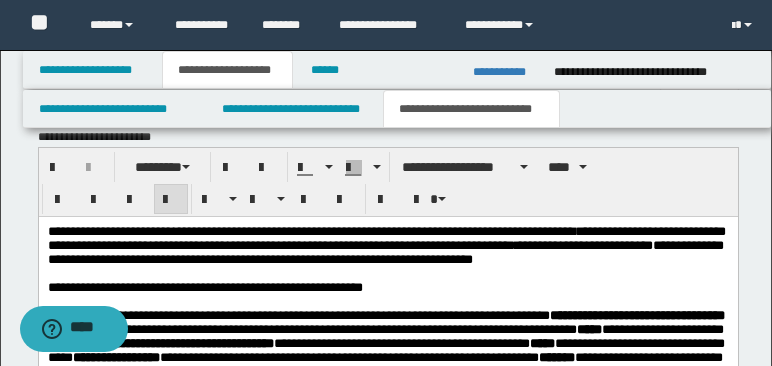 click on "**********" at bounding box center [386, 244] 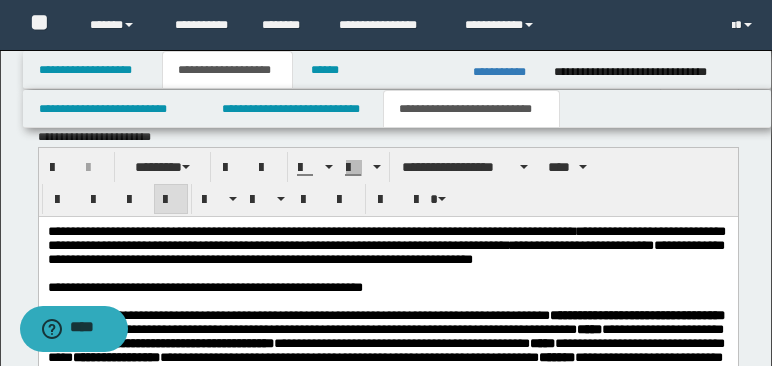 click on "**********" at bounding box center [385, 251] 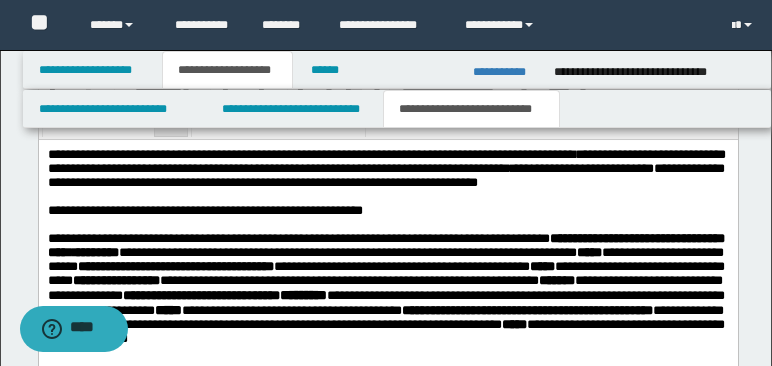 scroll, scrollTop: 951, scrollLeft: 0, axis: vertical 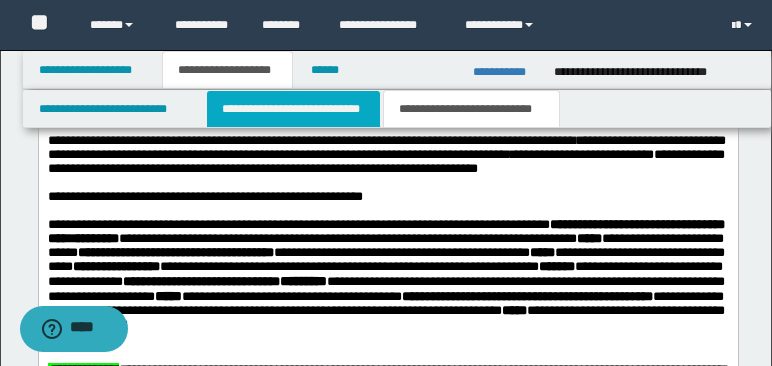 click on "**********" at bounding box center (293, 109) 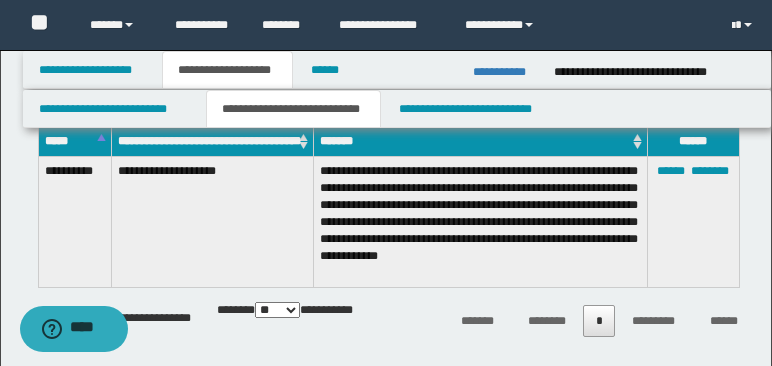 scroll, scrollTop: 1486, scrollLeft: 0, axis: vertical 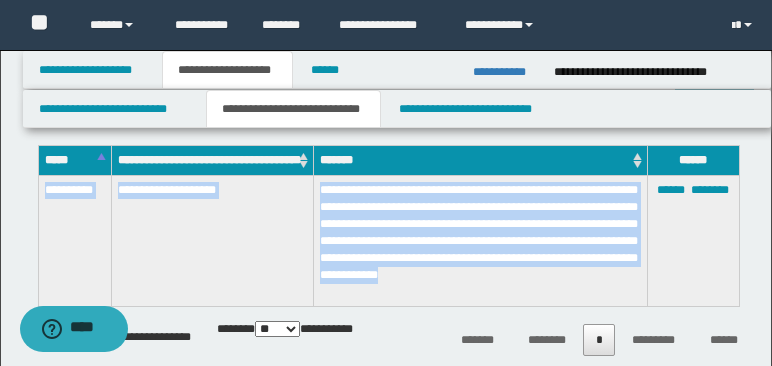 drag, startPoint x: 44, startPoint y: 205, endPoint x: 557, endPoint y: 297, distance: 521.1842 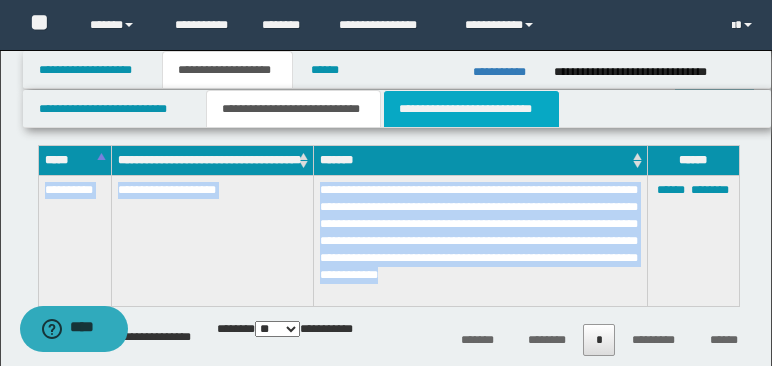 click on "**********" at bounding box center [471, 109] 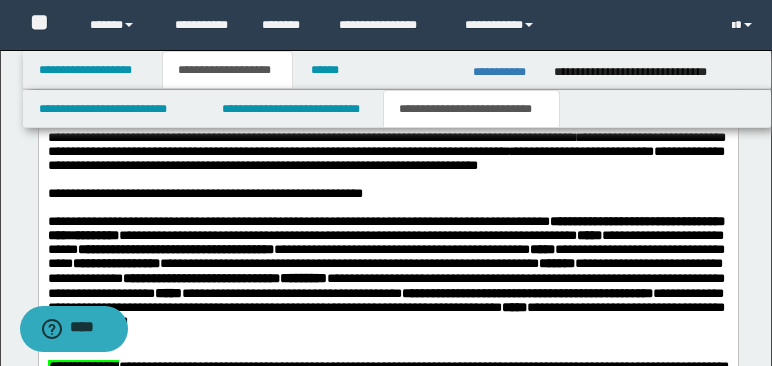 scroll, scrollTop: 896, scrollLeft: 0, axis: vertical 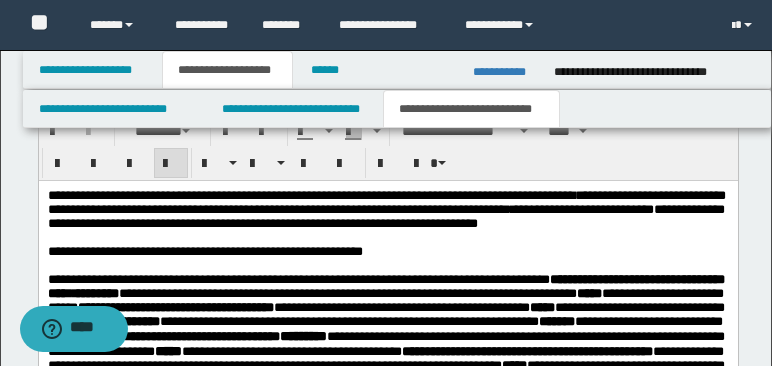 drag, startPoint x: 776, startPoint y: 262, endPoint x: 625, endPoint y: 19, distance: 286.0944 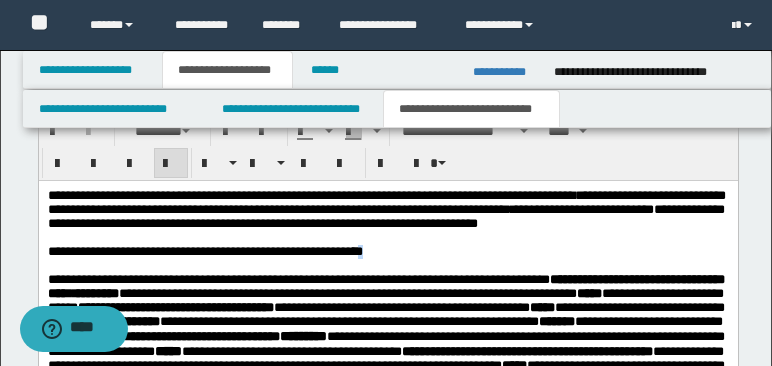 drag, startPoint x: 364, startPoint y: 255, endPoint x: 381, endPoint y: 257, distance: 17.117243 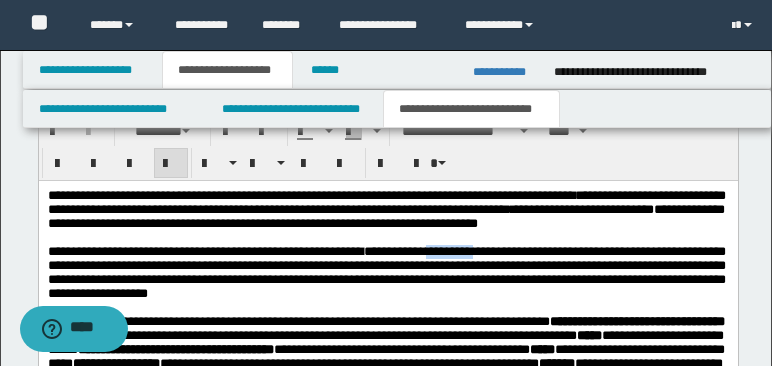 drag, startPoint x: 436, startPoint y: 258, endPoint x: 486, endPoint y: 258, distance: 50 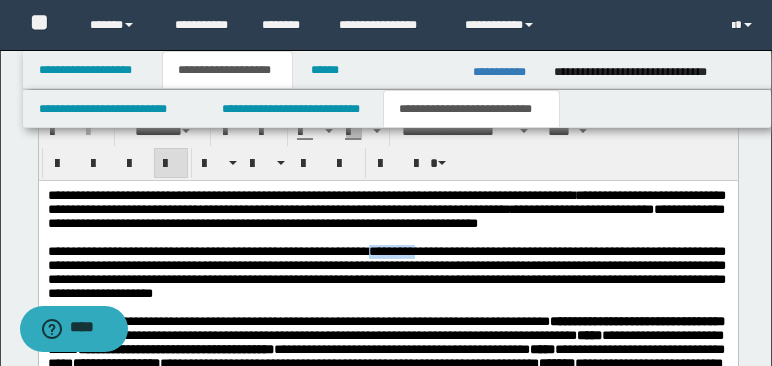 drag, startPoint x: 369, startPoint y: 256, endPoint x: 421, endPoint y: 255, distance: 52.009613 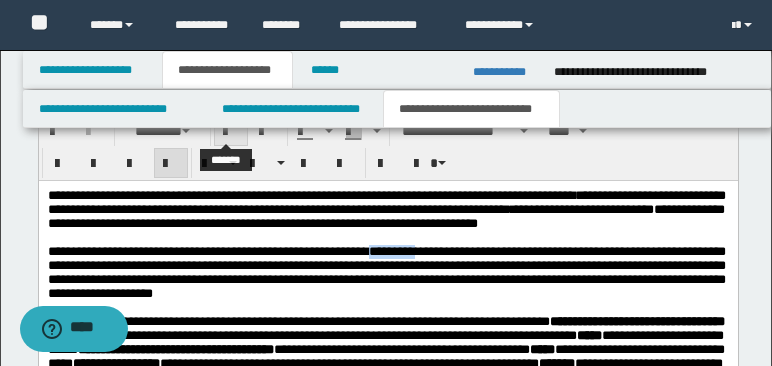 click at bounding box center (231, 132) 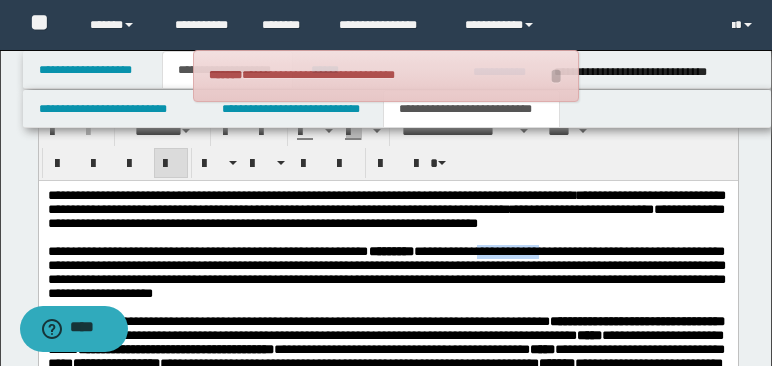 drag, startPoint x: 493, startPoint y: 257, endPoint x: 551, endPoint y: 256, distance: 58.00862 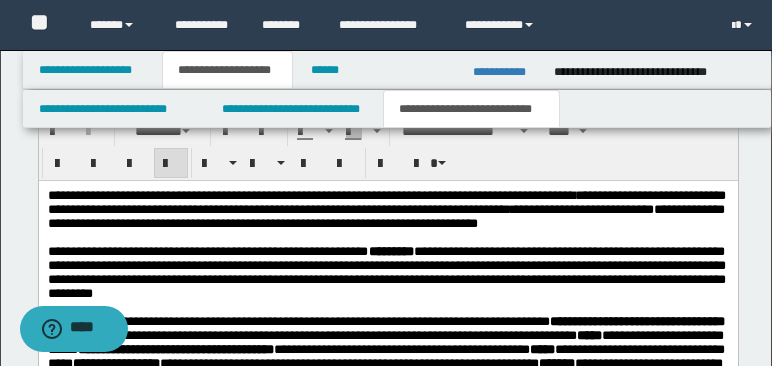 click on "**********" at bounding box center (386, 271) 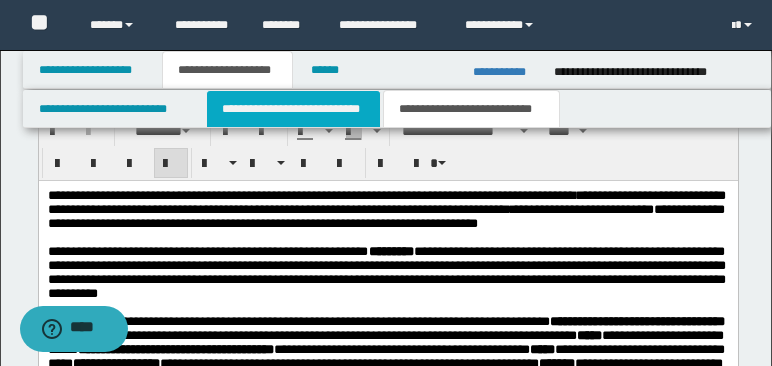click on "**********" at bounding box center (293, 109) 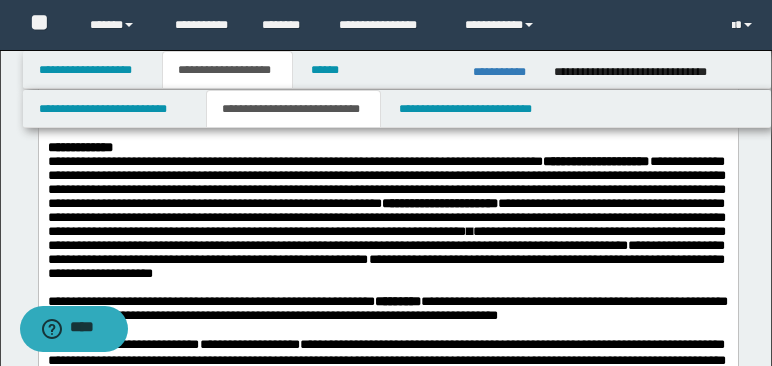 scroll, scrollTop: 971, scrollLeft: 0, axis: vertical 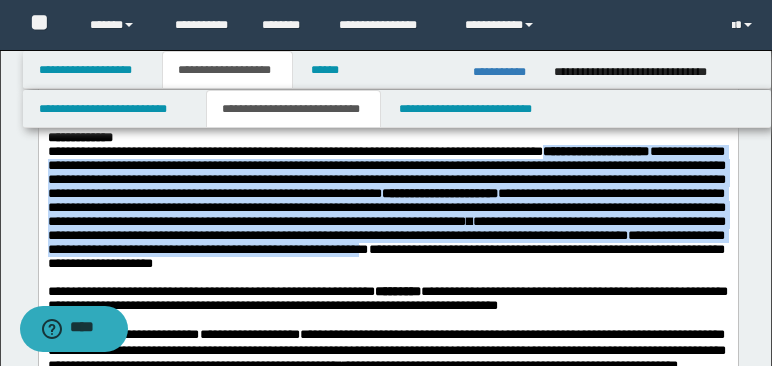 drag, startPoint x: 627, startPoint y: 168, endPoint x: 272, endPoint y: 296, distance: 377.3712 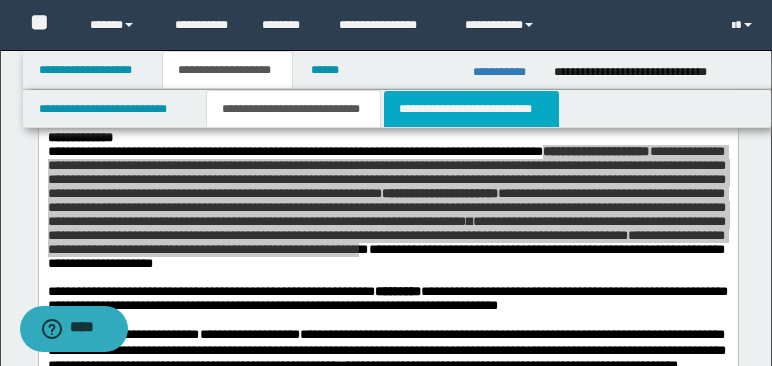 click on "**********" at bounding box center [471, 109] 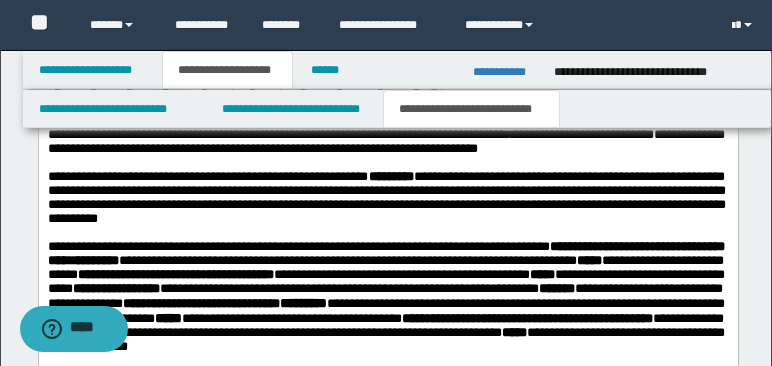 click on "**********" at bounding box center [386, 197] 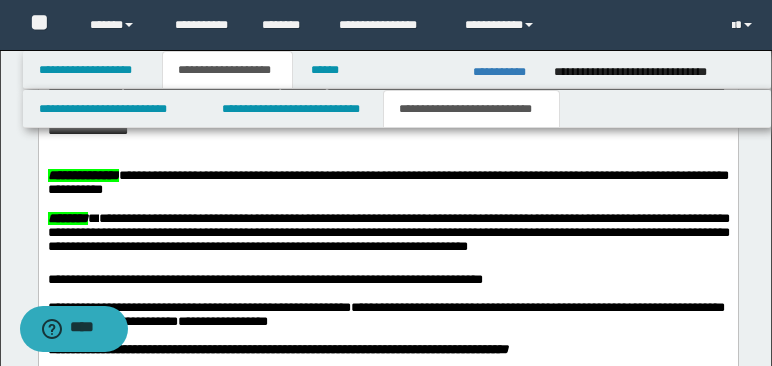 scroll, scrollTop: 1275, scrollLeft: 0, axis: vertical 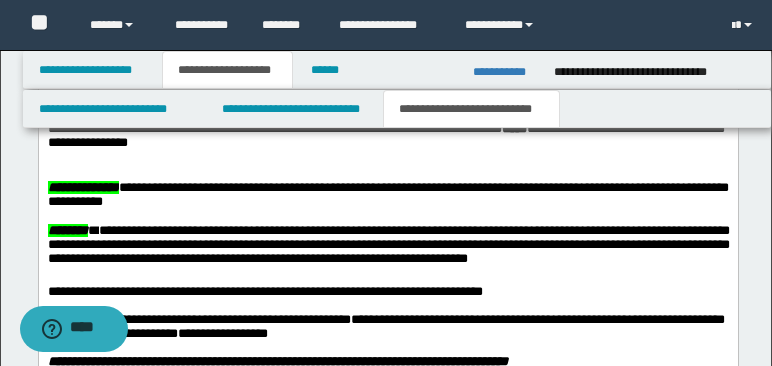 click on "**********" at bounding box center (387, 194) 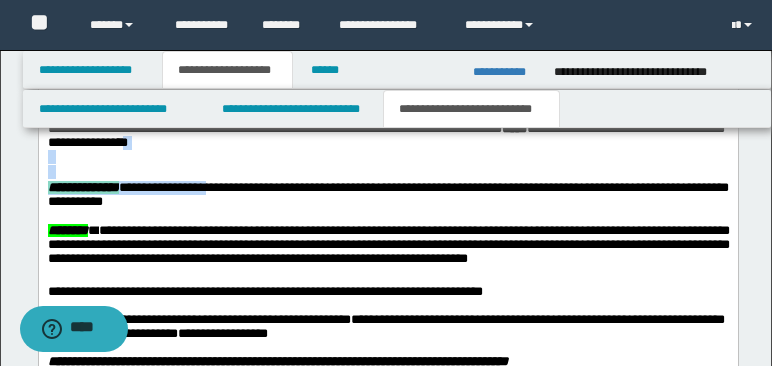 drag, startPoint x: 618, startPoint y: 192, endPoint x: 244, endPoint y: 236, distance: 376.57935 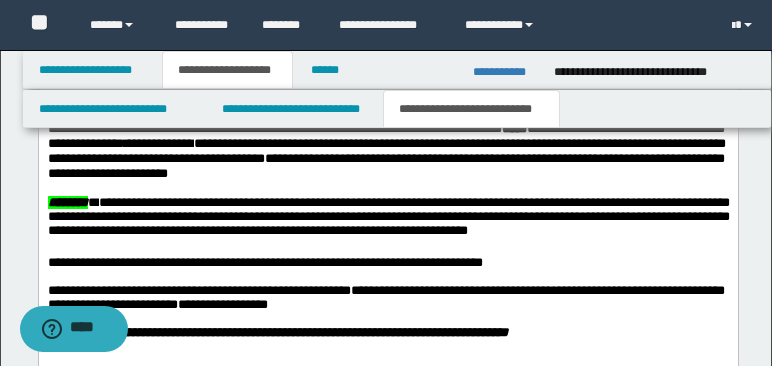 click on "**********" at bounding box center (158, 143) 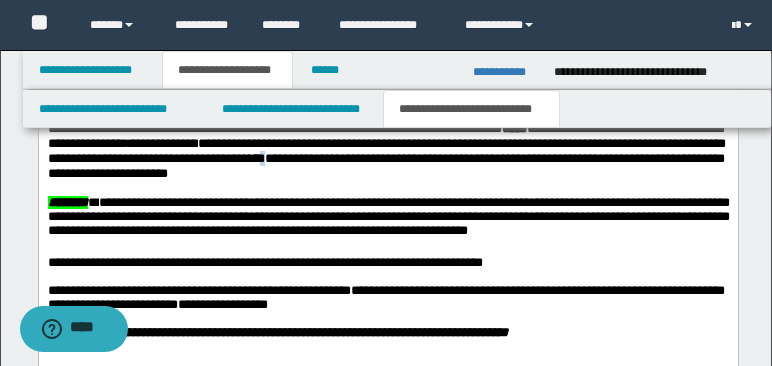 drag, startPoint x: 161, startPoint y: 222, endPoint x: 172, endPoint y: 221, distance: 11.045361 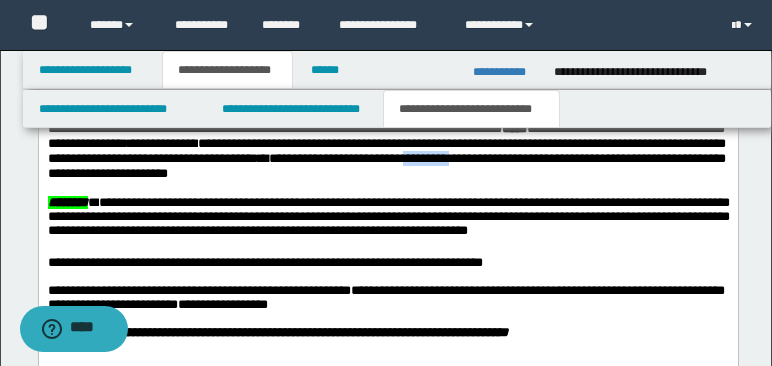 drag, startPoint x: 305, startPoint y: 220, endPoint x: 350, endPoint y: 223, distance: 45.099888 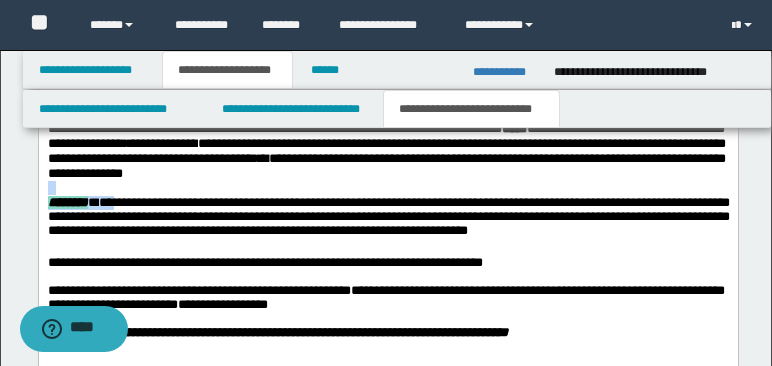 drag, startPoint x: 101, startPoint y: 234, endPoint x: 139, endPoint y: 265, distance: 49.0408 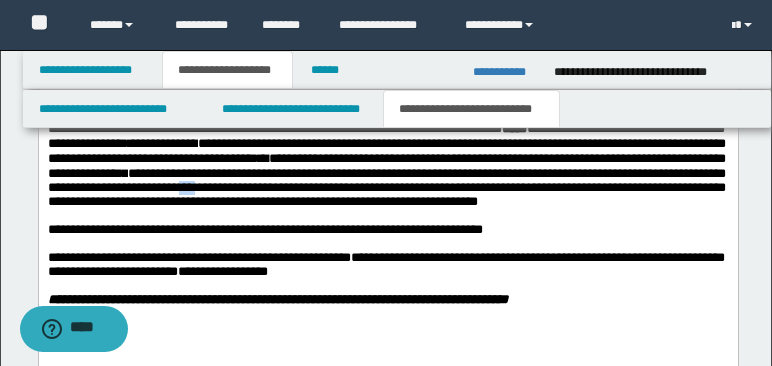 drag, startPoint x: 221, startPoint y: 253, endPoint x: 237, endPoint y: 253, distance: 16 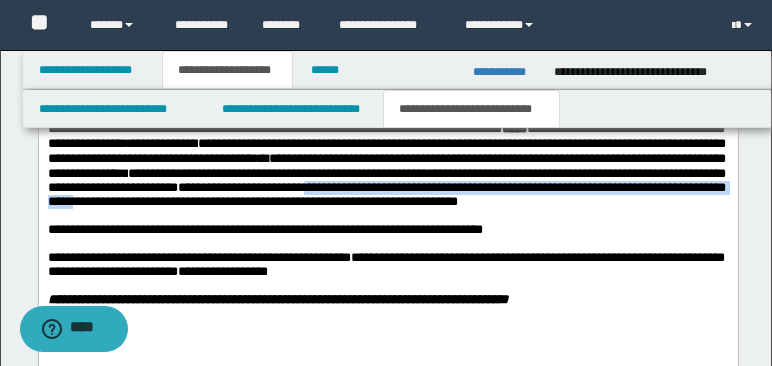 drag, startPoint x: 372, startPoint y: 252, endPoint x: 186, endPoint y: 273, distance: 187.18173 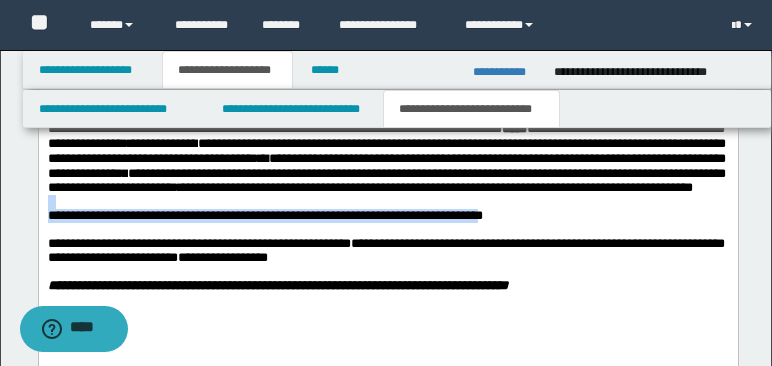 drag, startPoint x: 102, startPoint y: 267, endPoint x: 496, endPoint y: 291, distance: 394.7303 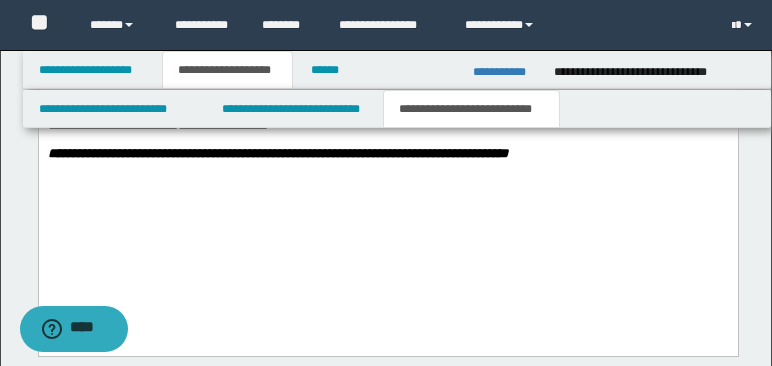scroll, scrollTop: 1373, scrollLeft: 0, axis: vertical 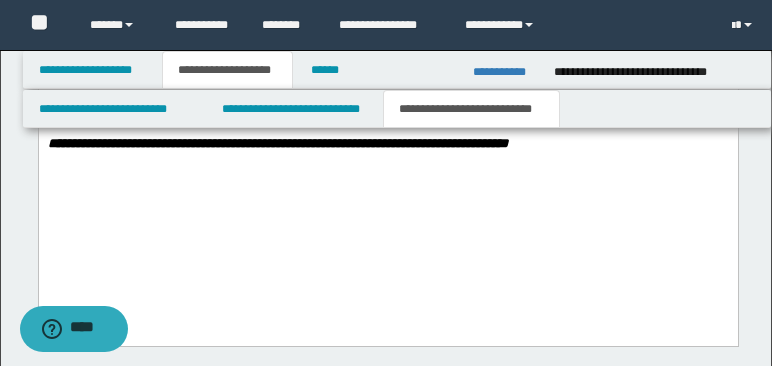 drag, startPoint x: 323, startPoint y: 201, endPoint x: 347, endPoint y: 206, distance: 24.5153 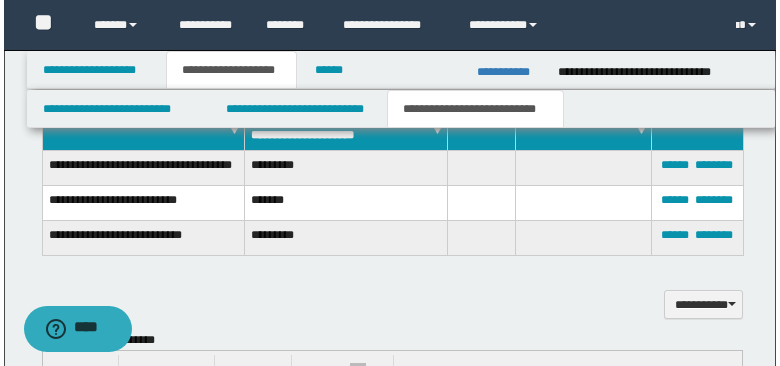 scroll, scrollTop: 634, scrollLeft: 0, axis: vertical 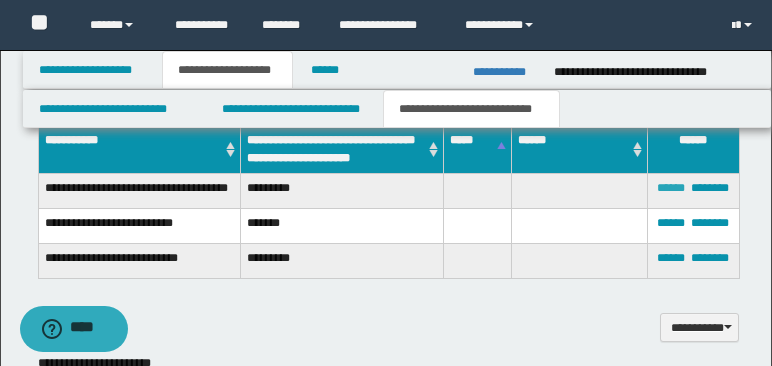 click on "******" at bounding box center (671, 188) 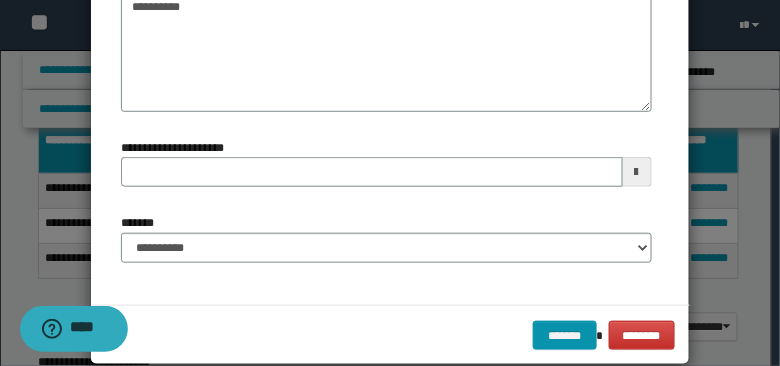 scroll, scrollTop: 213, scrollLeft: 0, axis: vertical 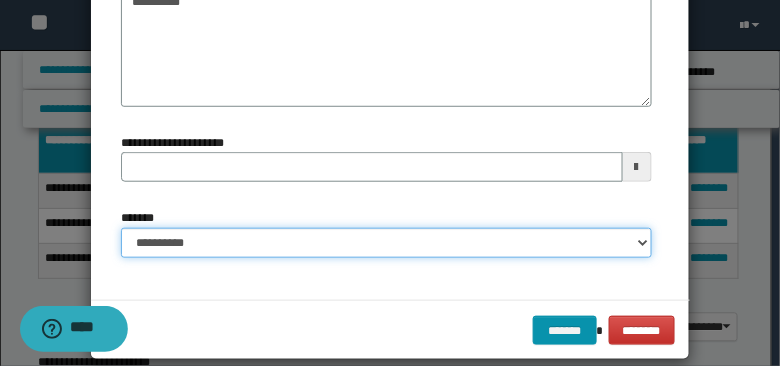 click on "**********" at bounding box center [386, 243] 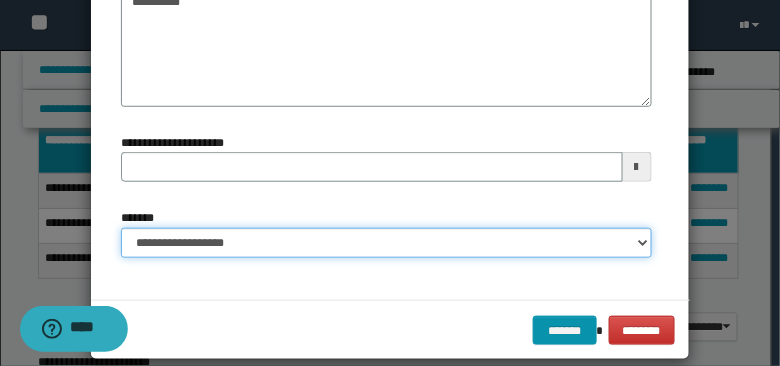 type 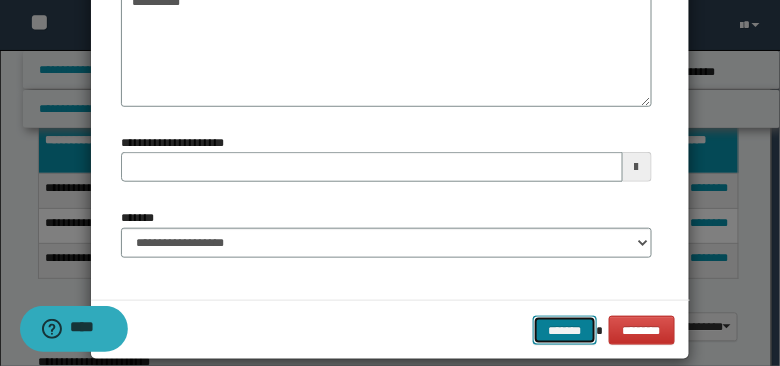 click on "*******" at bounding box center [565, 330] 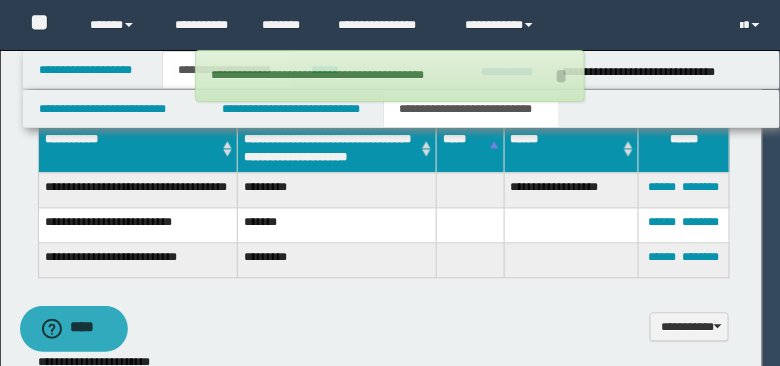 type 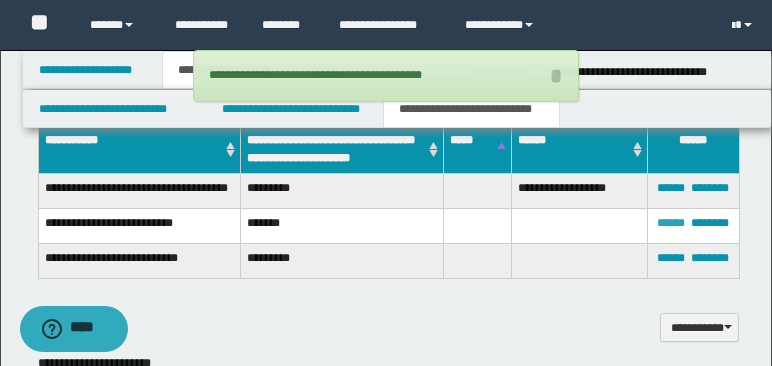 click on "******" at bounding box center (671, 223) 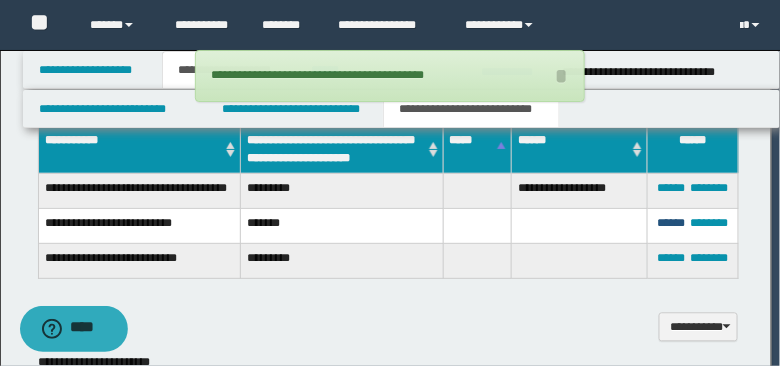 scroll, scrollTop: 0, scrollLeft: 0, axis: both 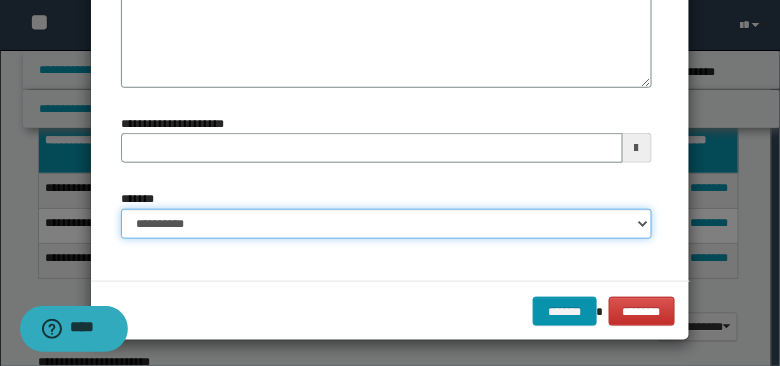 click on "**********" at bounding box center (386, 224) 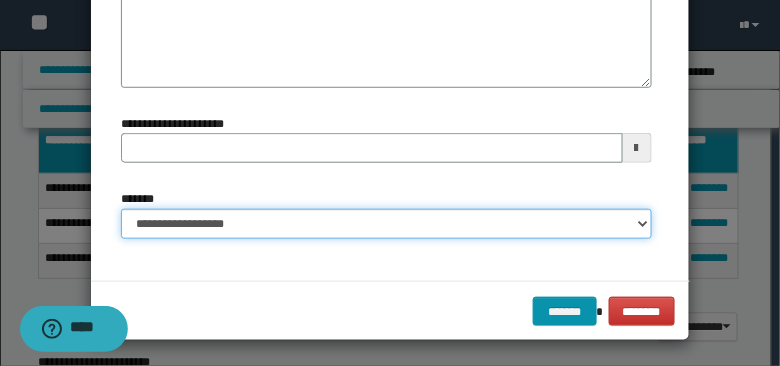 type 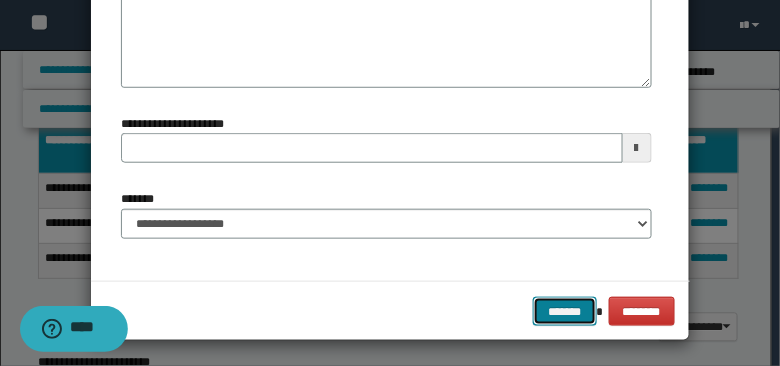click on "*******" at bounding box center [565, 311] 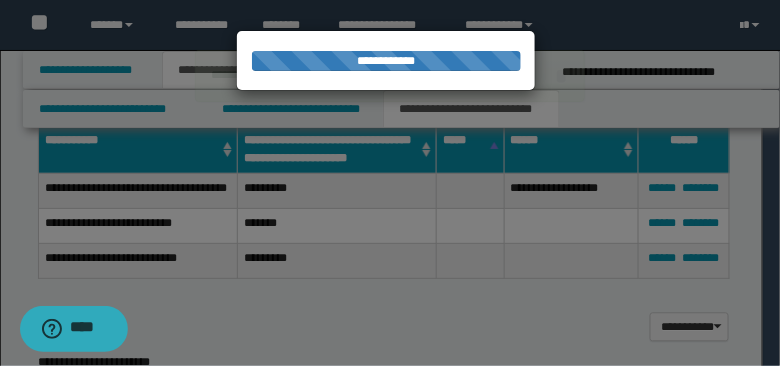type 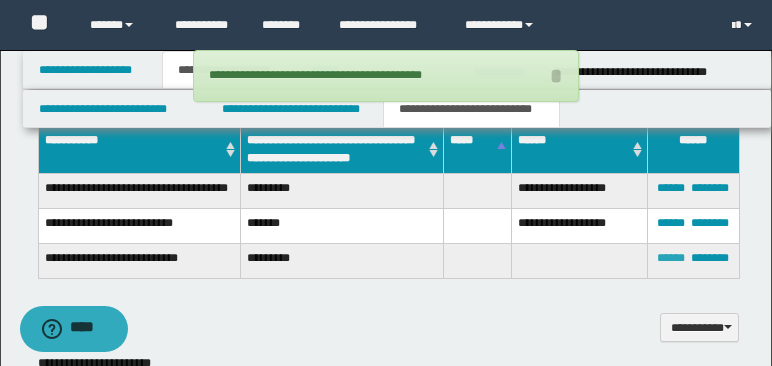 click on "******" at bounding box center [671, 258] 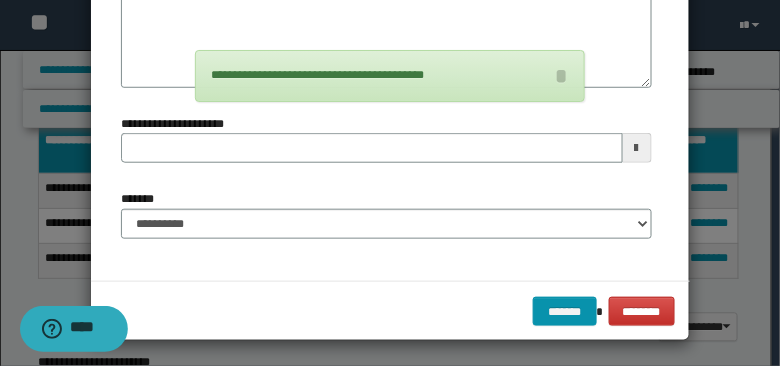 scroll, scrollTop: 0, scrollLeft: 0, axis: both 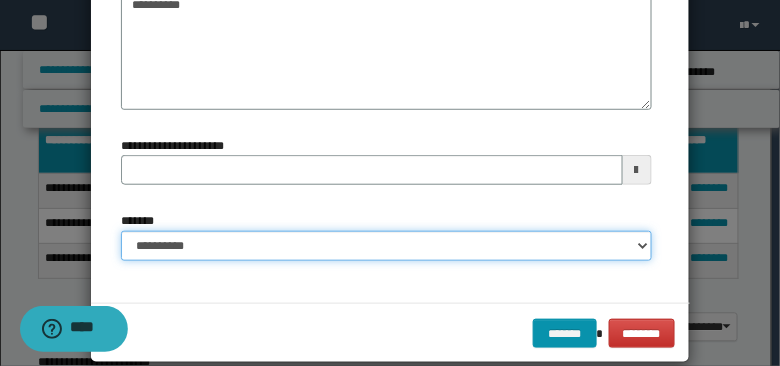 click on "**********" at bounding box center [386, 246] 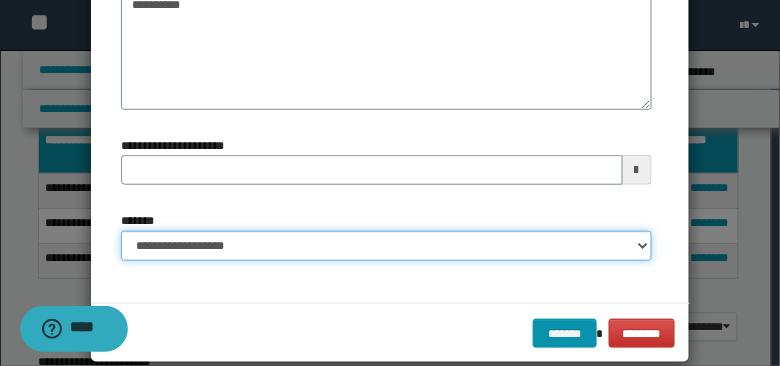 type 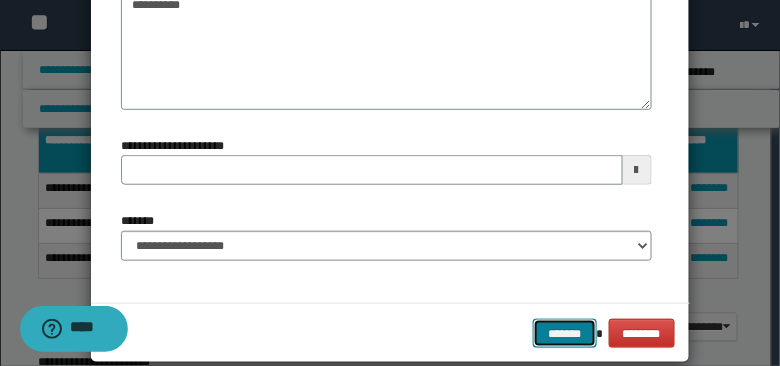 click on "*******" at bounding box center (565, 333) 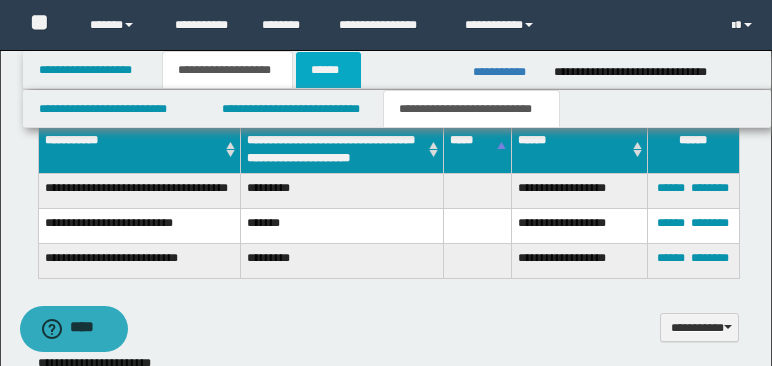 click on "******" at bounding box center [328, 70] 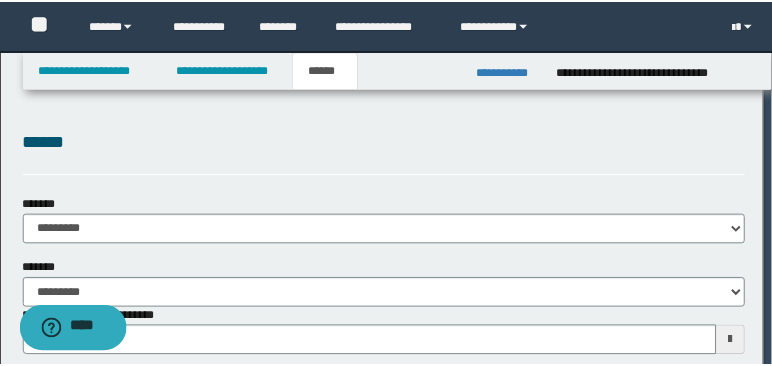 scroll, scrollTop: 0, scrollLeft: 0, axis: both 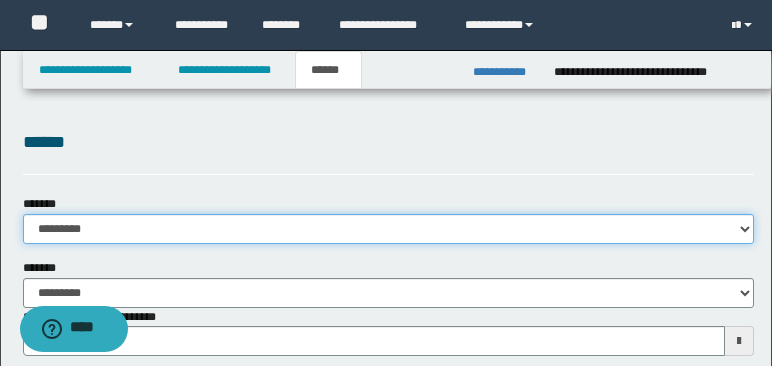 click on "**********" at bounding box center [388, 229] 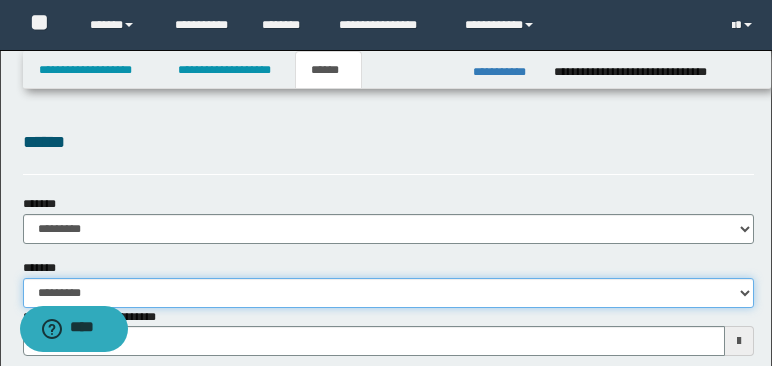 click on "**********" at bounding box center [388, 293] 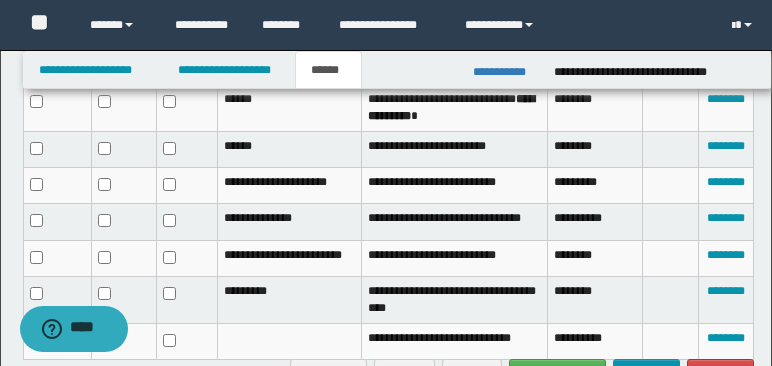 scroll, scrollTop: 844, scrollLeft: 0, axis: vertical 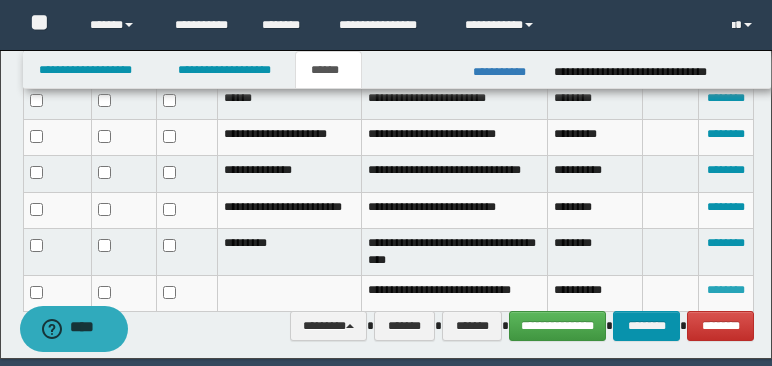click on "********" at bounding box center [726, 290] 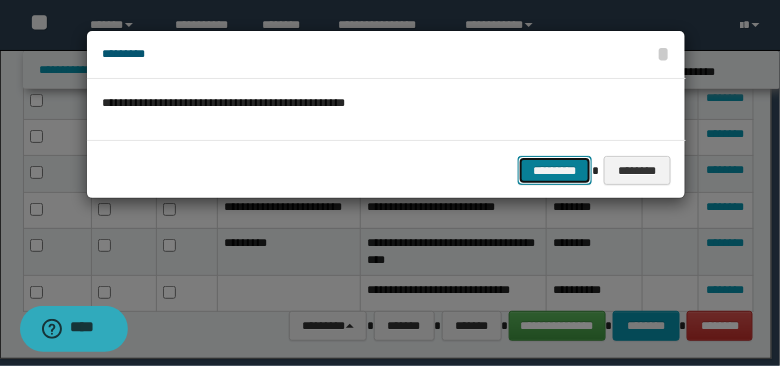 click on "*********" at bounding box center (555, 170) 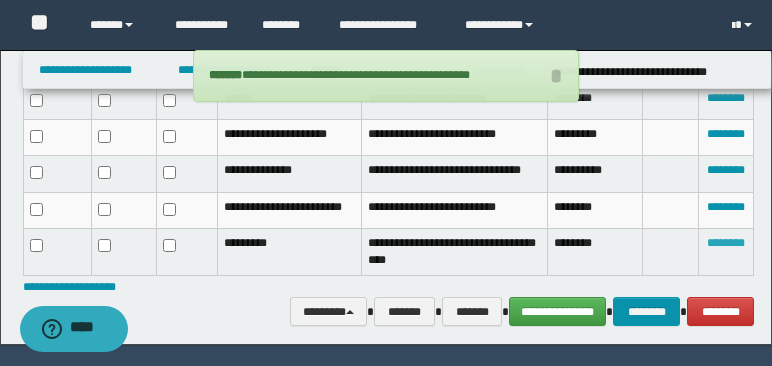 click on "********" at bounding box center [726, 243] 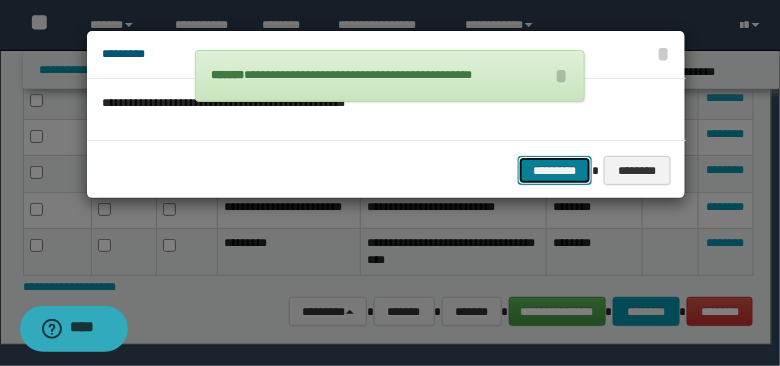 click on "*********" at bounding box center [555, 170] 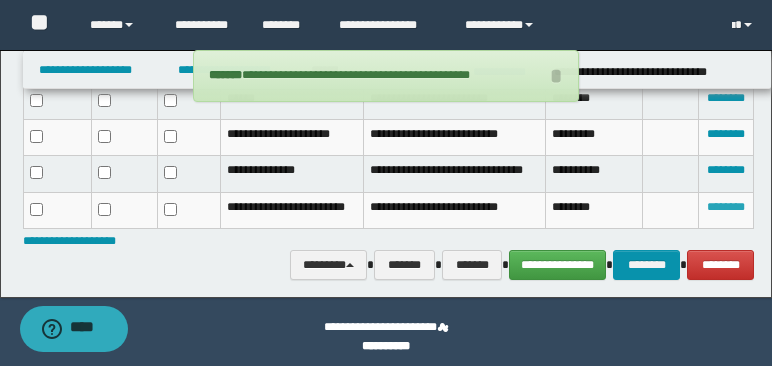 click on "********" at bounding box center (726, 207) 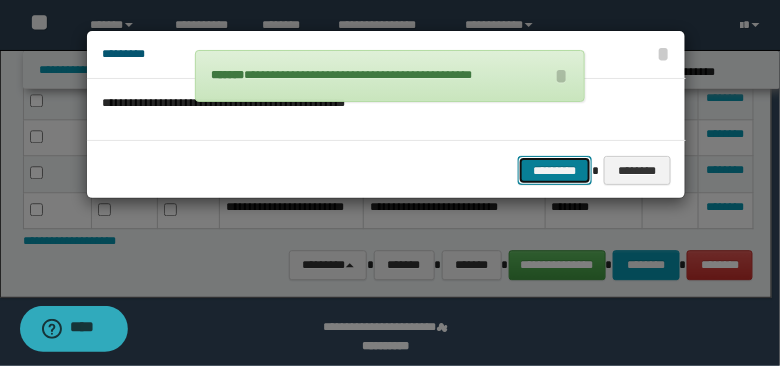 click on "*********" at bounding box center [555, 170] 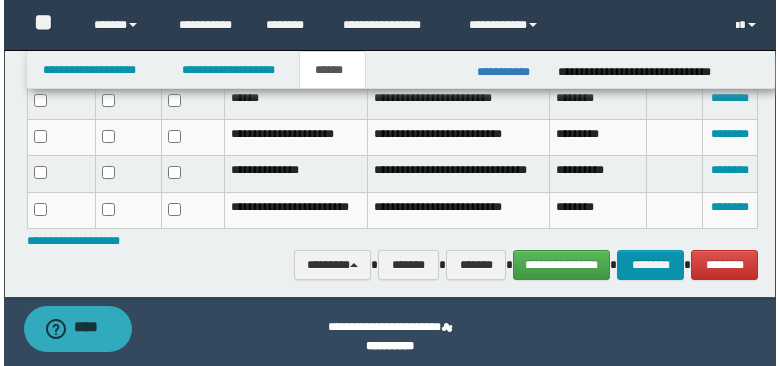 scroll, scrollTop: 820, scrollLeft: 0, axis: vertical 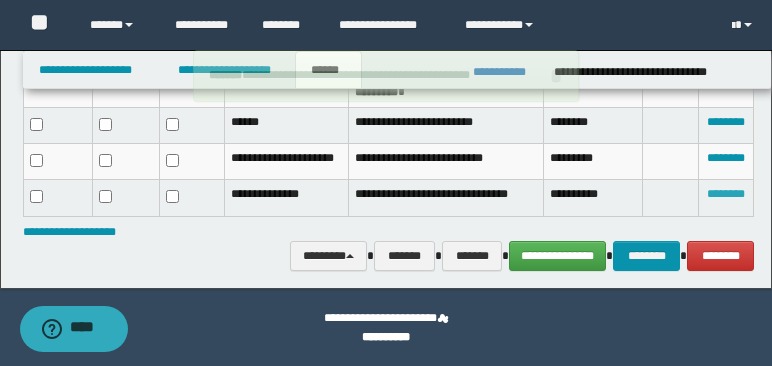 click on "********" at bounding box center (726, 194) 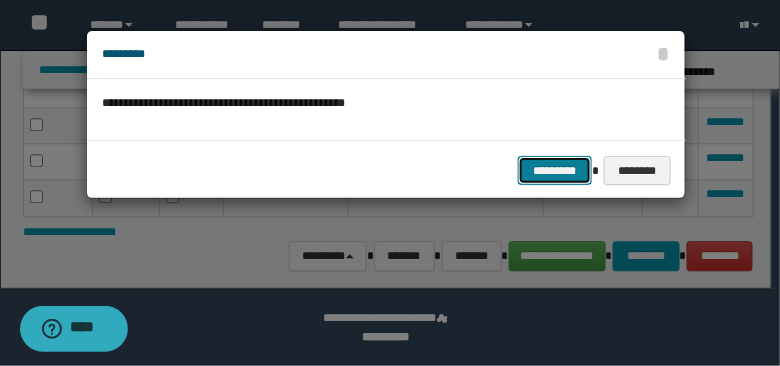 click on "*********" at bounding box center (555, 170) 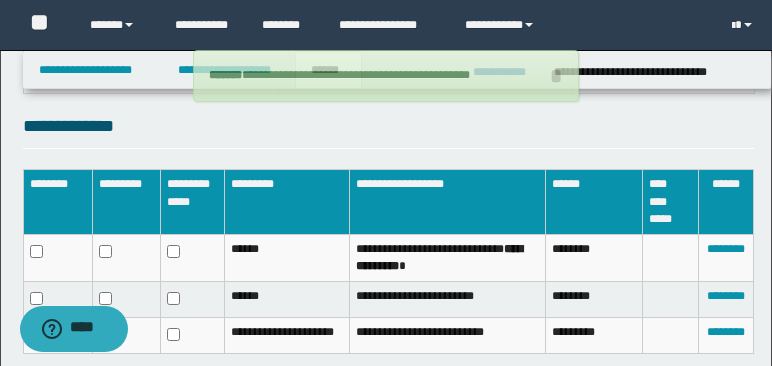 scroll, scrollTop: 627, scrollLeft: 0, axis: vertical 